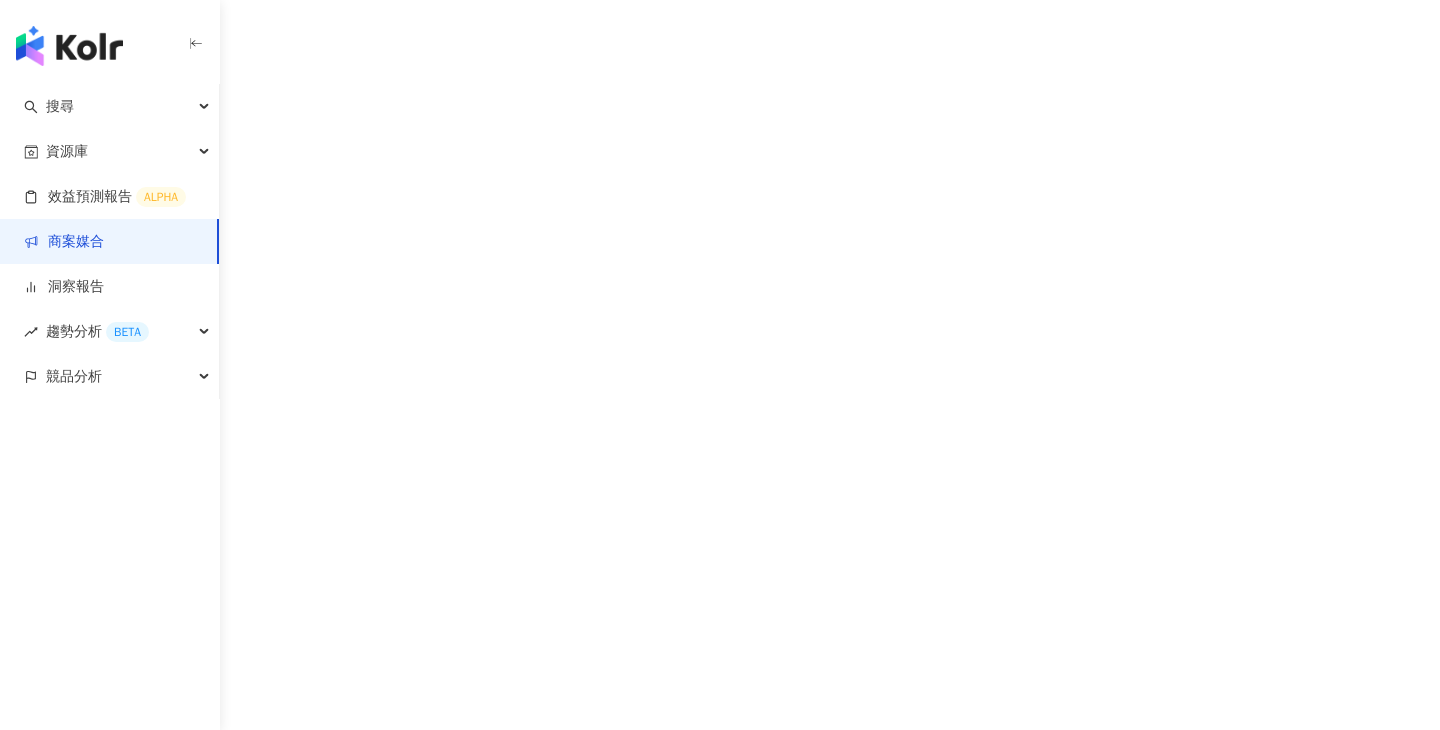 scroll, scrollTop: 0, scrollLeft: 0, axis: both 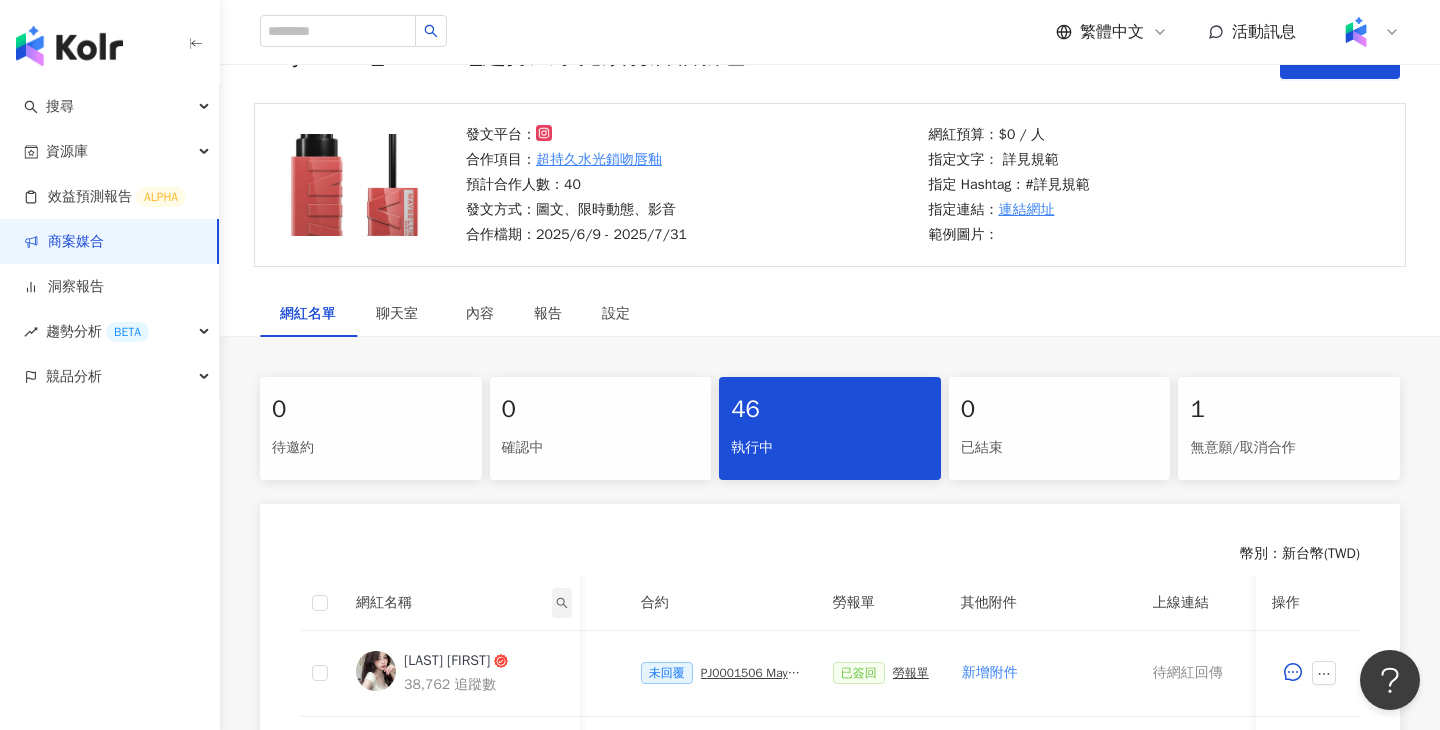 click 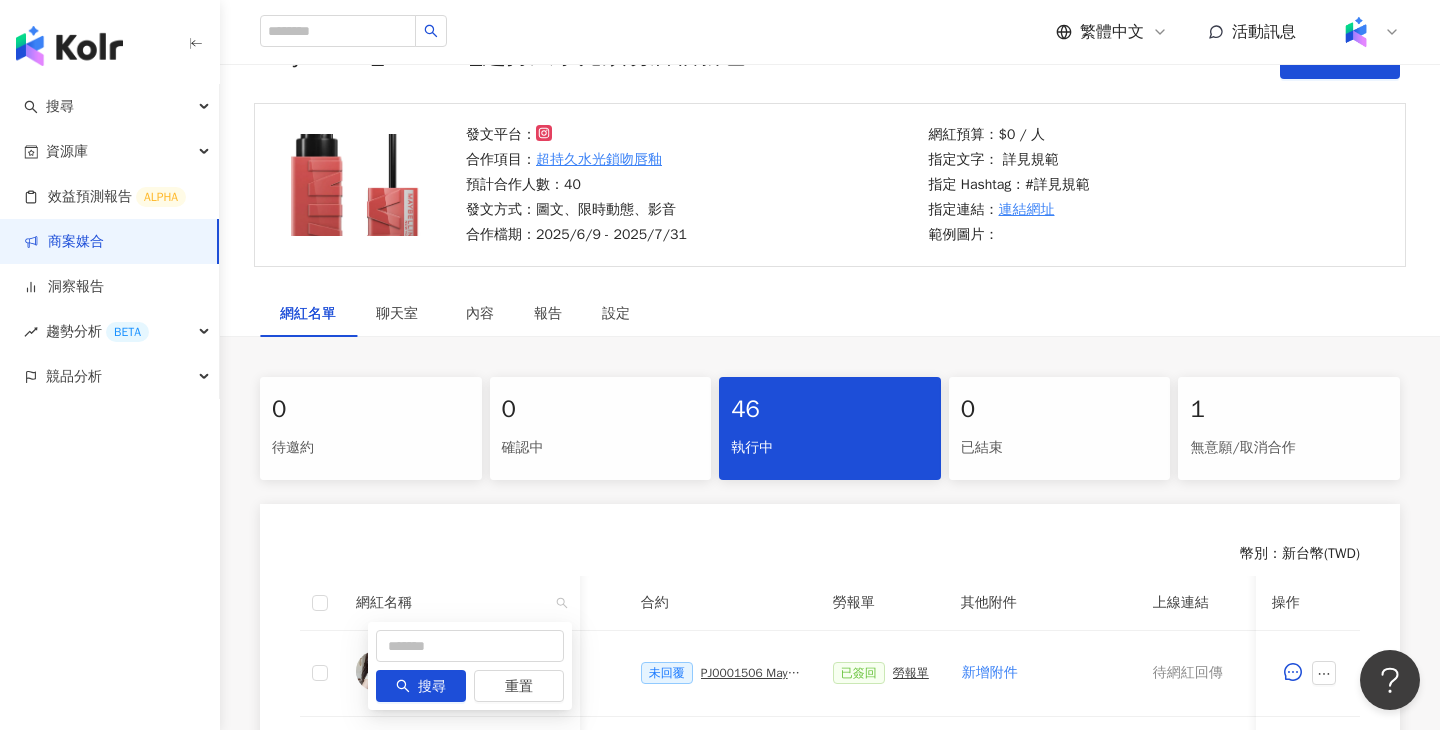 click on "網紅名稱" at bounding box center (460, 603) 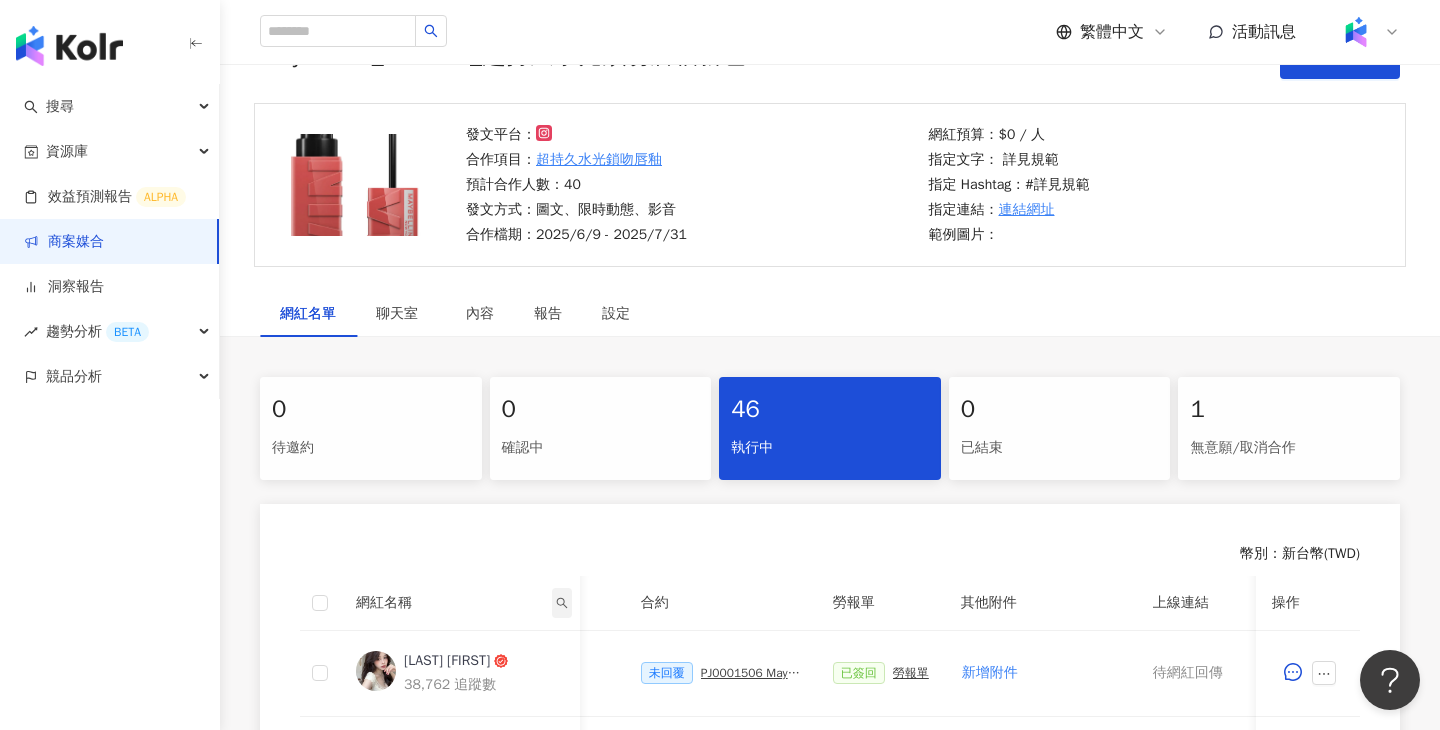 click 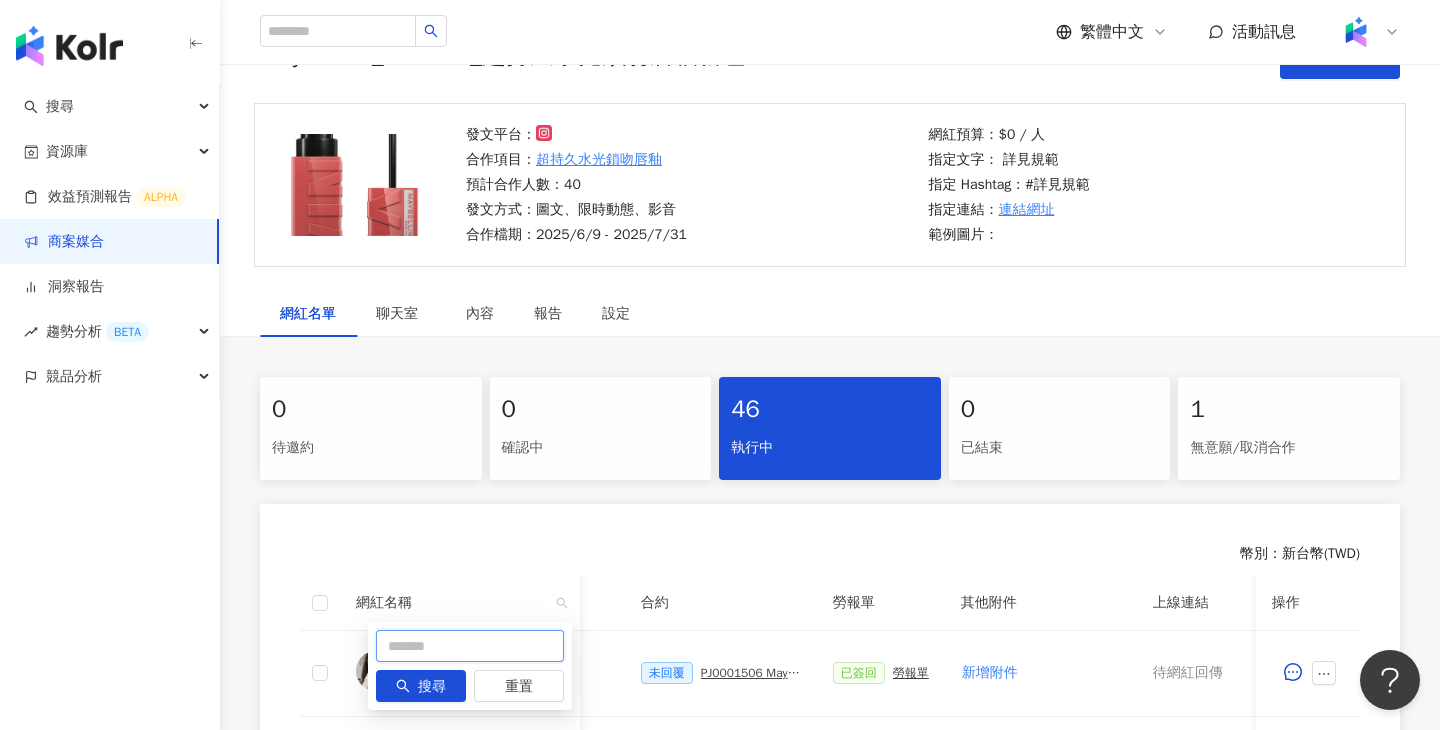 click at bounding box center [470, 646] 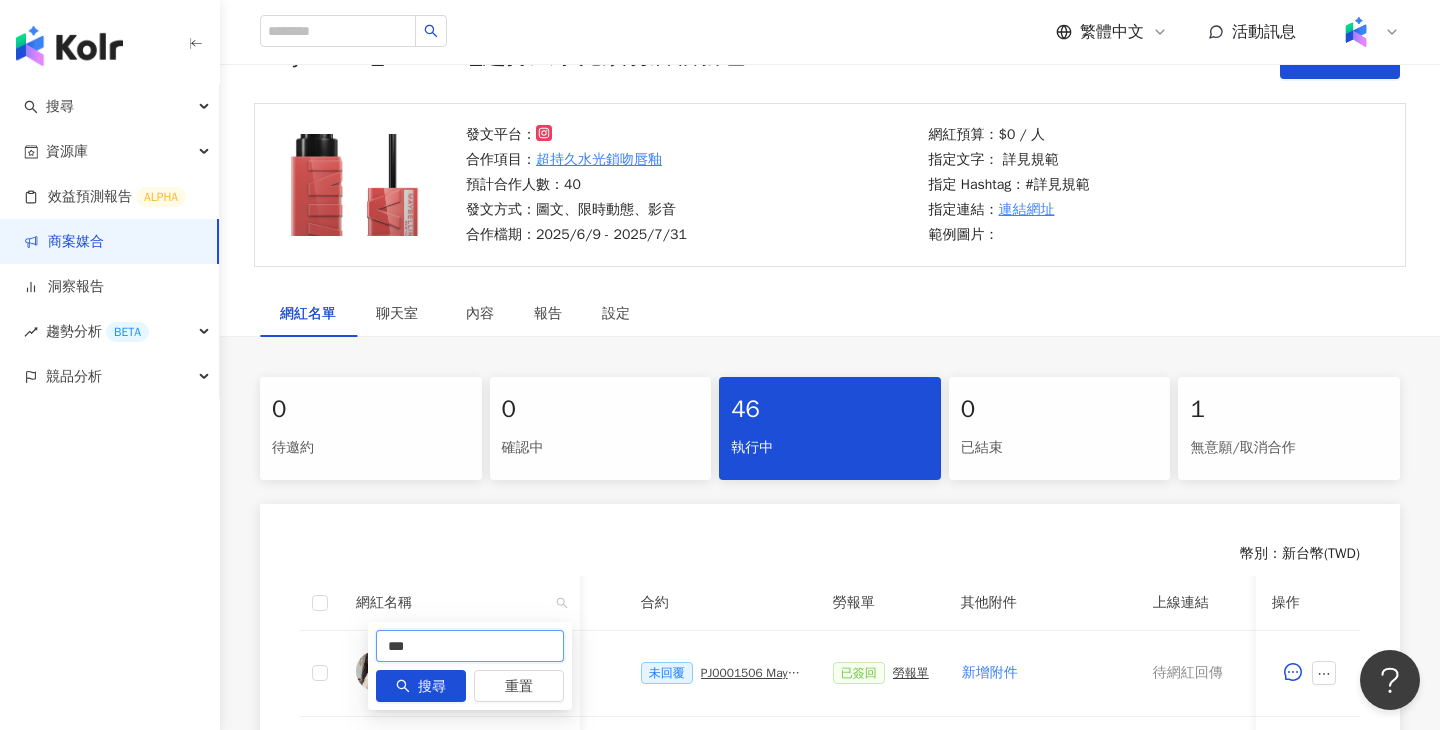type on "*" 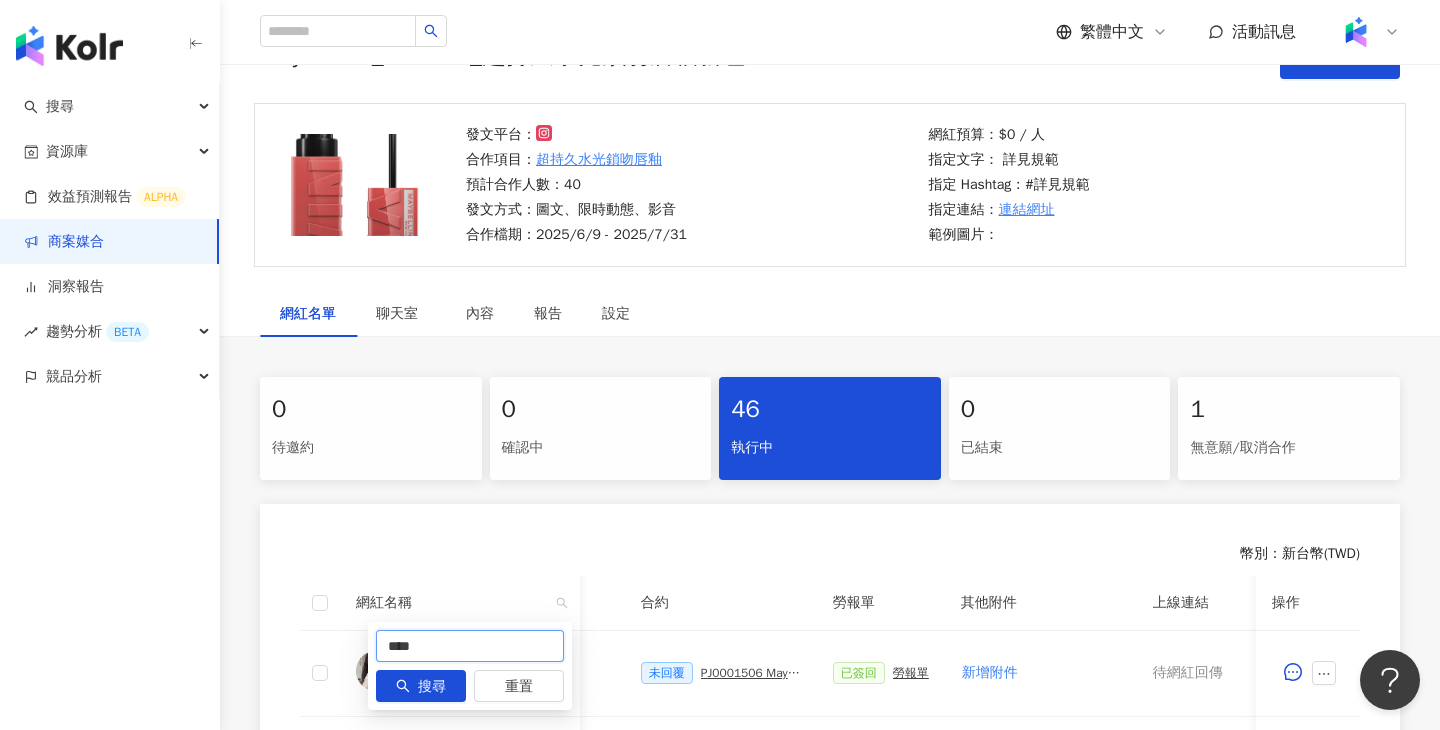 type on "****" 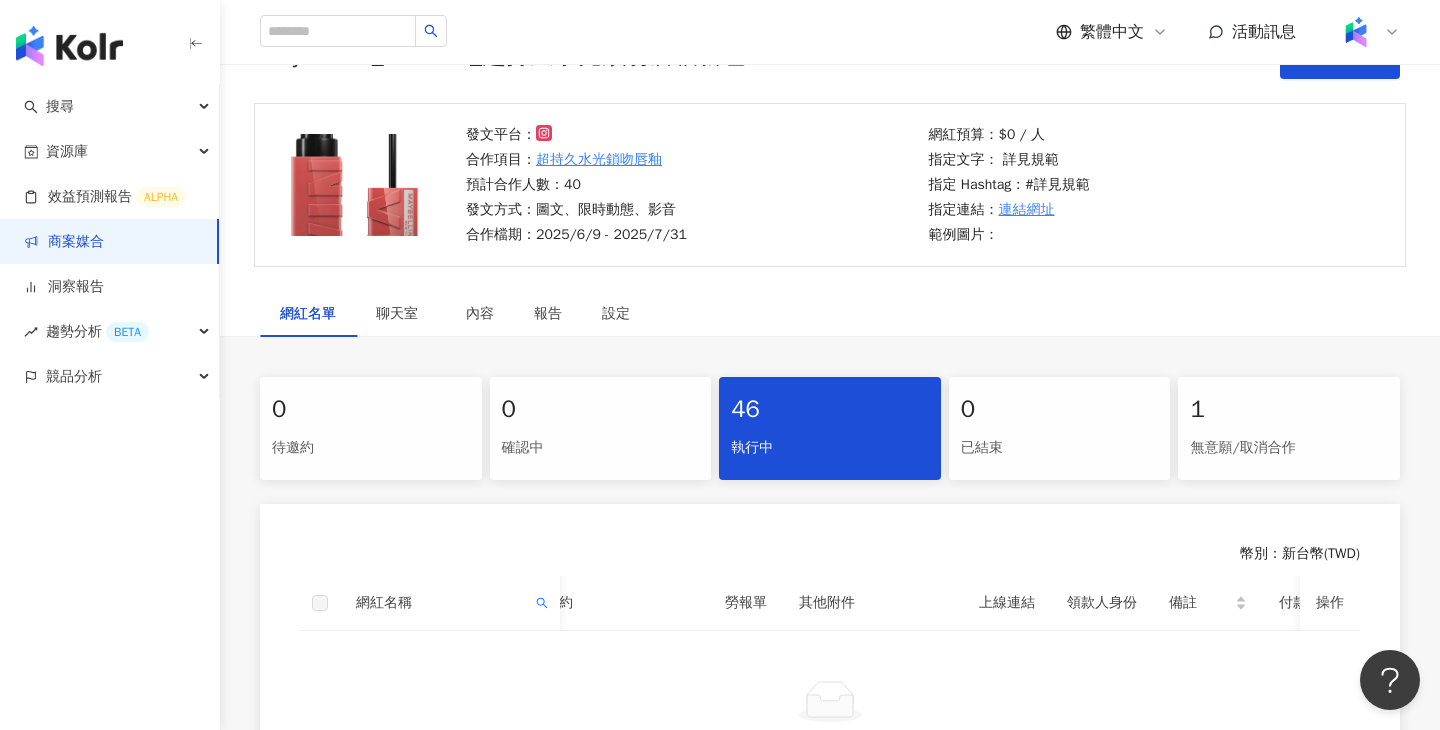 scroll, scrollTop: 442, scrollLeft: 0, axis: vertical 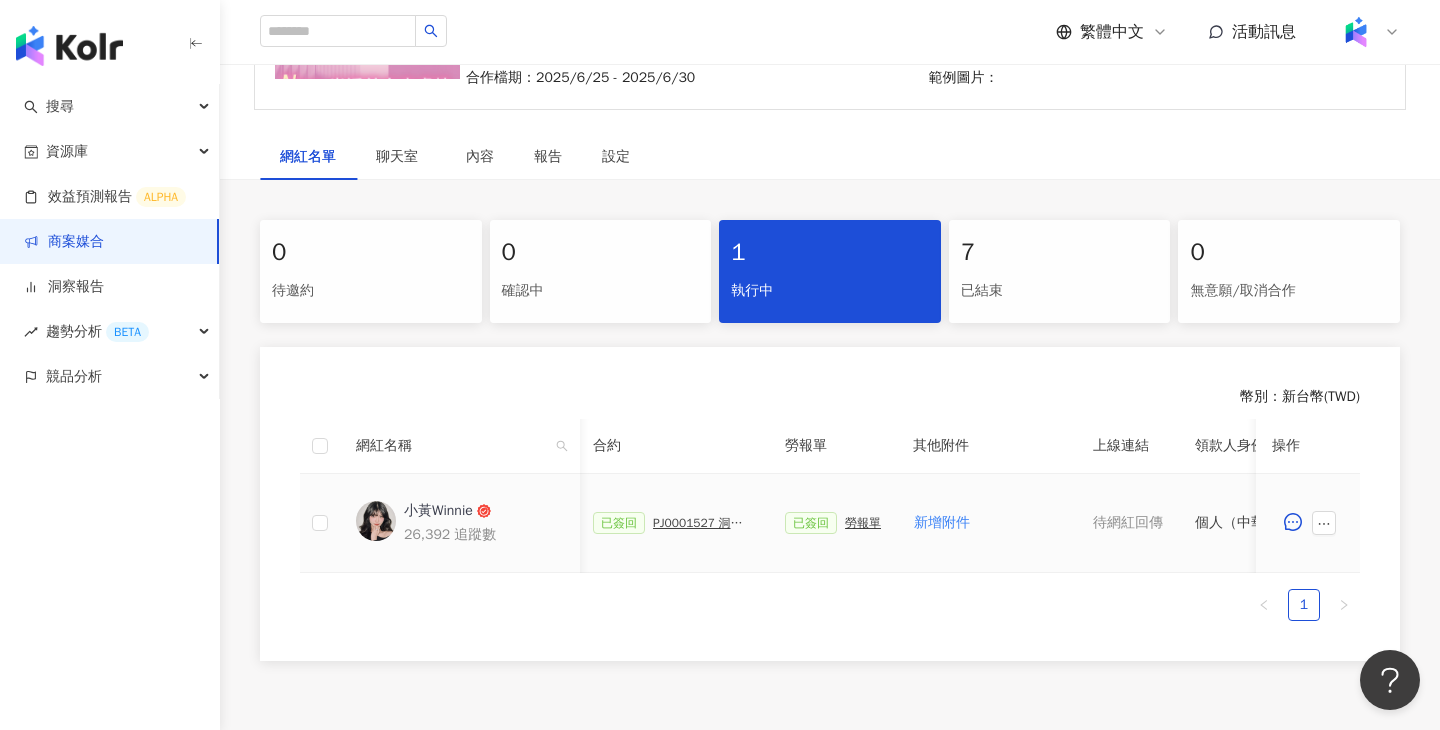 click on "PJ0001527 洞見數位_護妍天使爽膚棉_202505_KOL短影音" at bounding box center [703, 523] 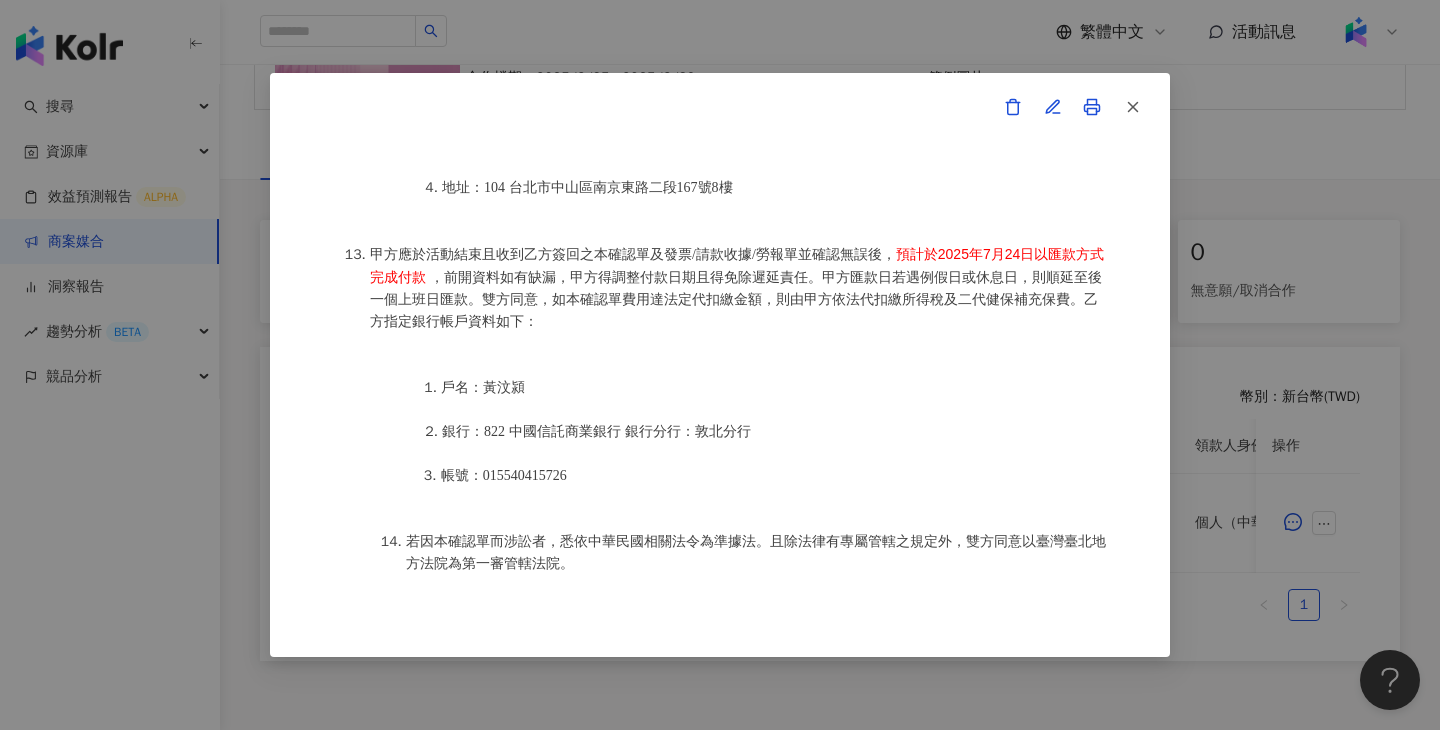 scroll, scrollTop: 0, scrollLeft: 0, axis: both 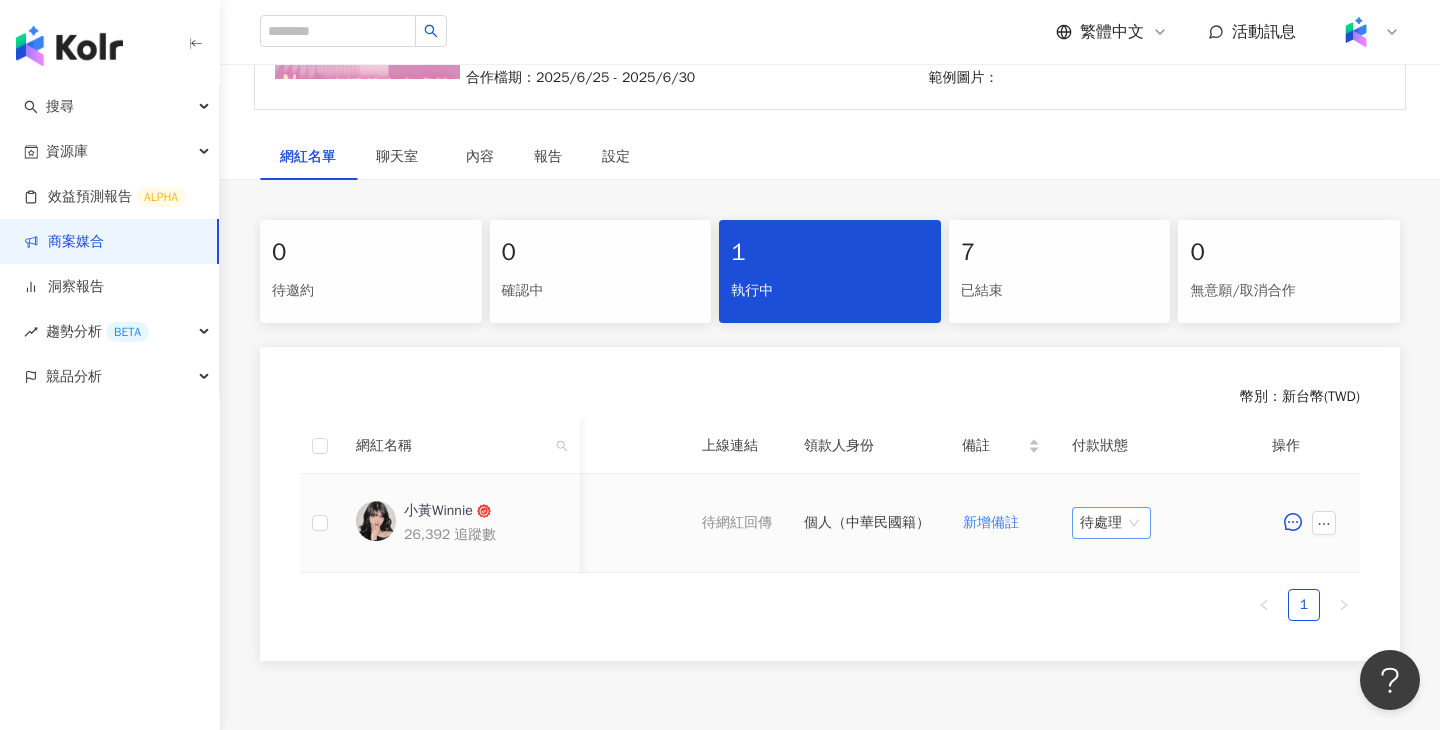 click on "待處理" at bounding box center (1111, 523) 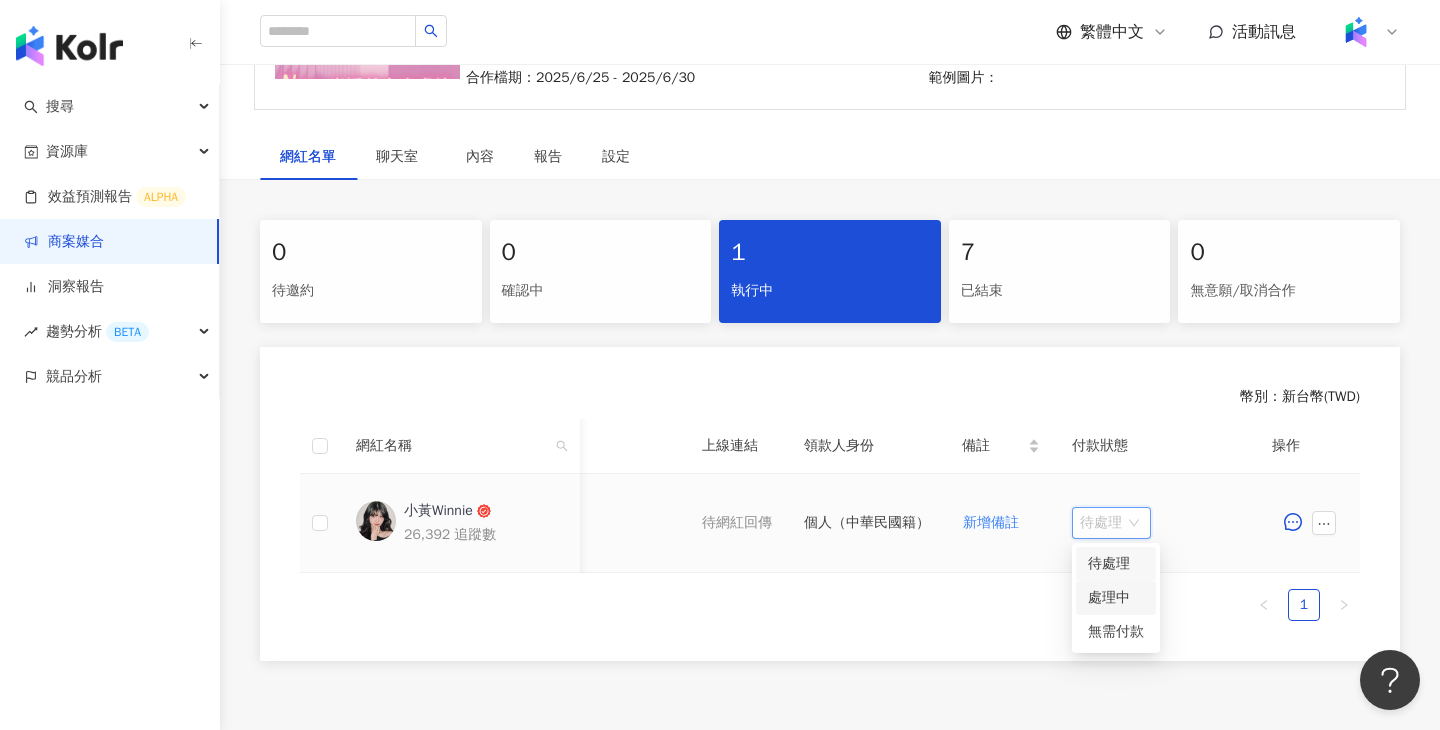 click on "處理中" at bounding box center [1116, 598] 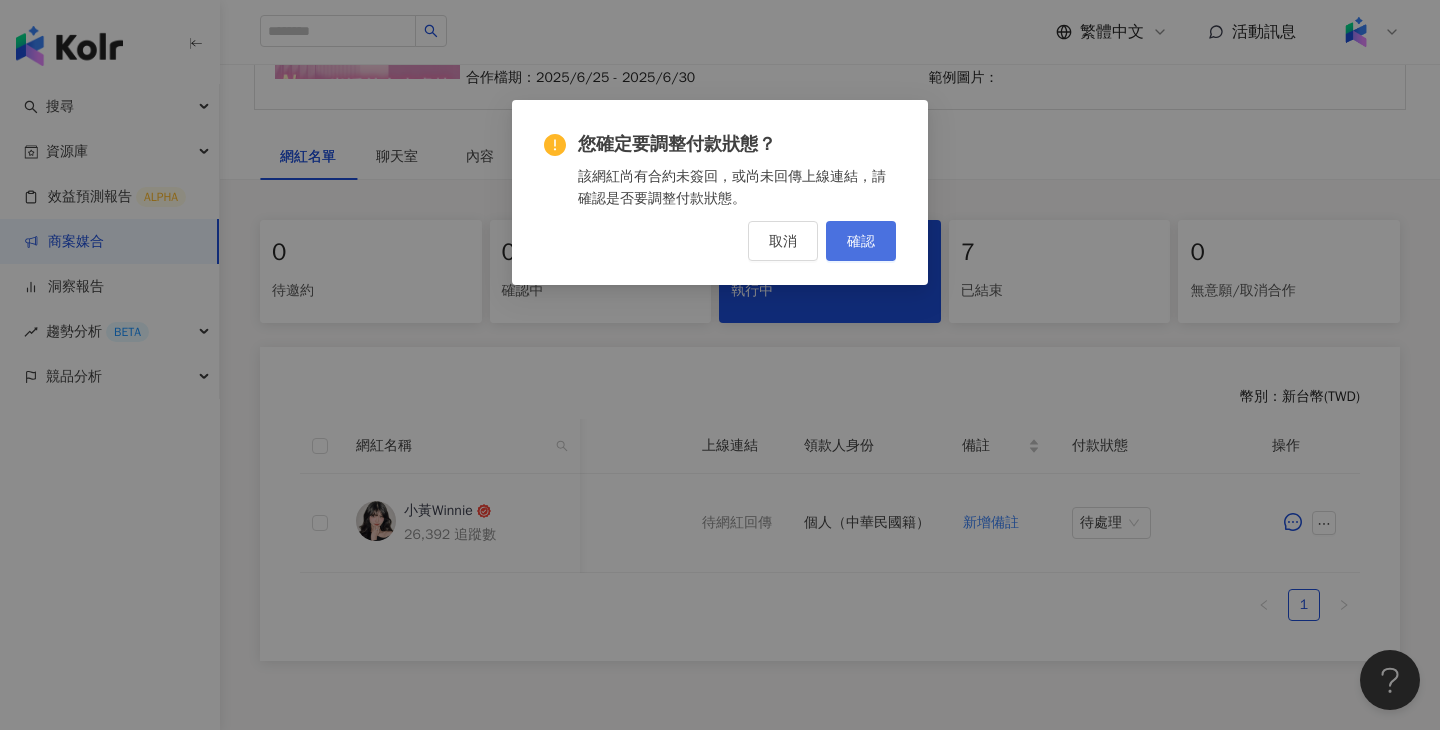 click on "確認" at bounding box center (861, 241) 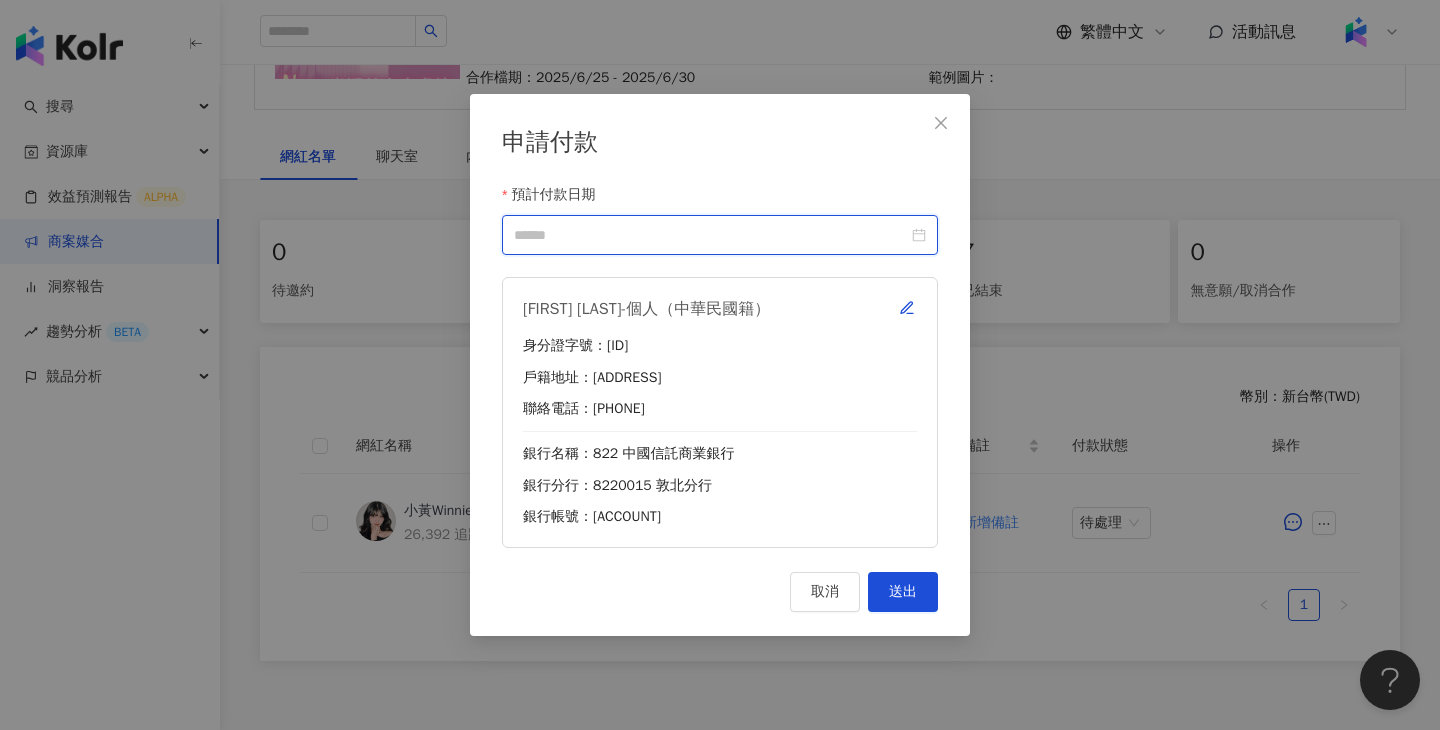 click on "預計付款日期" at bounding box center (711, 235) 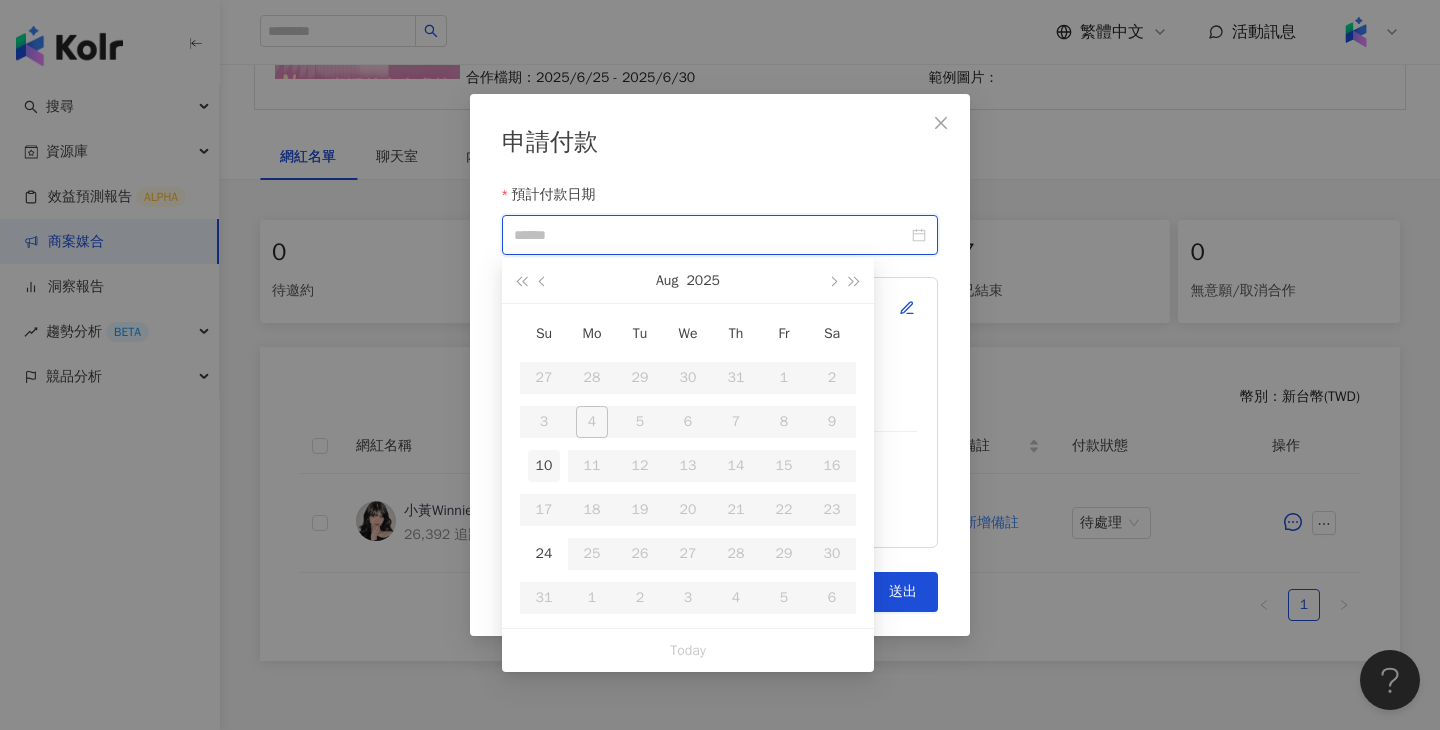 type on "**********" 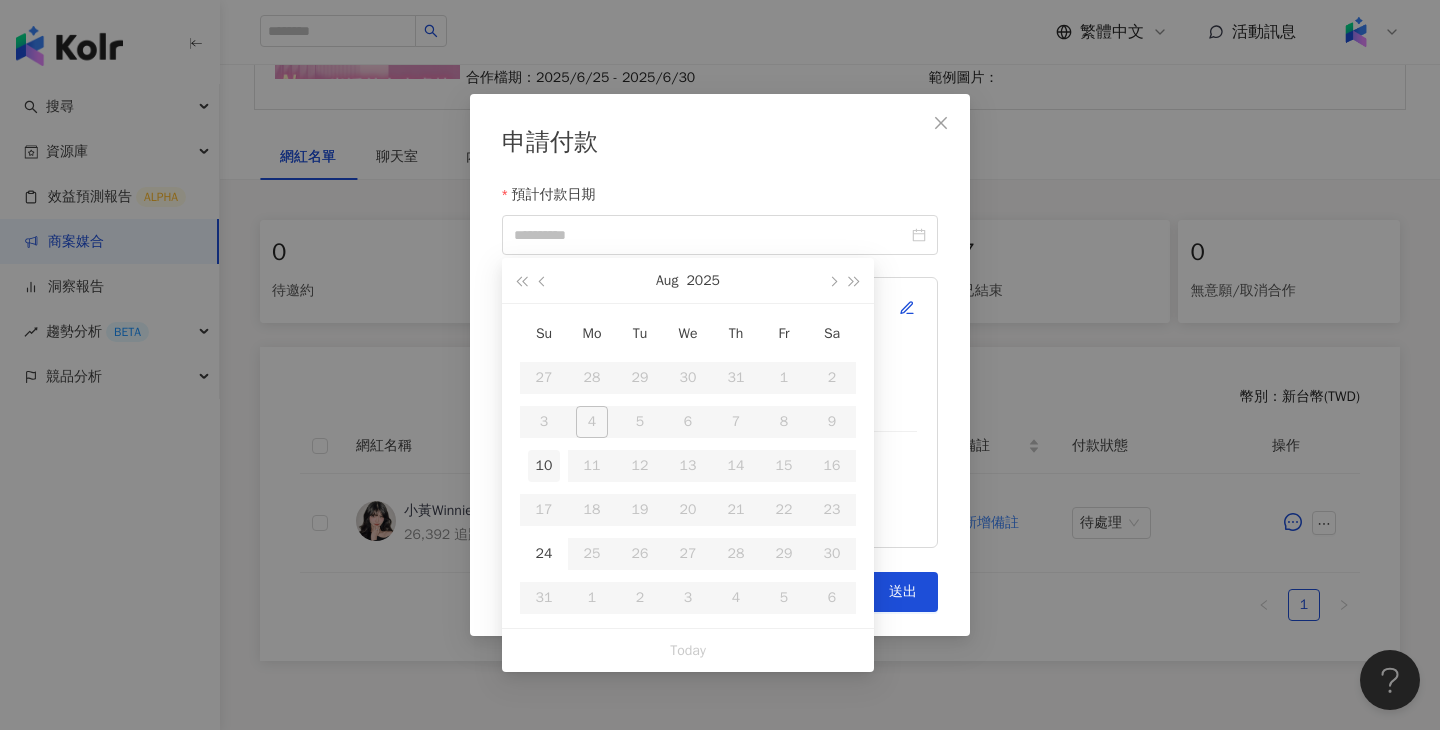 click on "10" at bounding box center (544, 466) 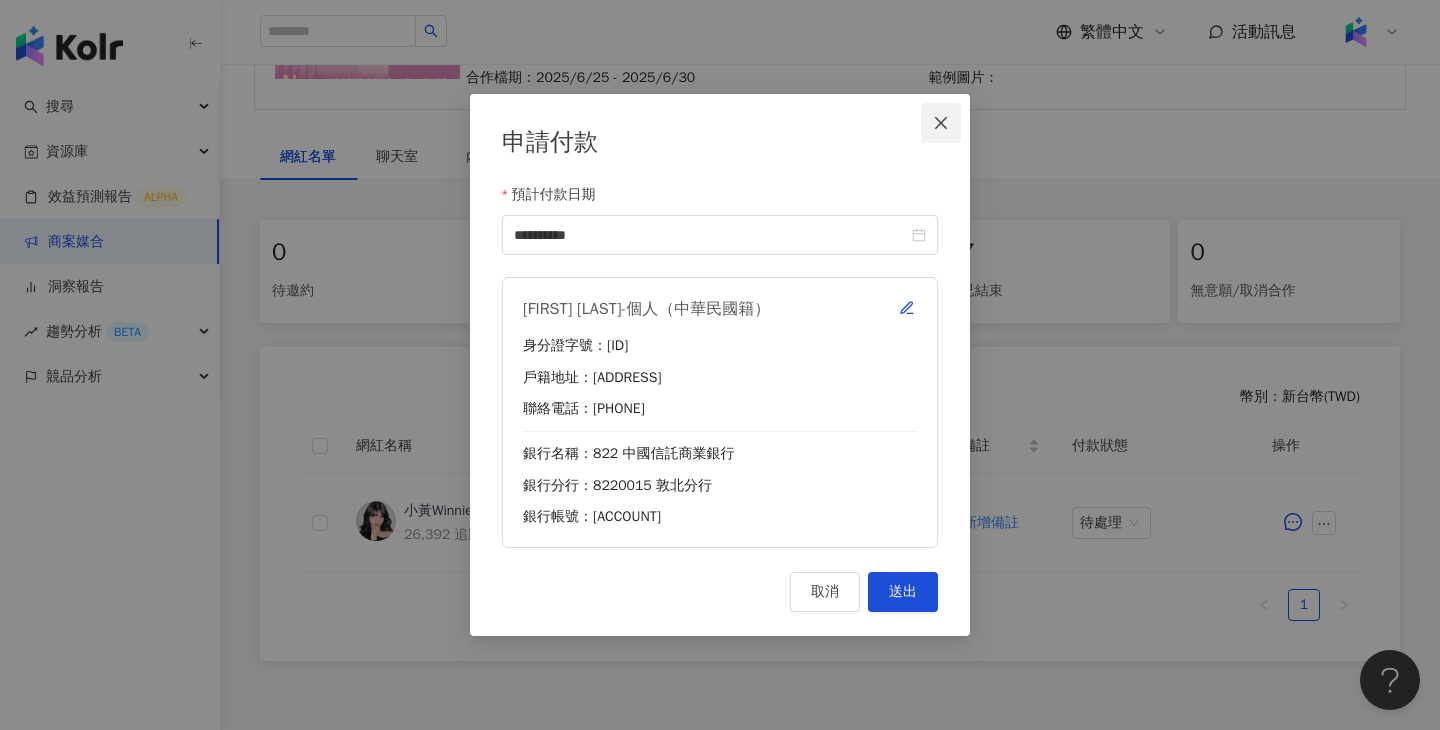 click 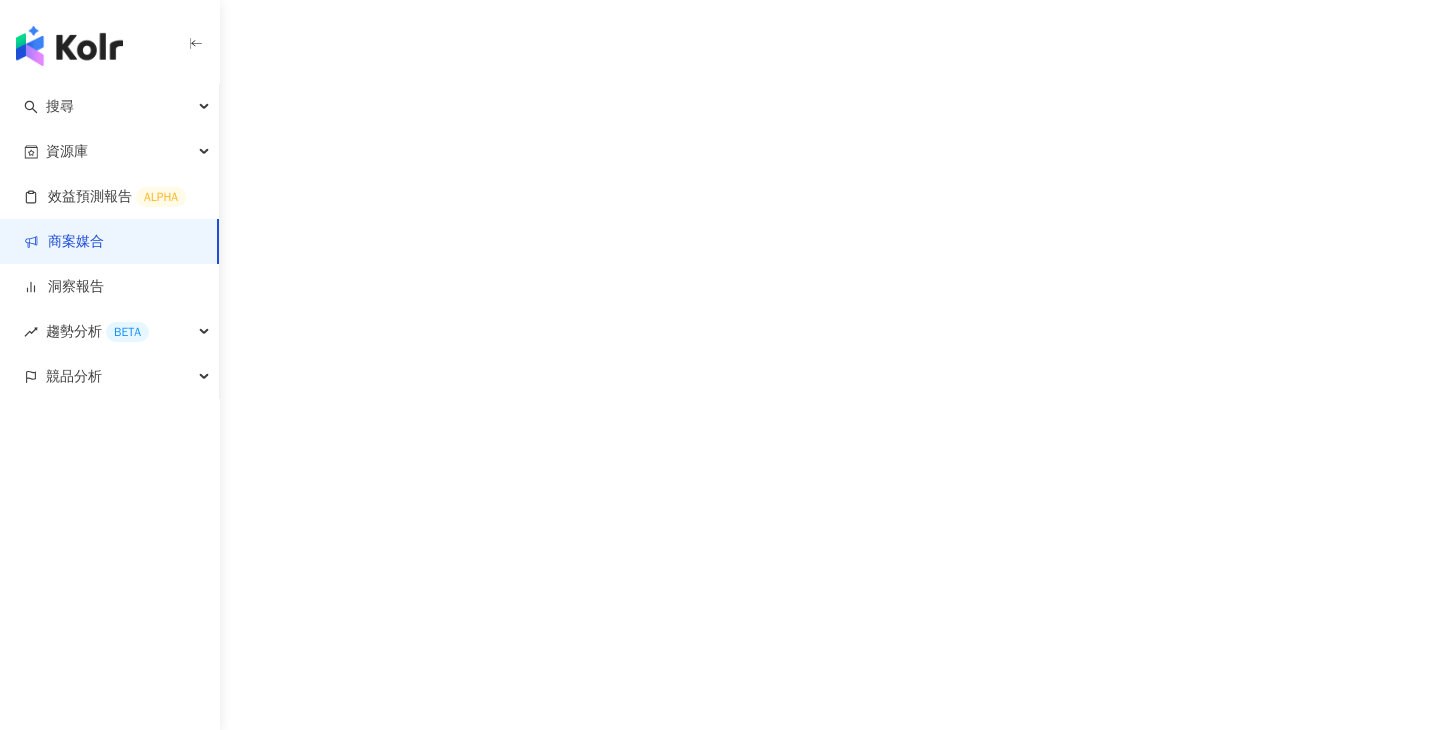 scroll, scrollTop: 0, scrollLeft: 0, axis: both 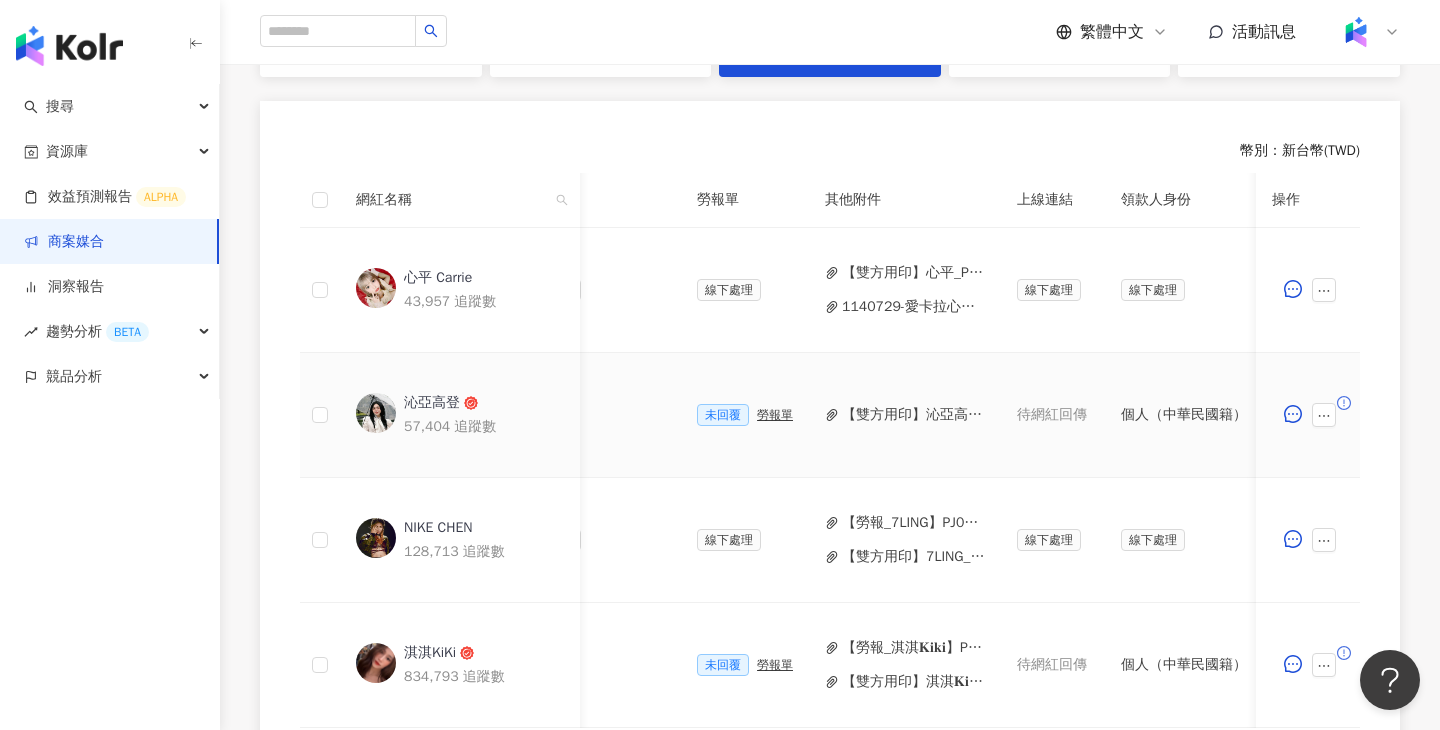 click on "【雙方用印】沁亞高登_PJ0001418 VieFor_V舞祭KOL宣傳_202503.pdf" at bounding box center [913, 415] 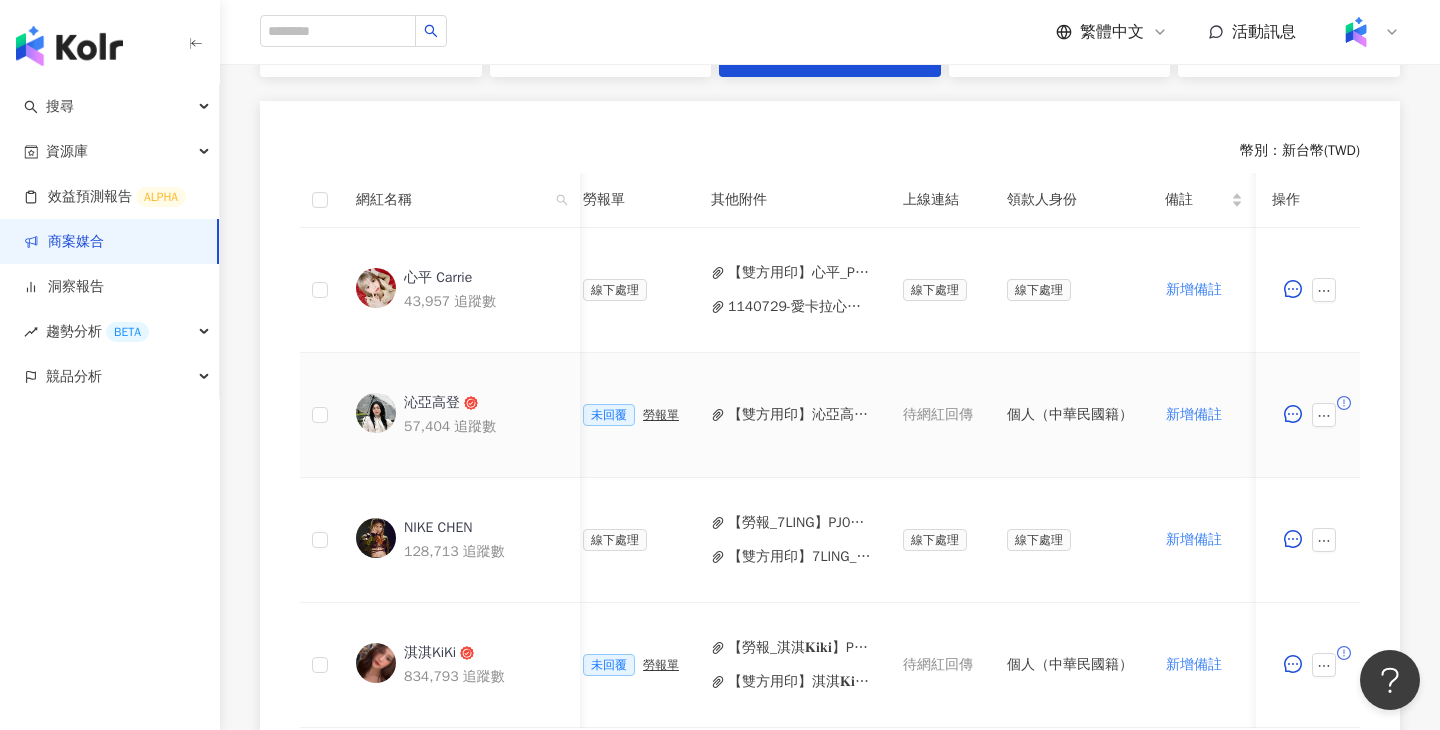 scroll, scrollTop: 0, scrollLeft: 956, axis: horizontal 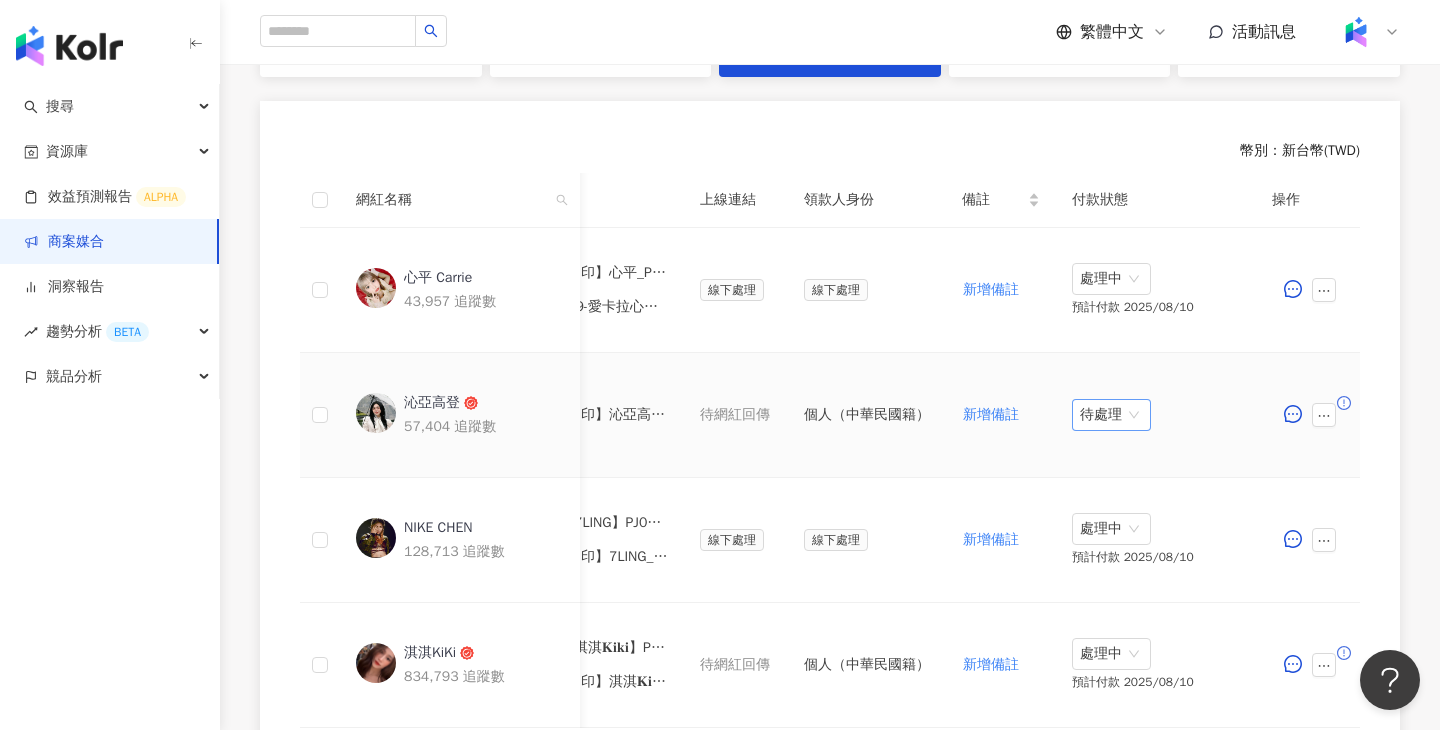 click on "待處理" at bounding box center [1111, 415] 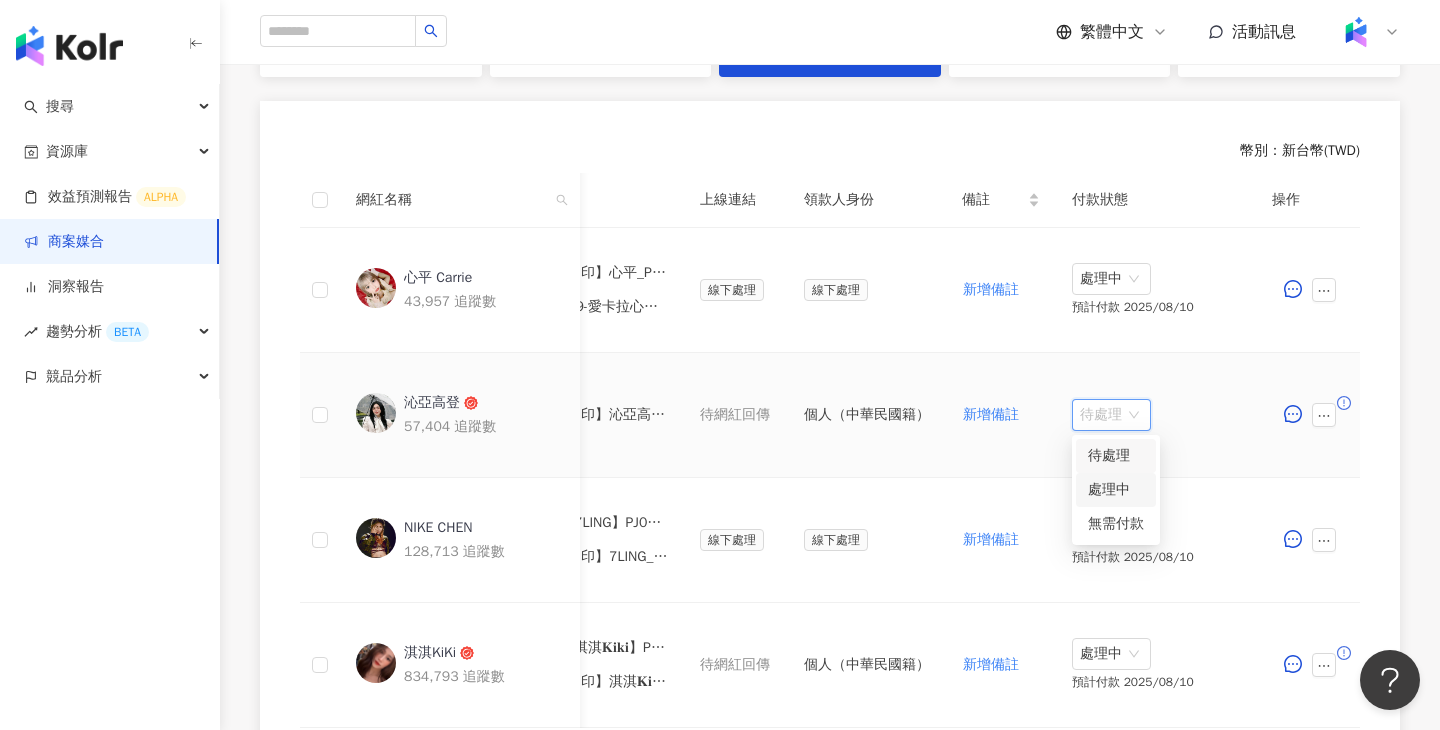 click on "處理中" at bounding box center (1116, 490) 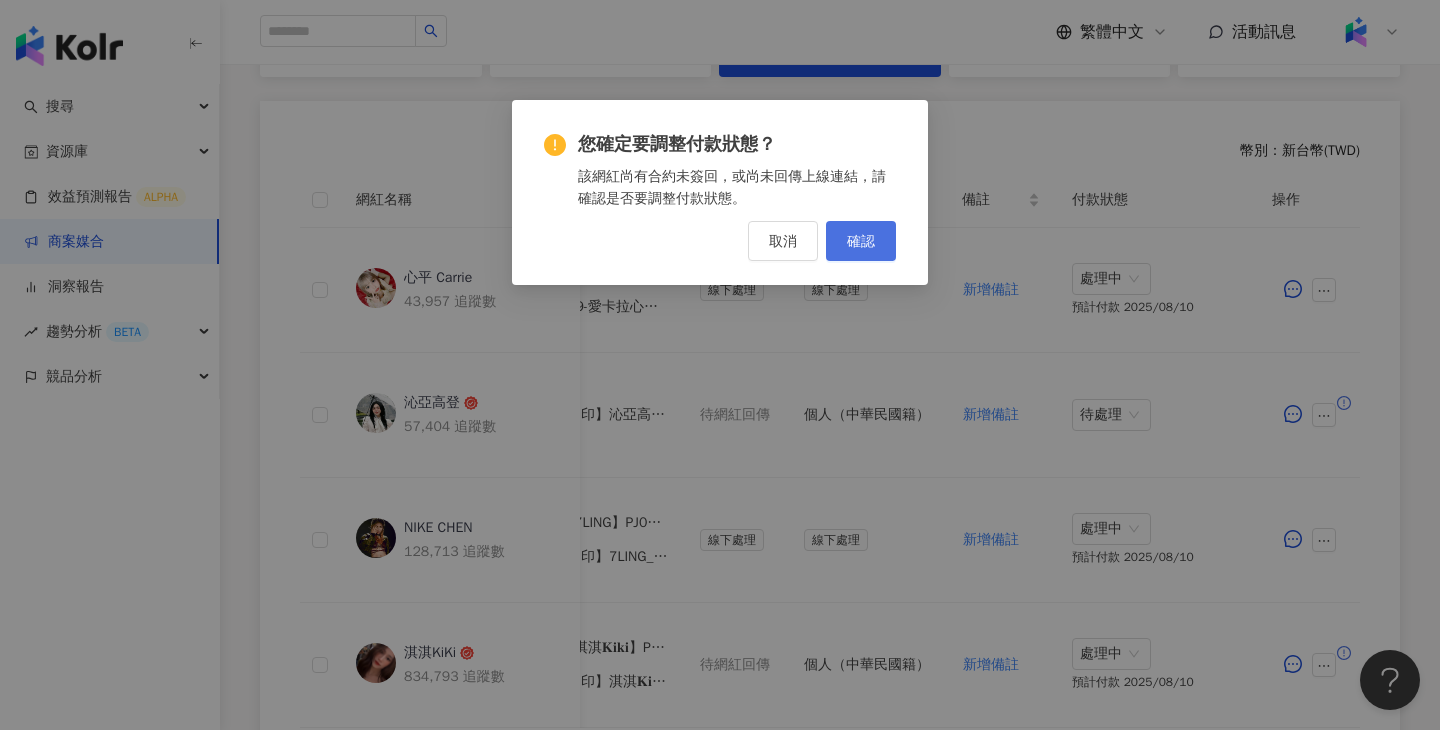 click on "確認" at bounding box center (861, 241) 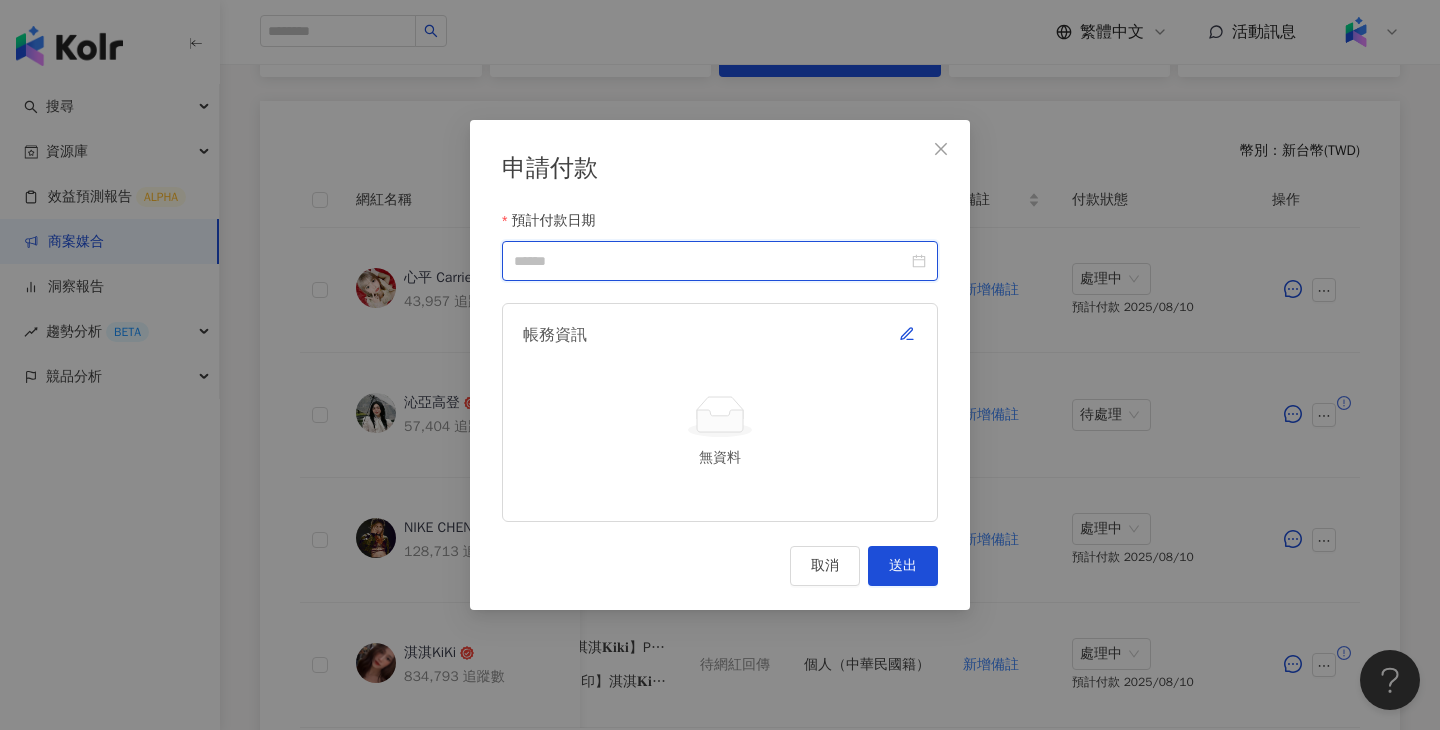 click on "預計付款日期" at bounding box center [711, 261] 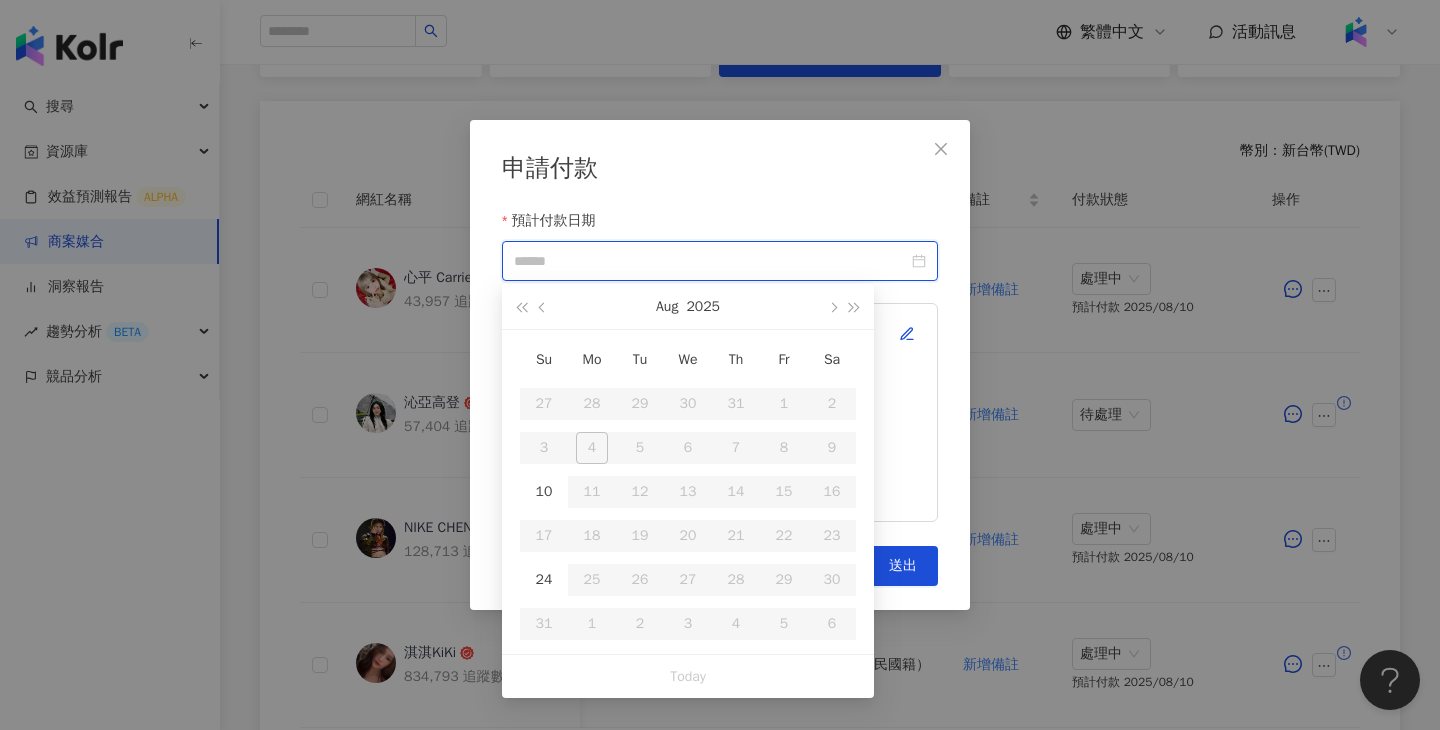 type on "**********" 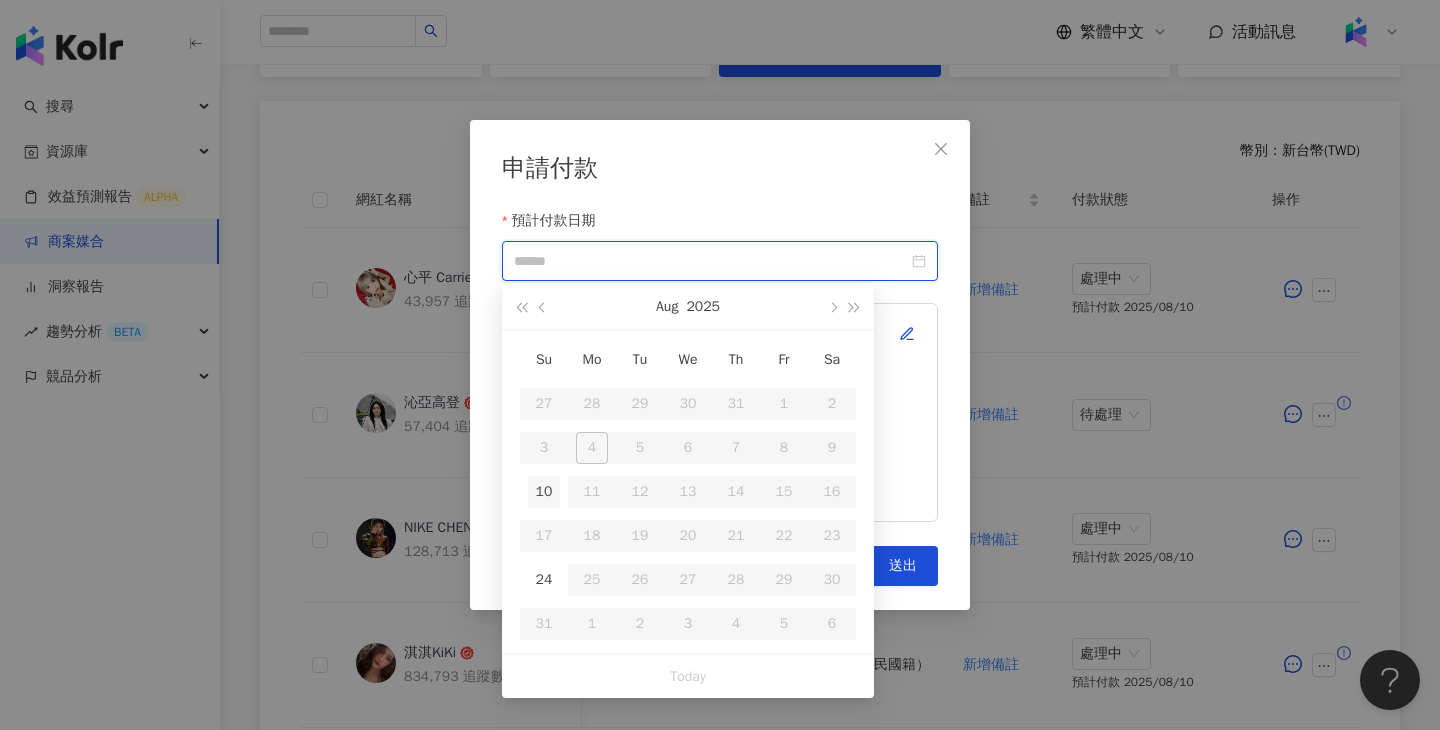 type on "**********" 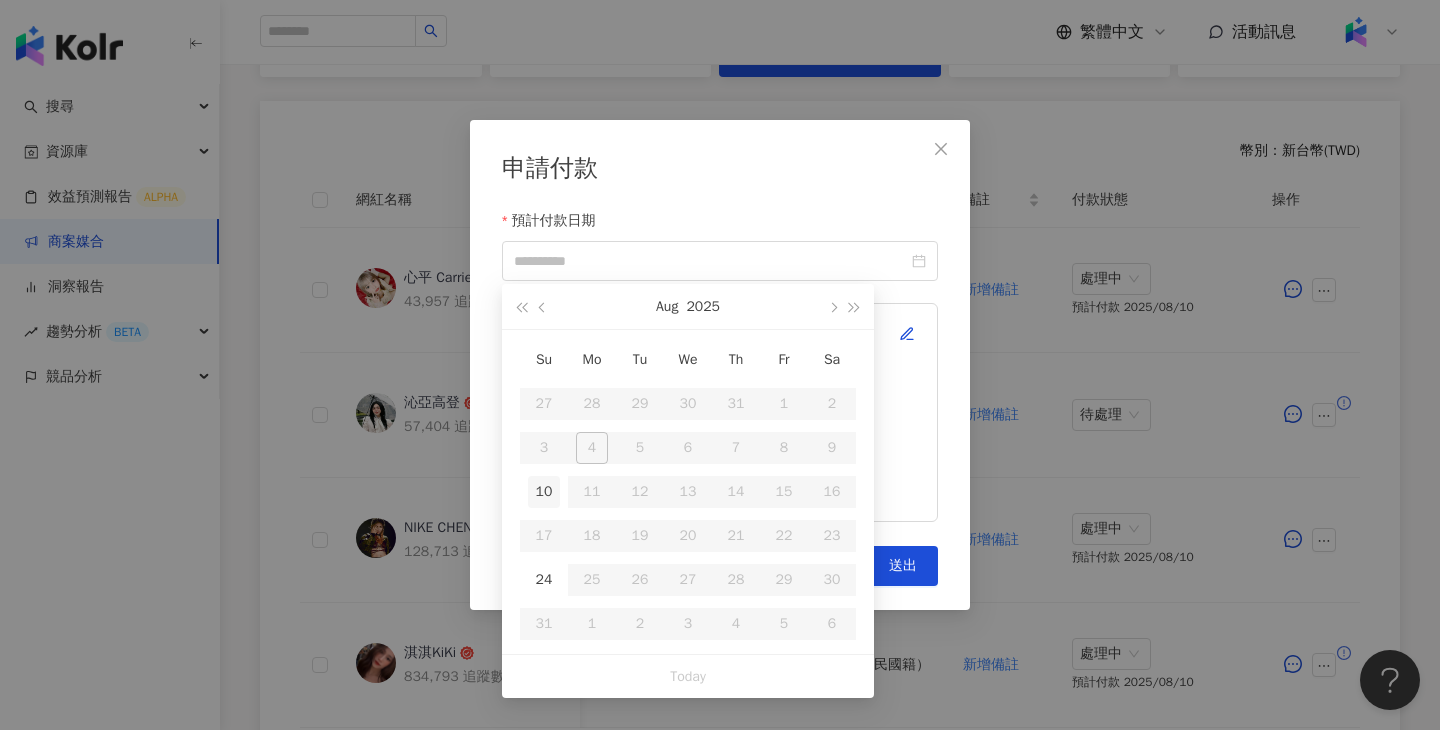 click on "10" at bounding box center (544, 492) 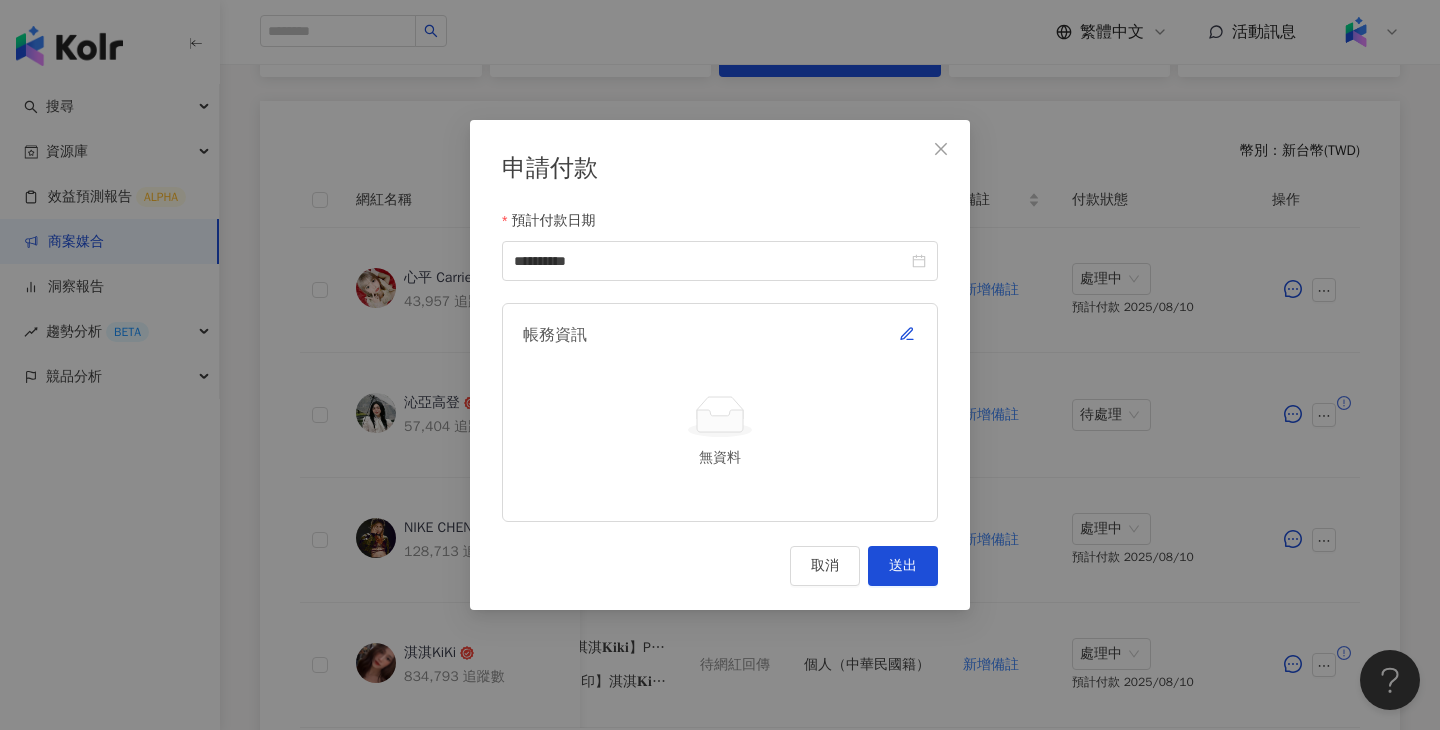 click on "帳務資訊 無資料" at bounding box center [720, 412] 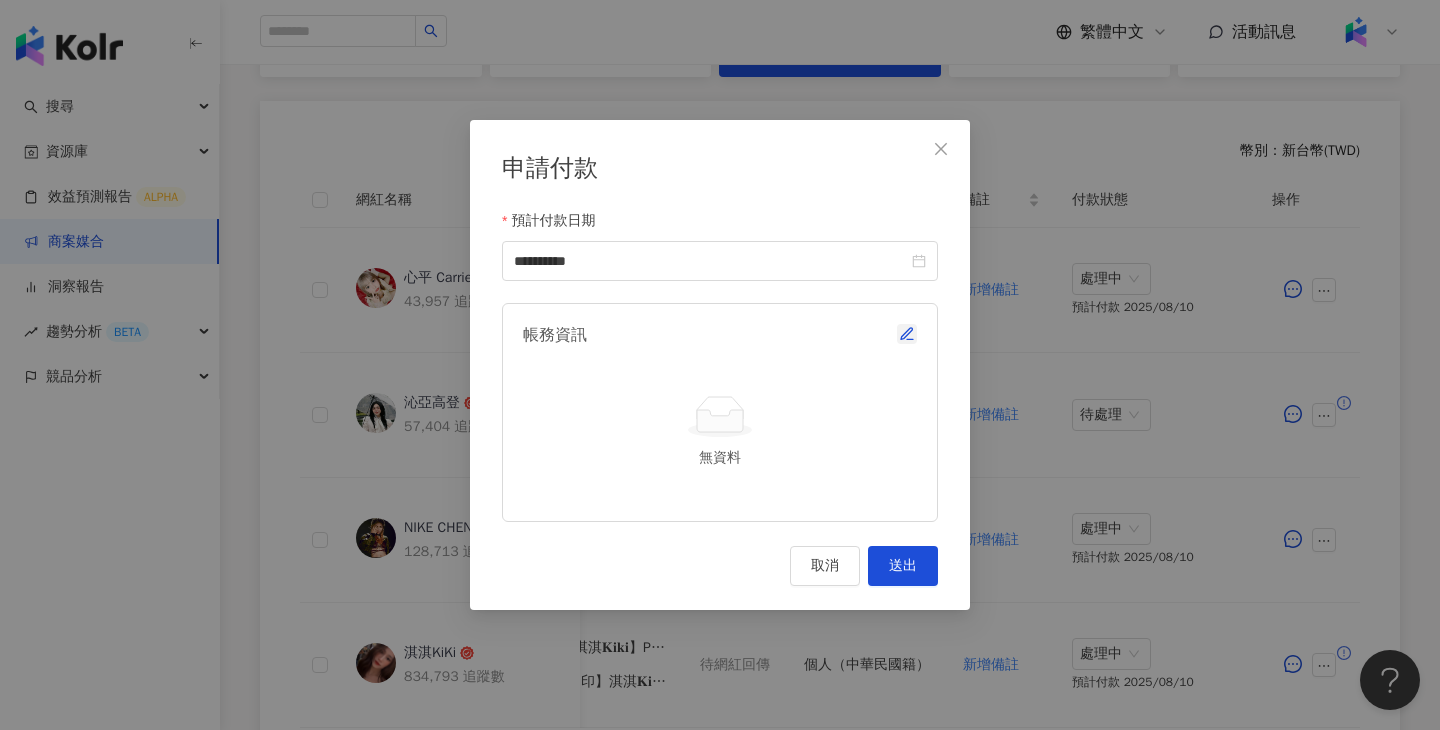 click at bounding box center [907, 334] 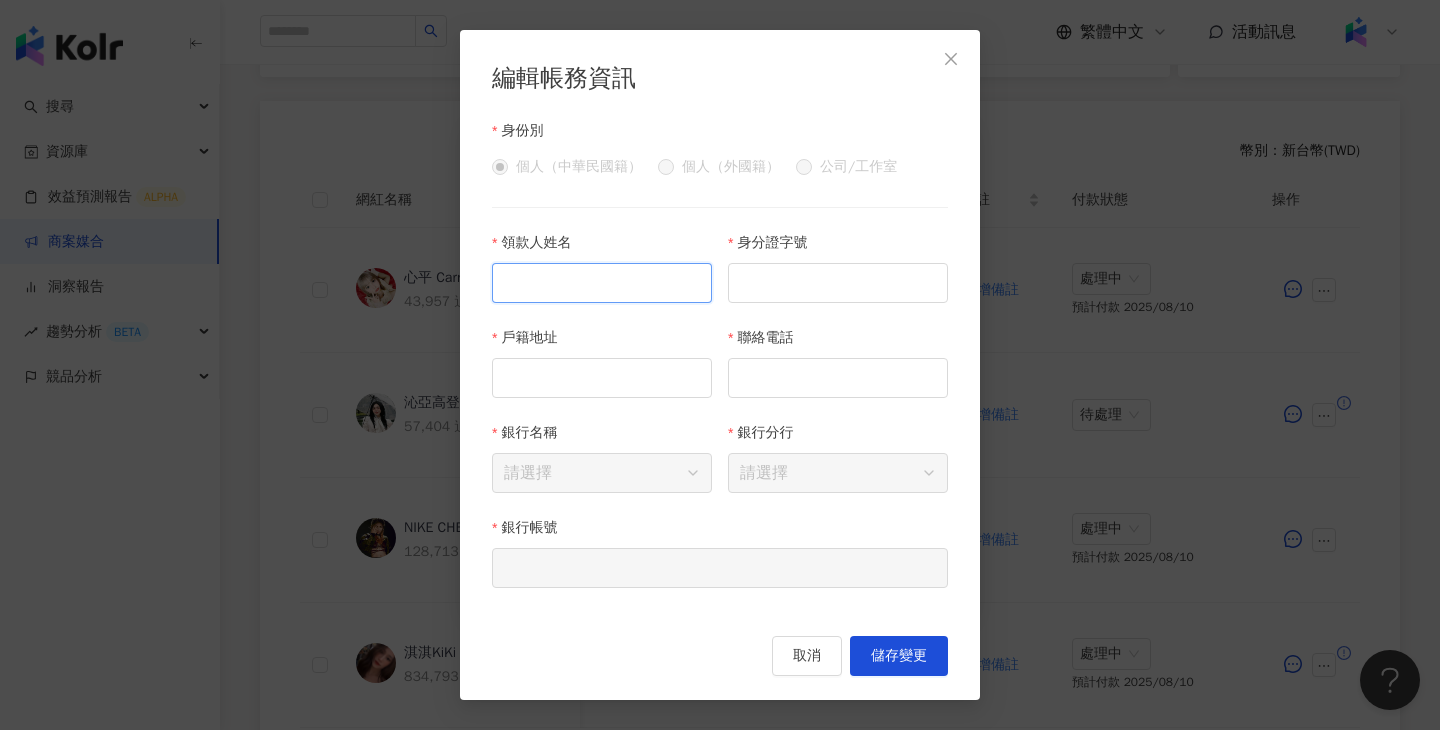 click on "領款人姓名" at bounding box center (602, 283) 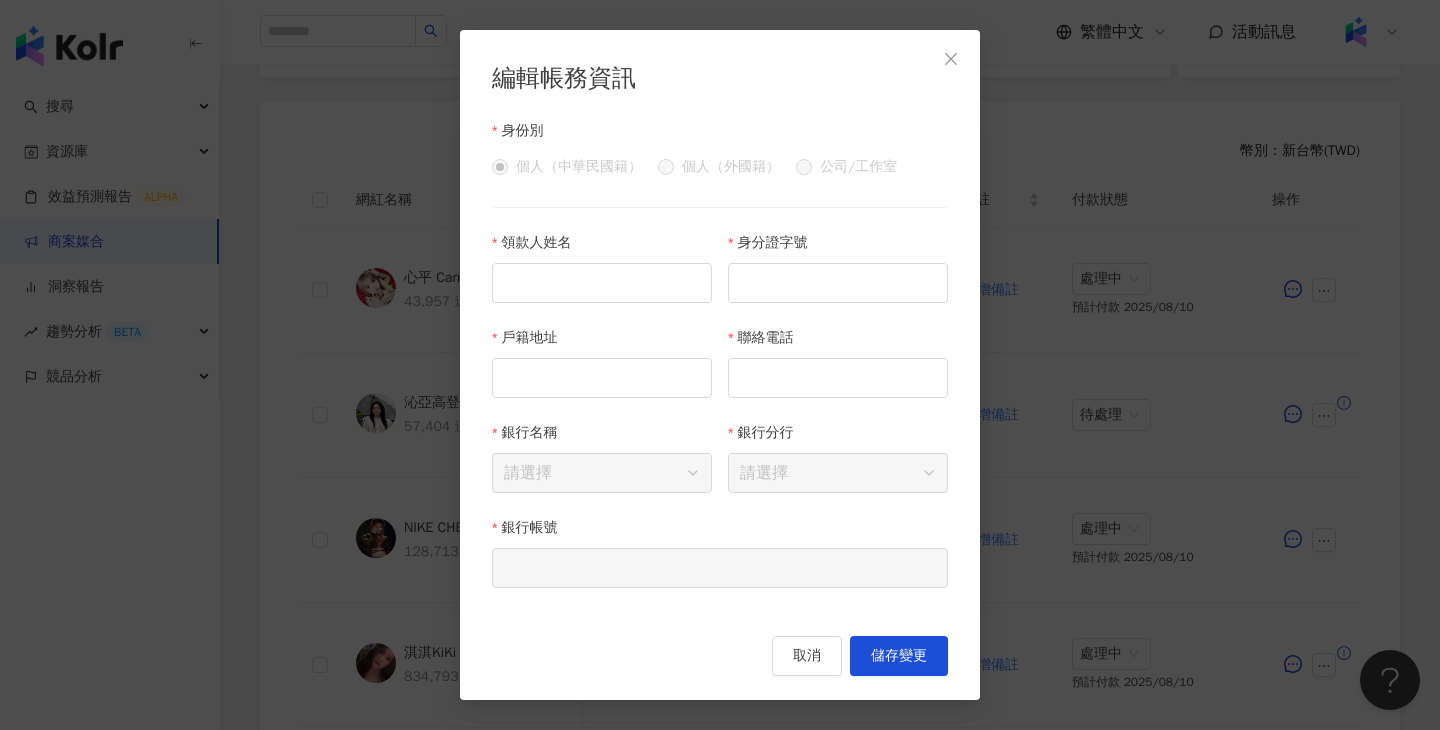 click on "個人（外國籍）" at bounding box center (731, 167) 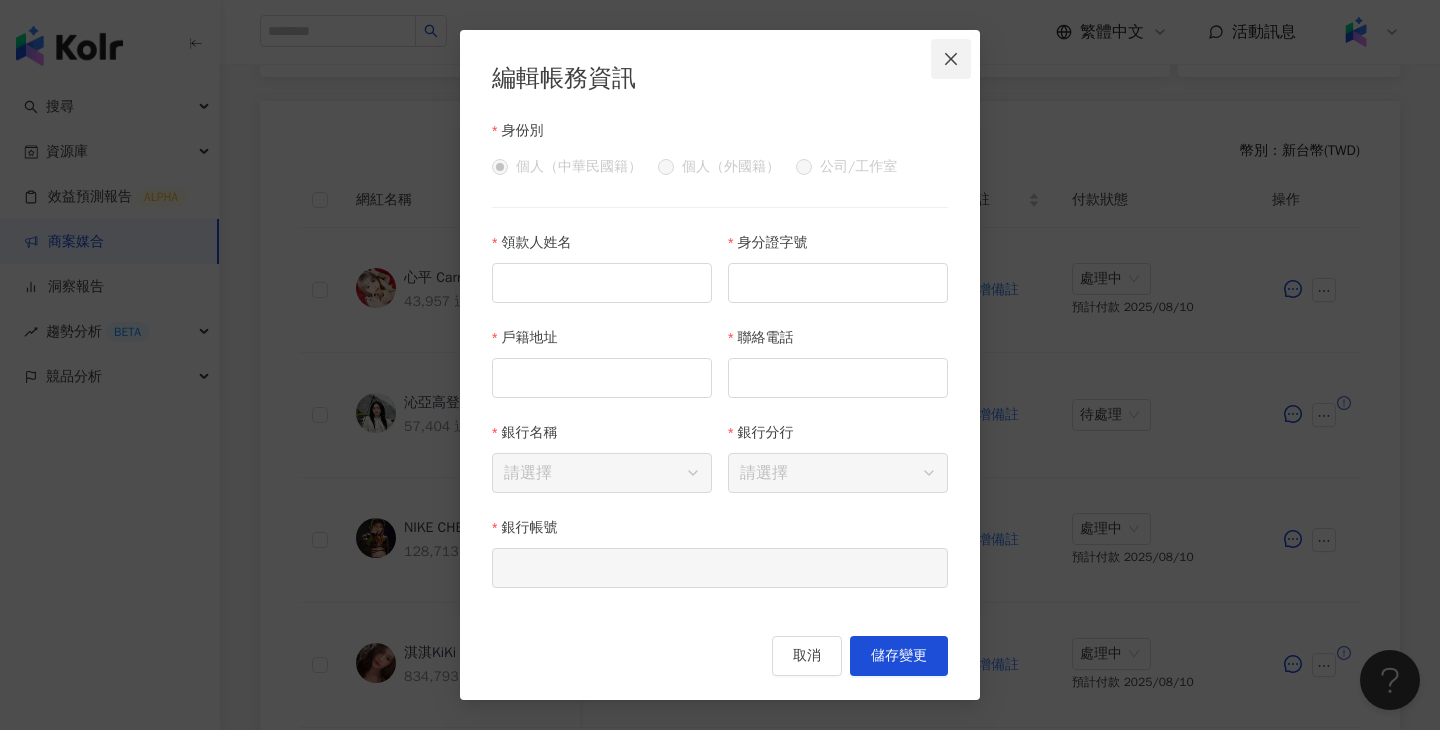 click 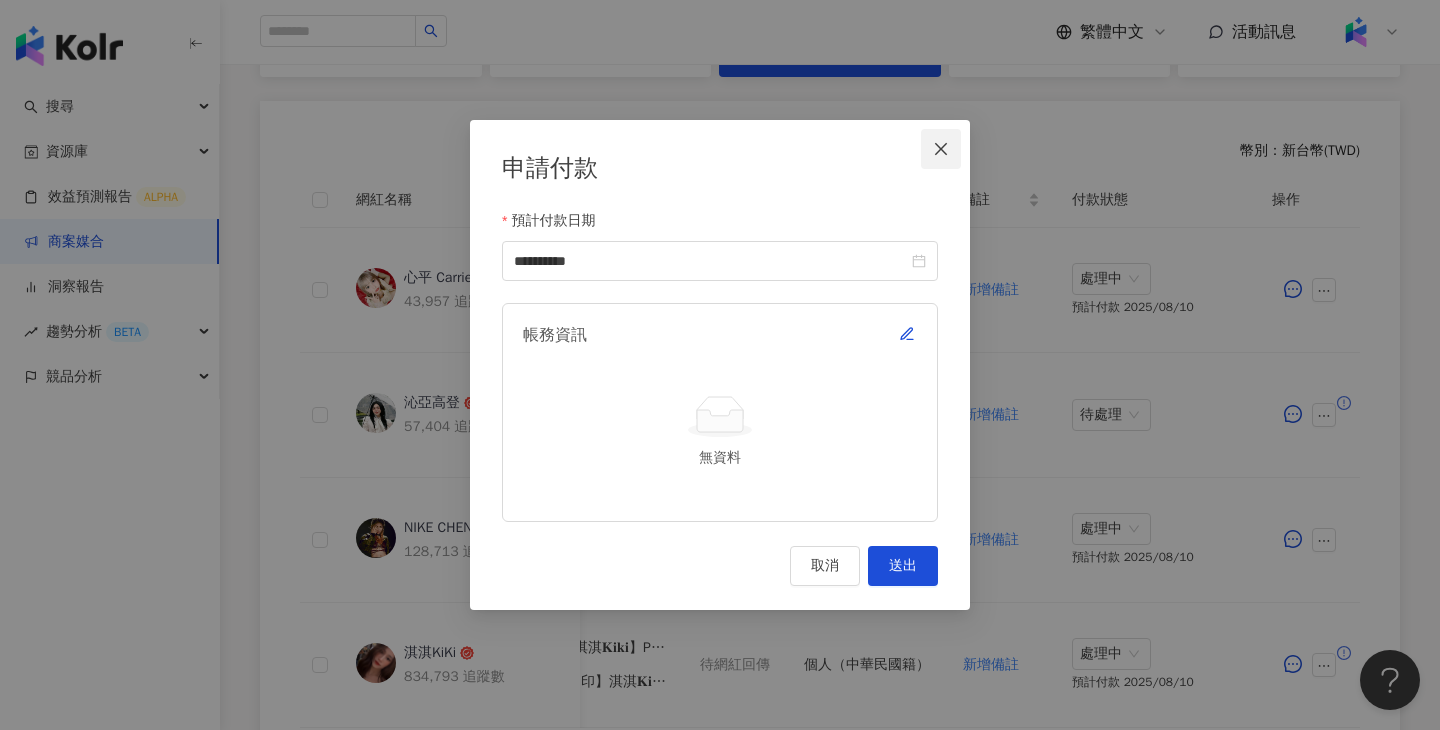 click at bounding box center [941, 149] 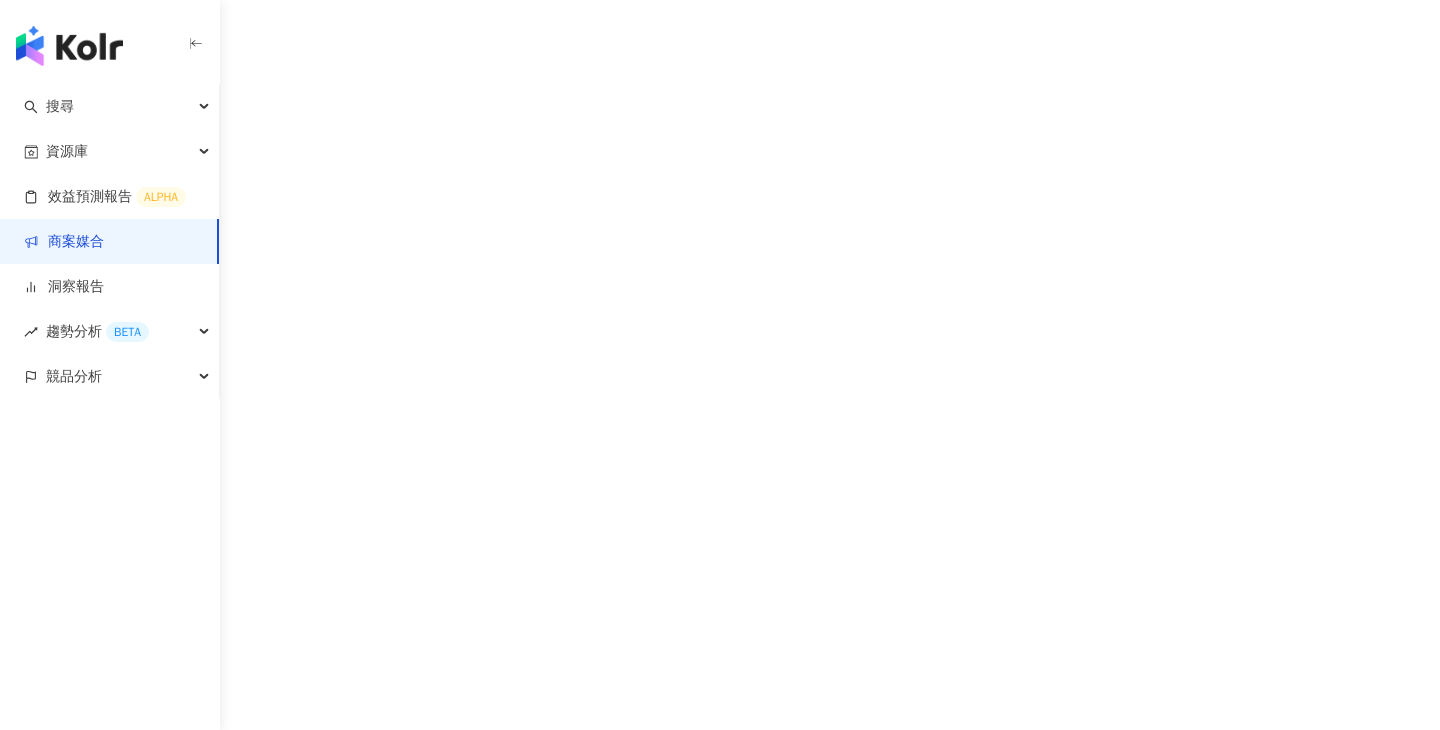 scroll, scrollTop: 0, scrollLeft: 0, axis: both 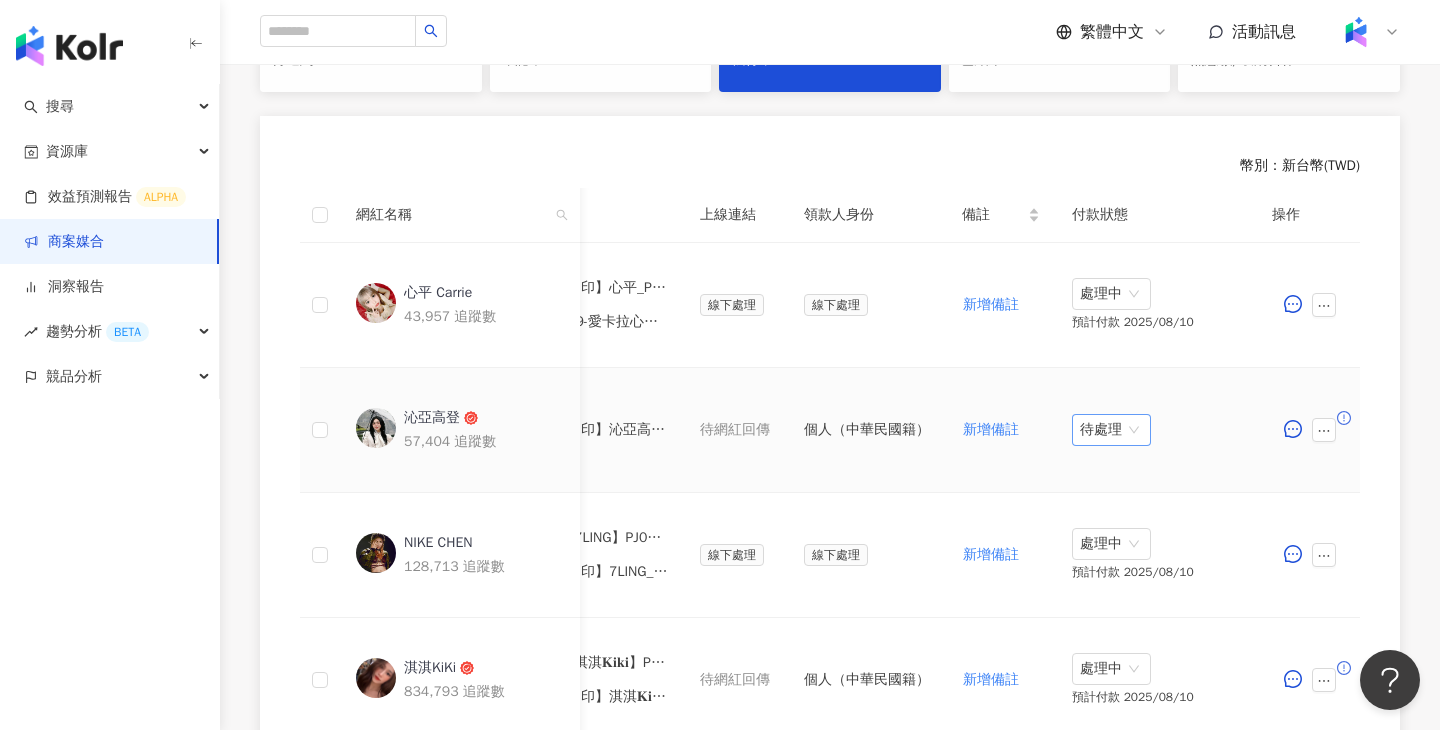 click on "待處理" at bounding box center [1111, 430] 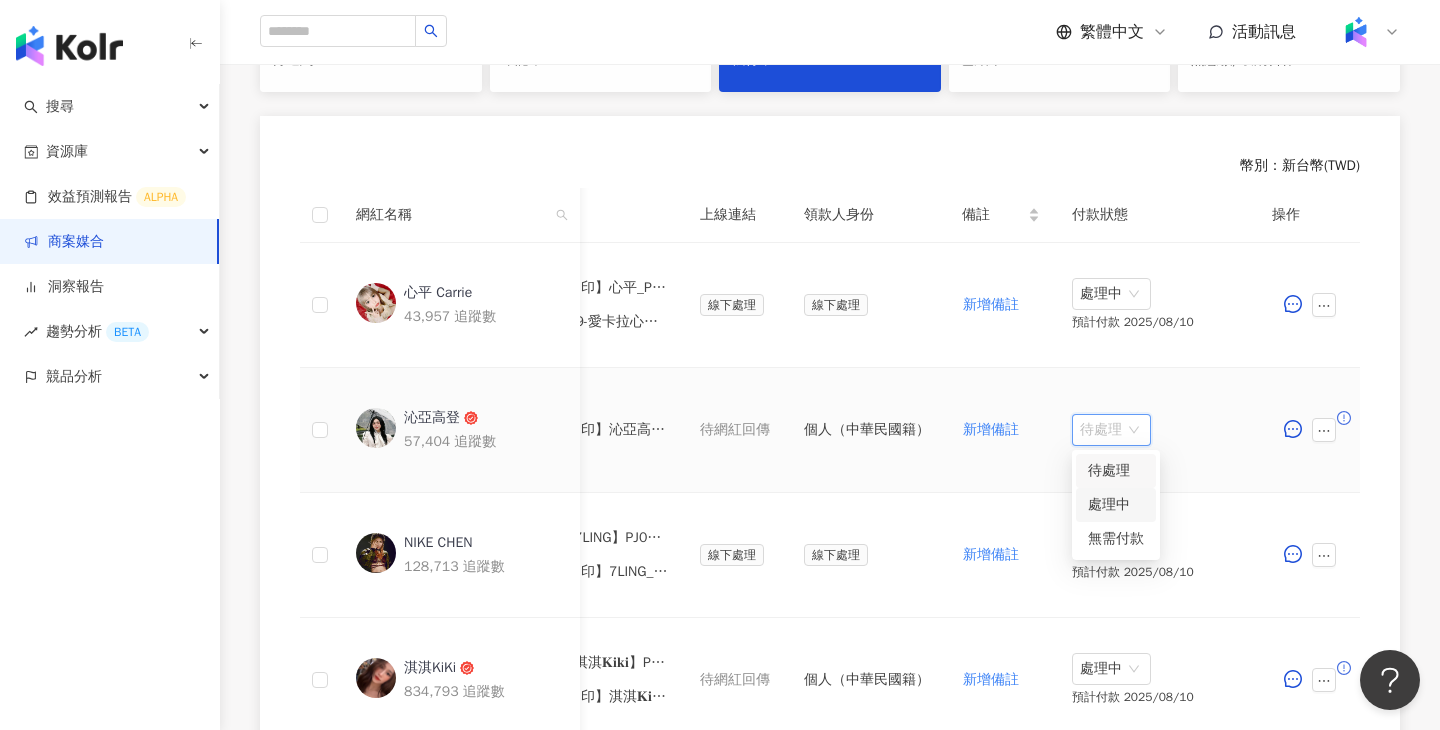 click on "處理中" at bounding box center (1116, 505) 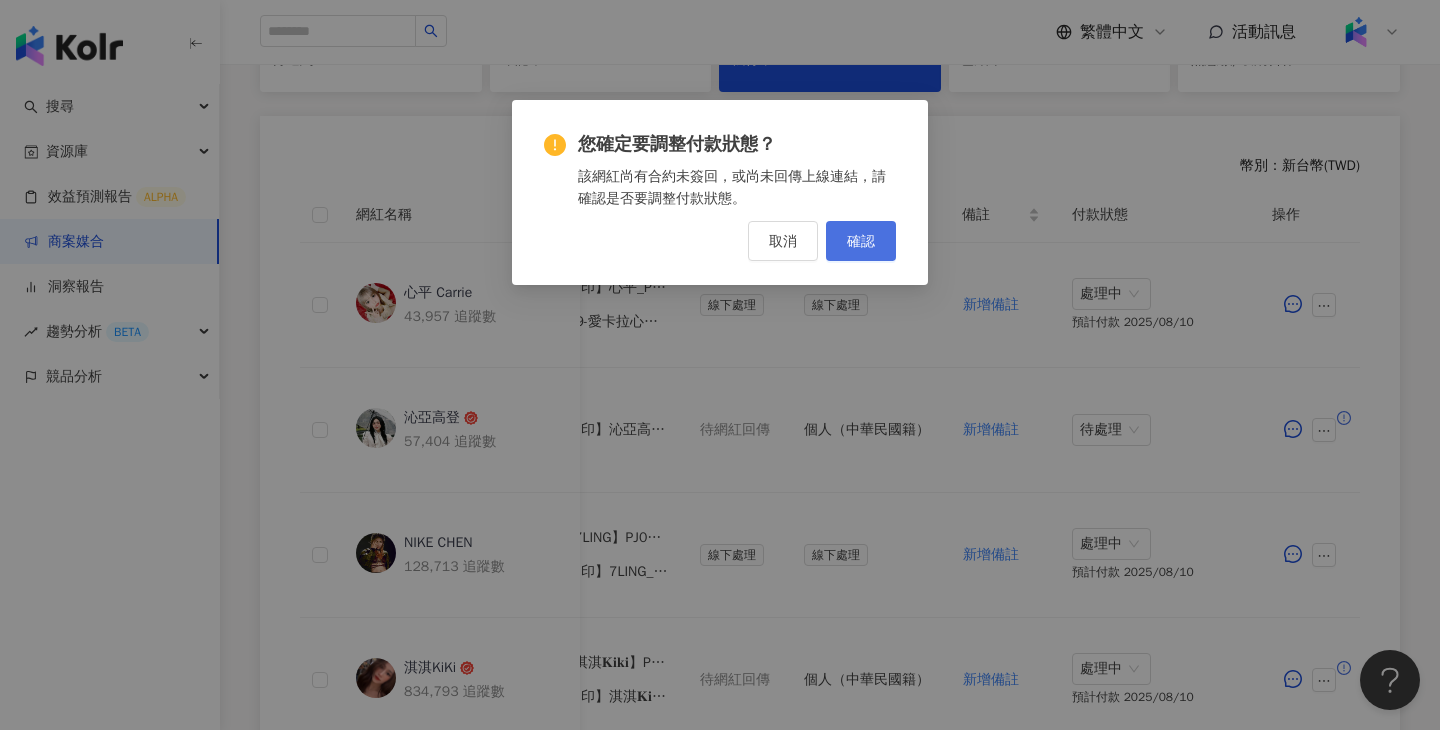 click on "確認" at bounding box center [861, 241] 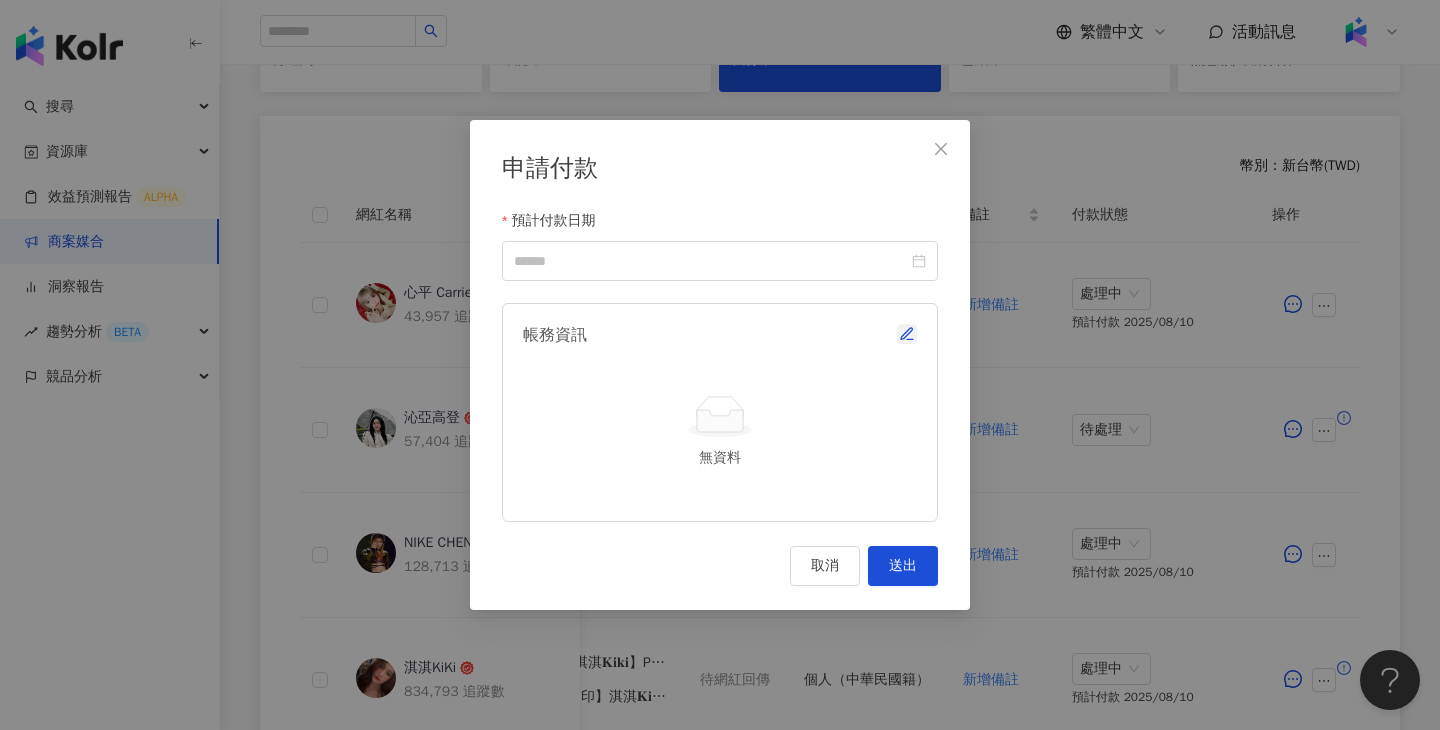 click at bounding box center [907, 333] 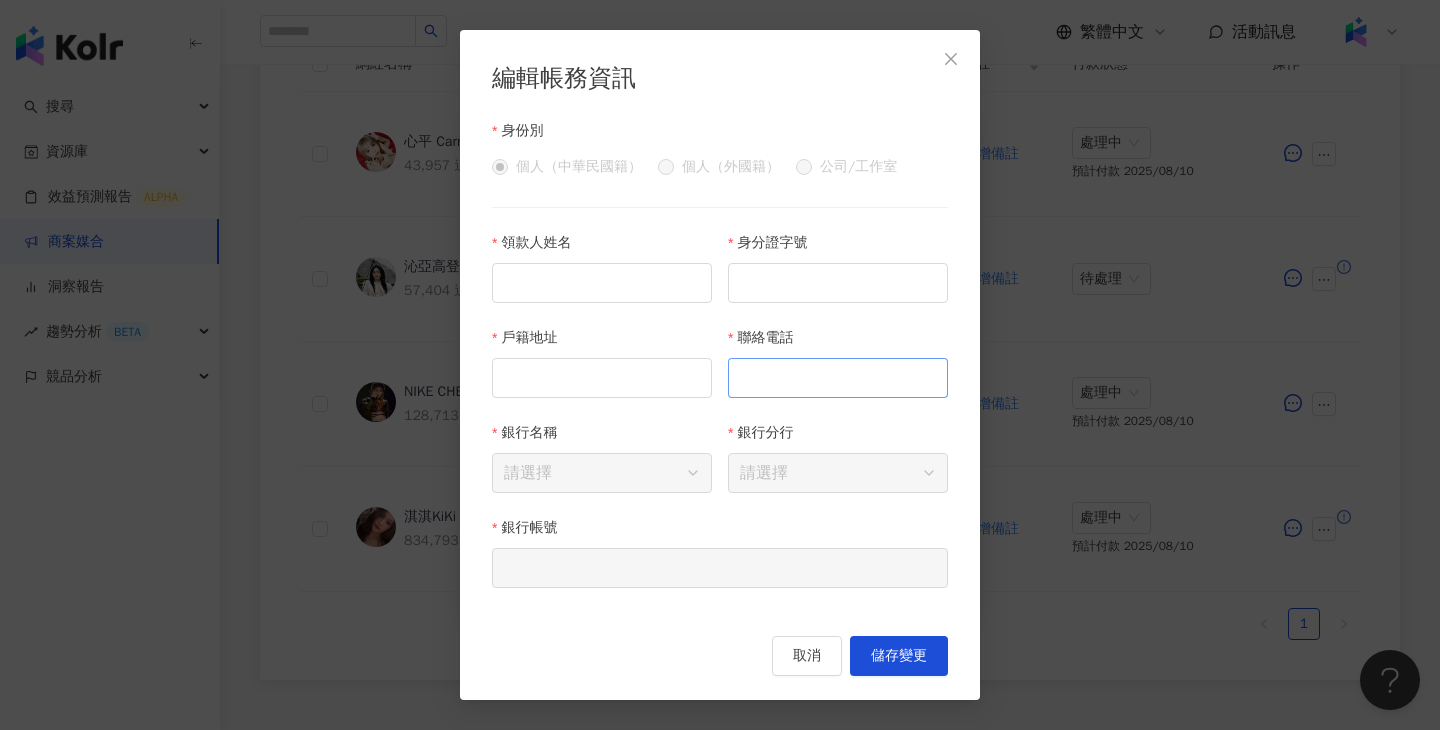 scroll, scrollTop: 834, scrollLeft: 0, axis: vertical 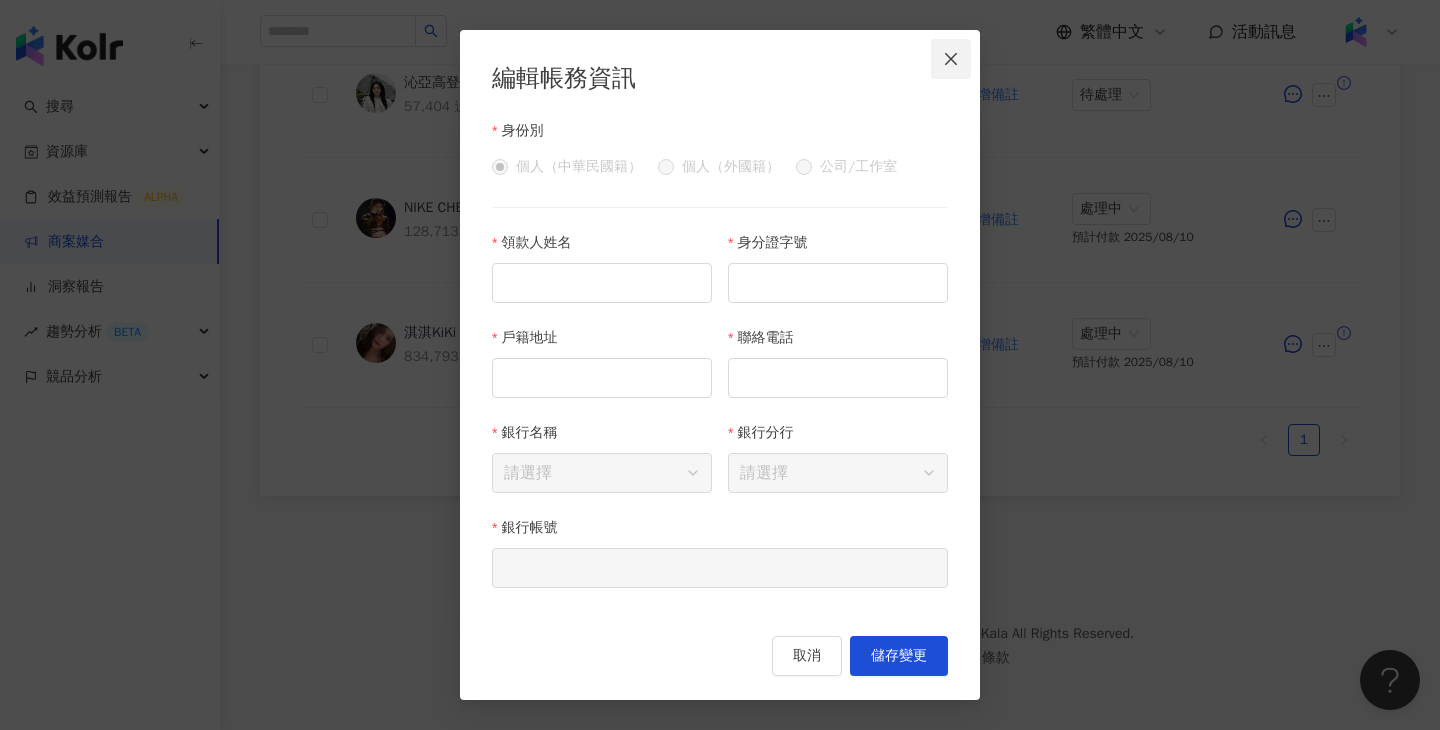 click at bounding box center [951, 59] 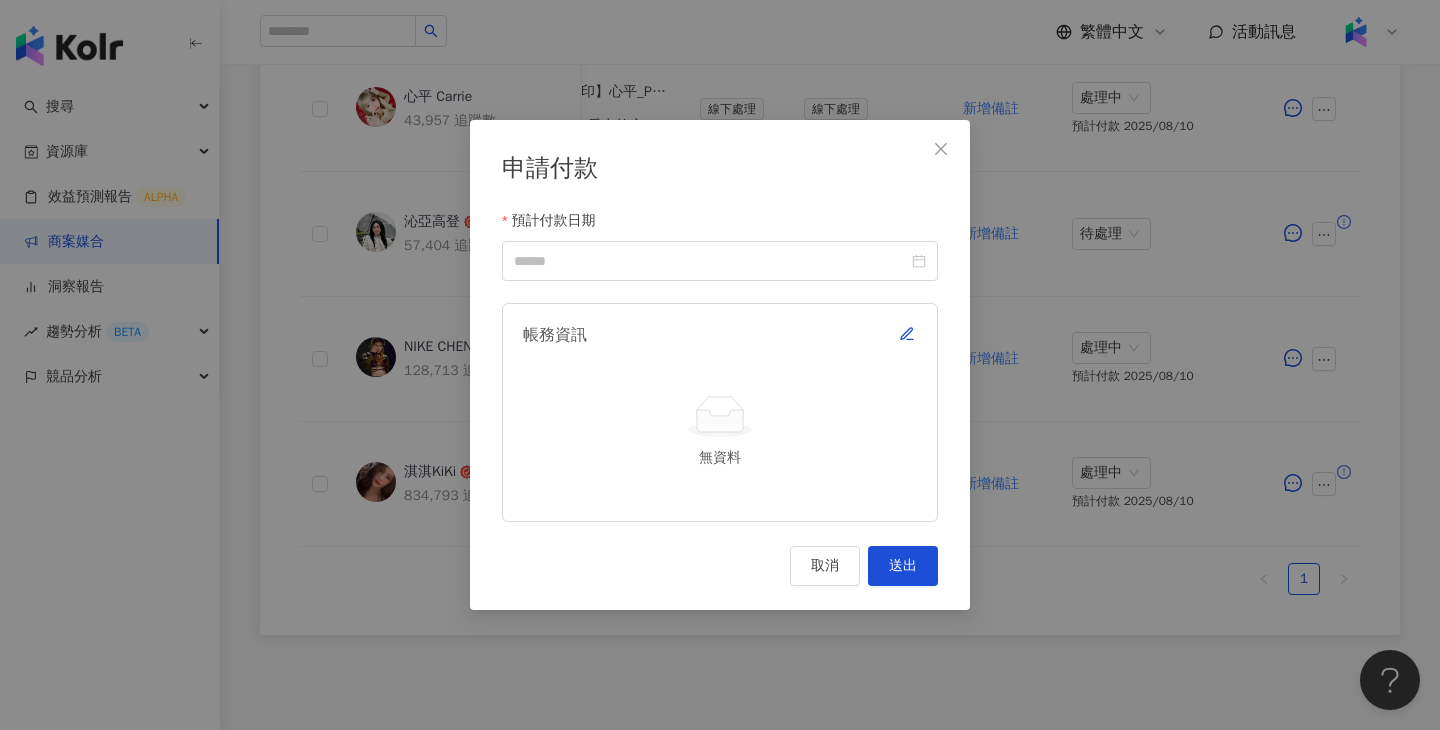 scroll, scrollTop: 649, scrollLeft: 0, axis: vertical 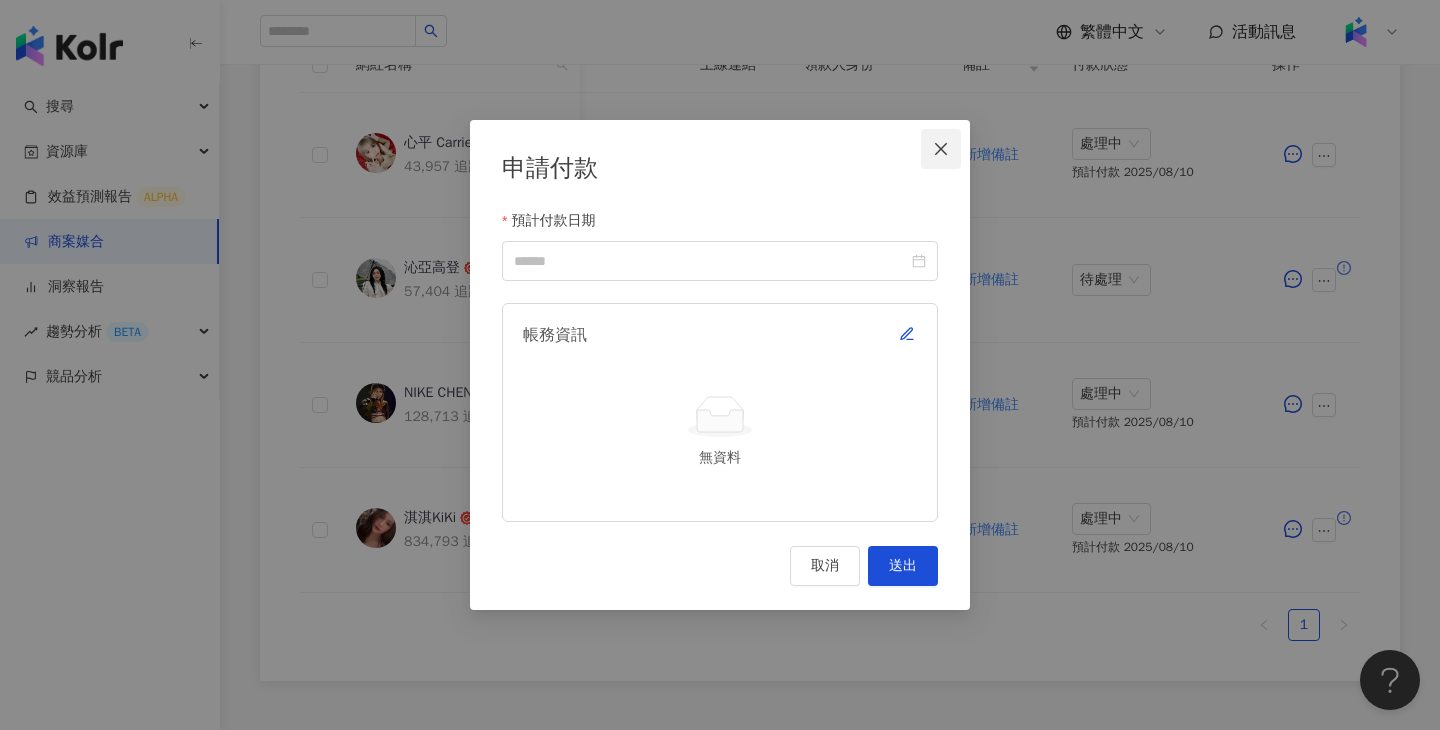 click 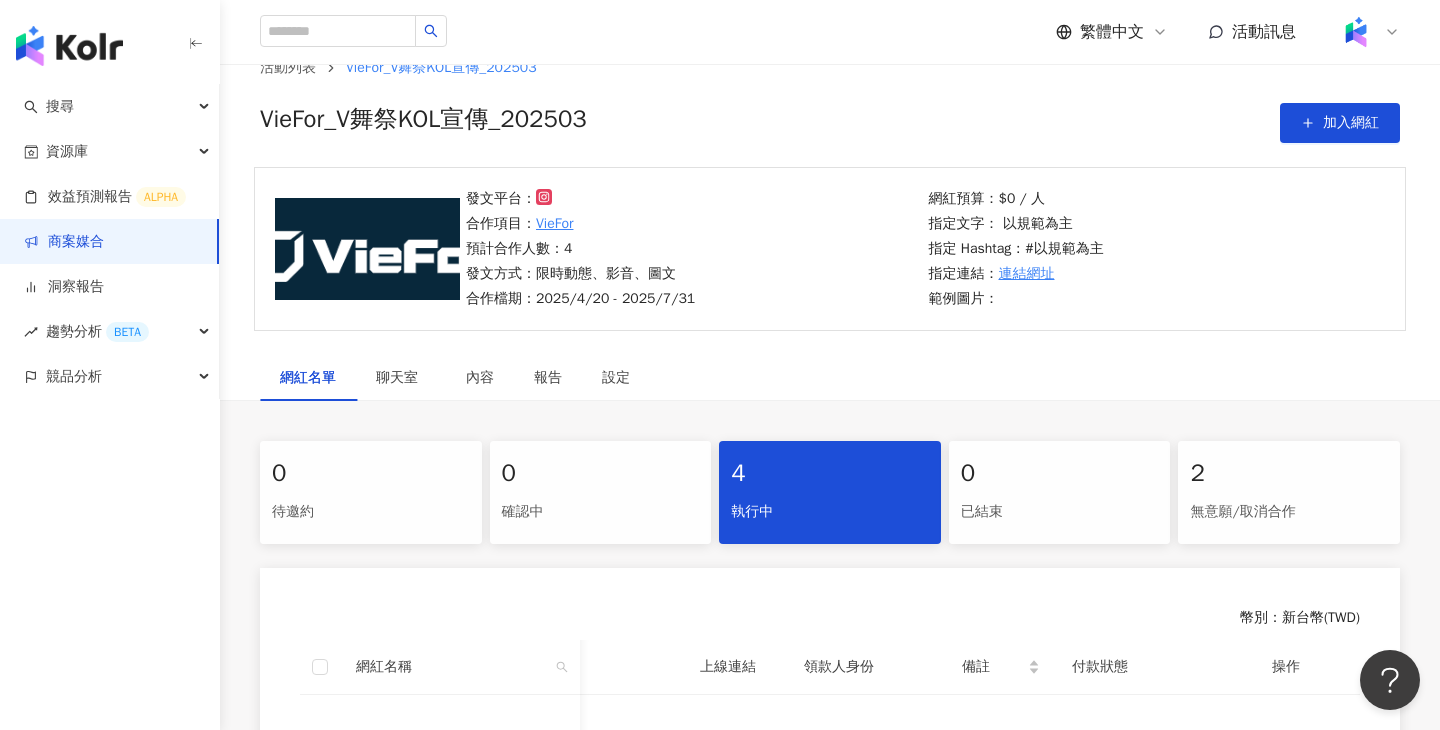 scroll, scrollTop: 7, scrollLeft: 0, axis: vertical 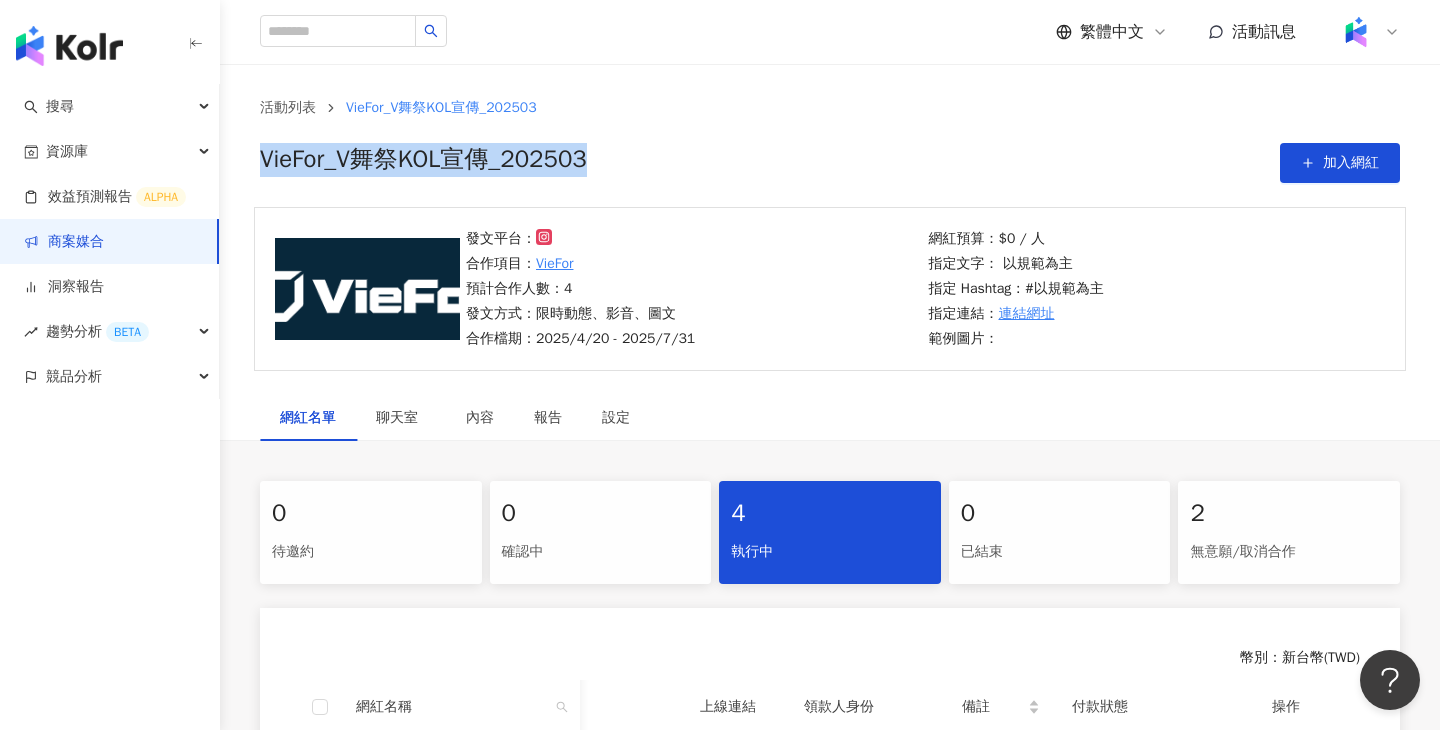 drag, startPoint x: 648, startPoint y: 153, endPoint x: 258, endPoint y: 155, distance: 390.00513 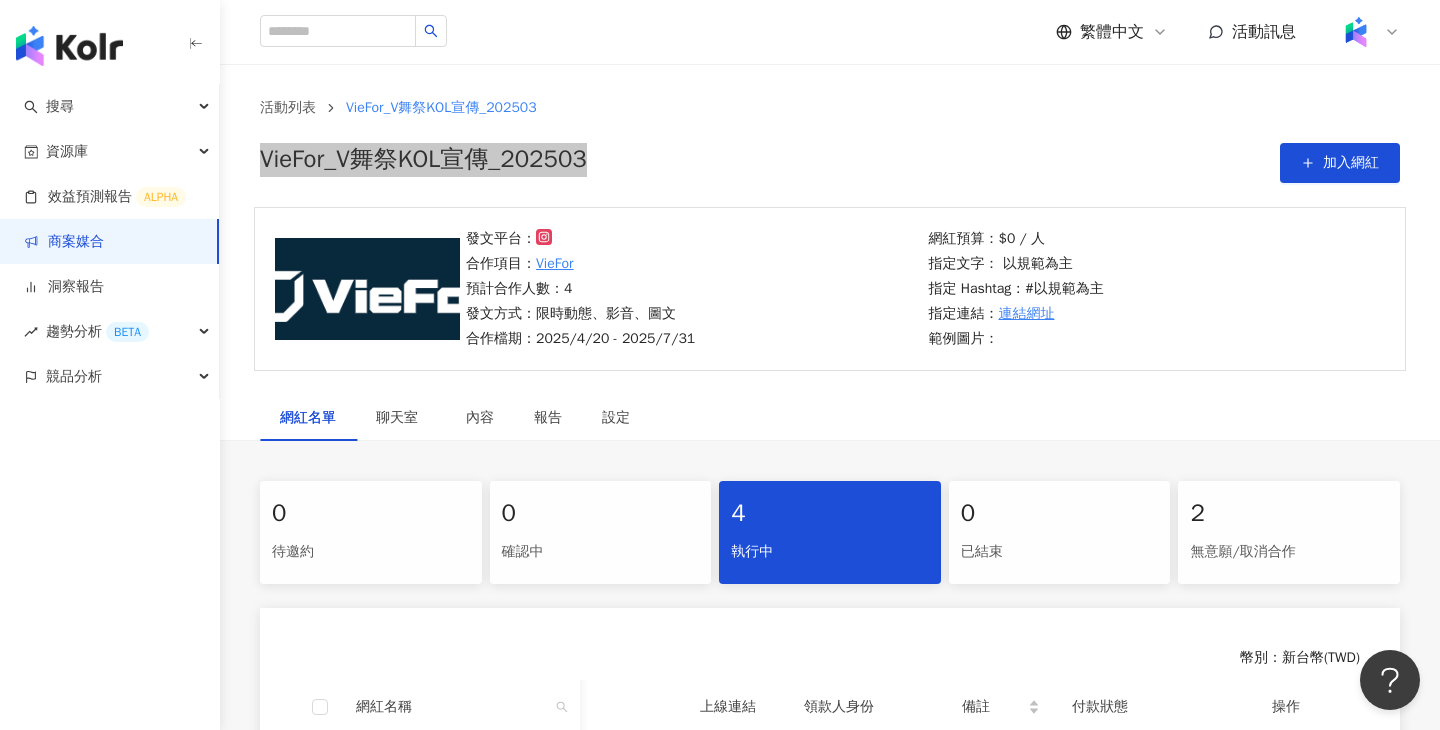 scroll, scrollTop: 448, scrollLeft: 0, axis: vertical 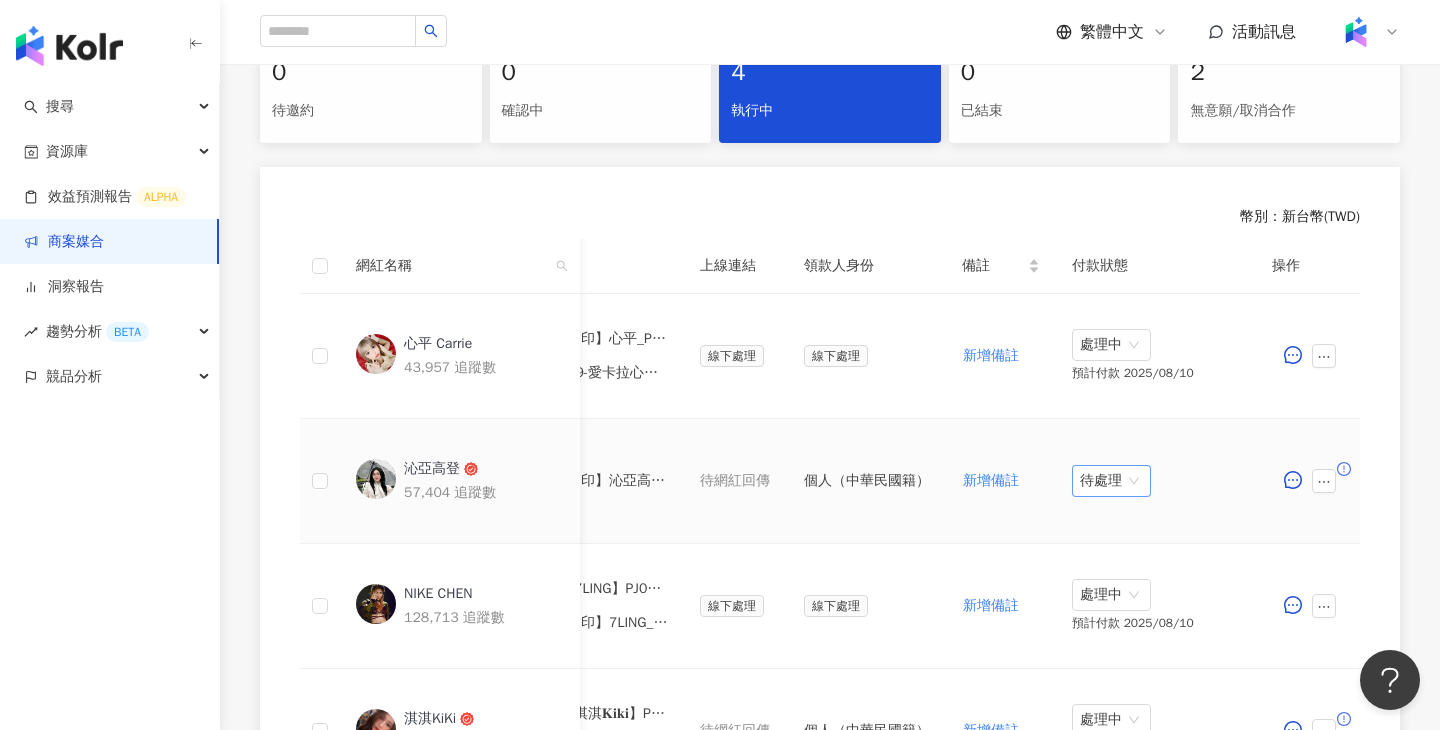click on "待處理" at bounding box center (1111, 481) 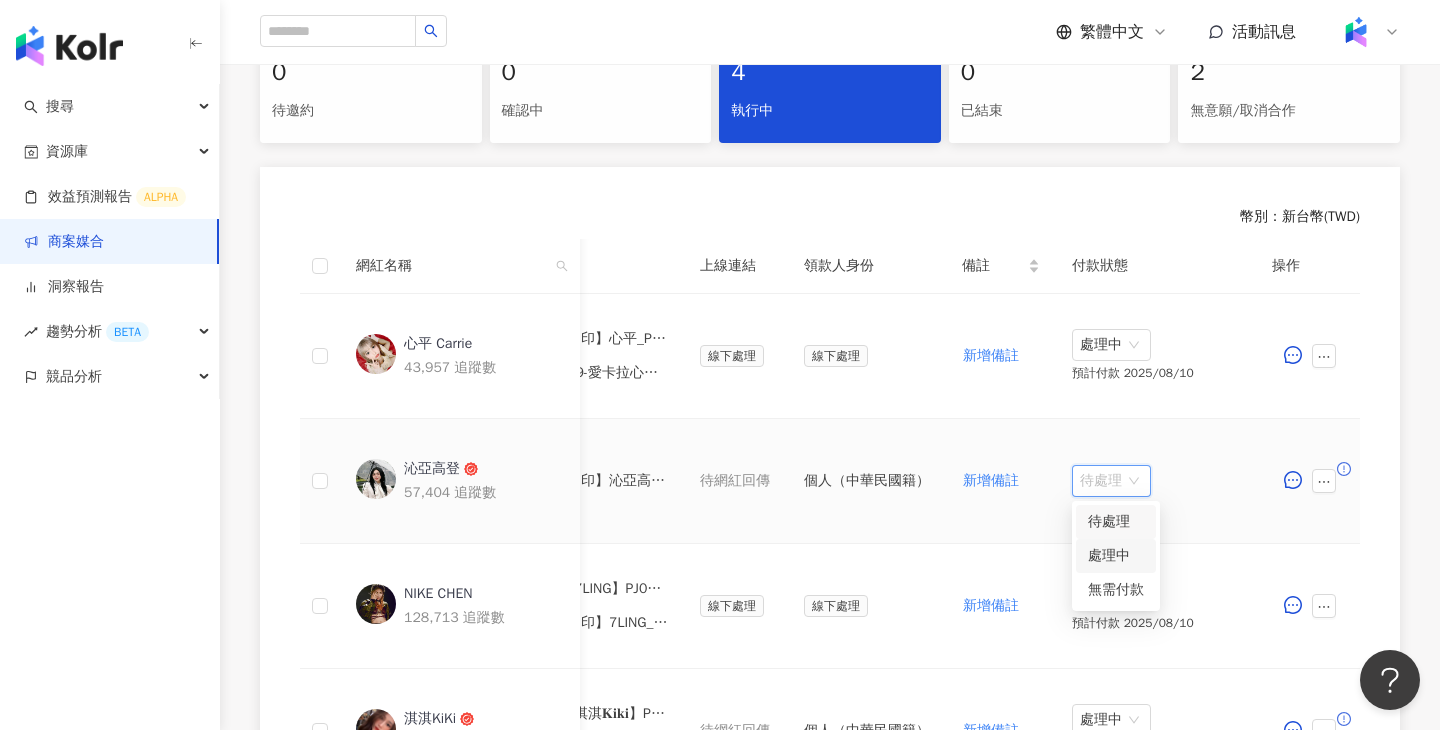 click on "處理中" at bounding box center (1116, 556) 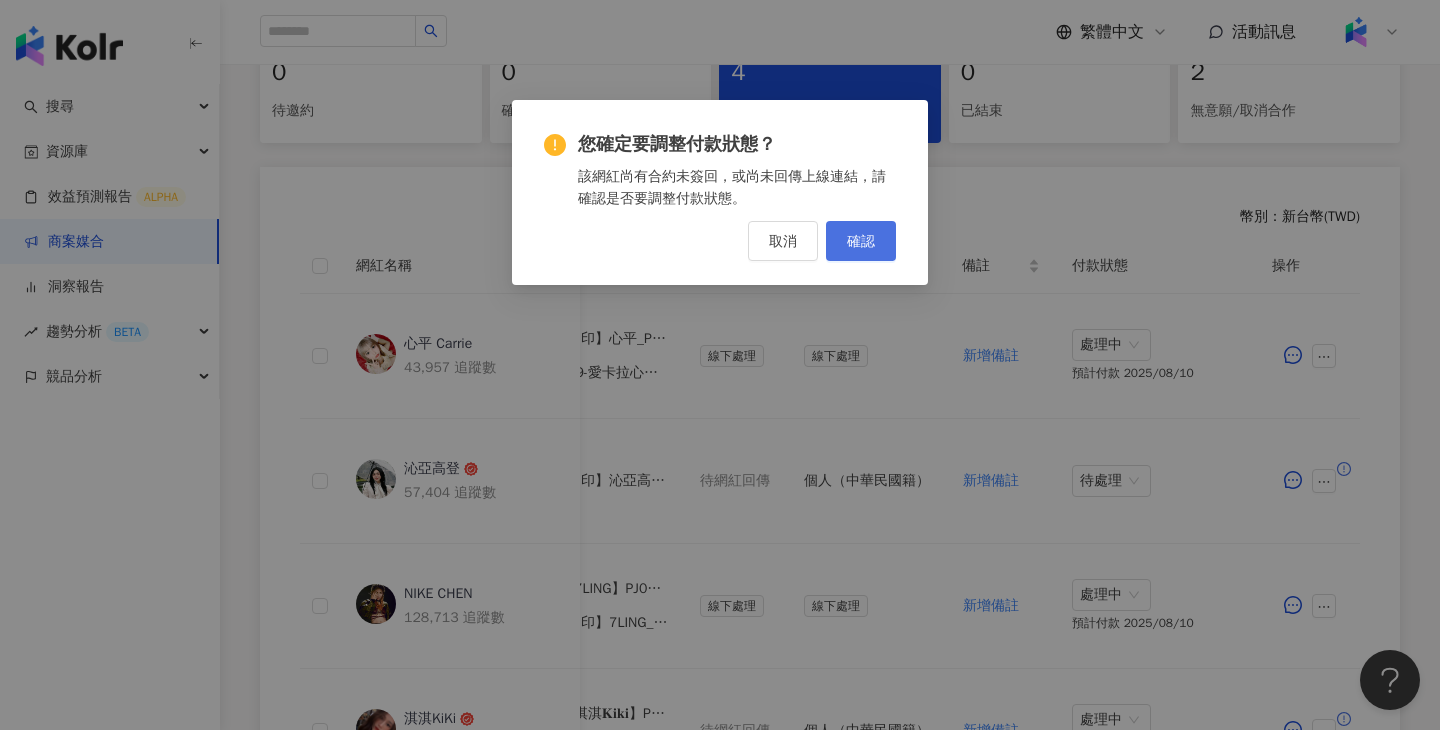 click on "確認" at bounding box center (861, 241) 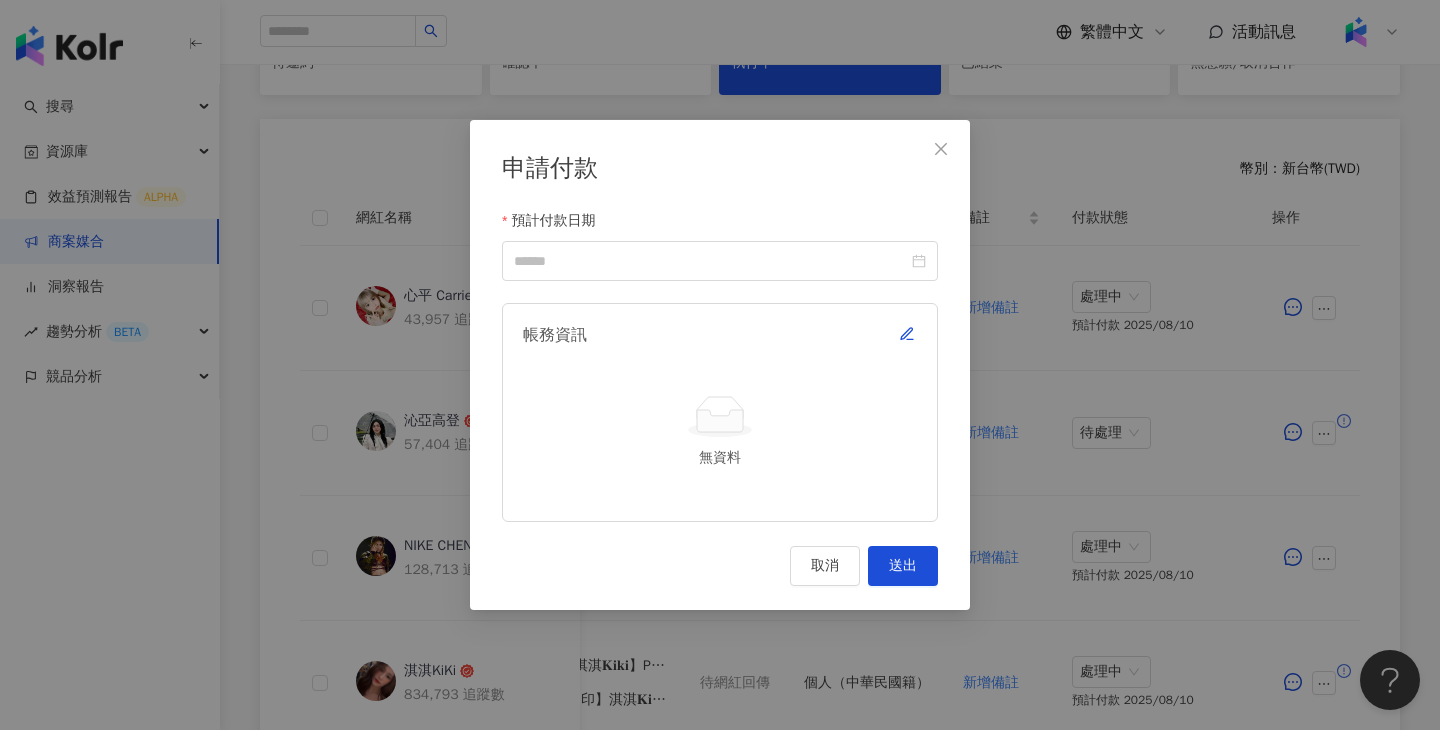 scroll, scrollTop: 536, scrollLeft: 0, axis: vertical 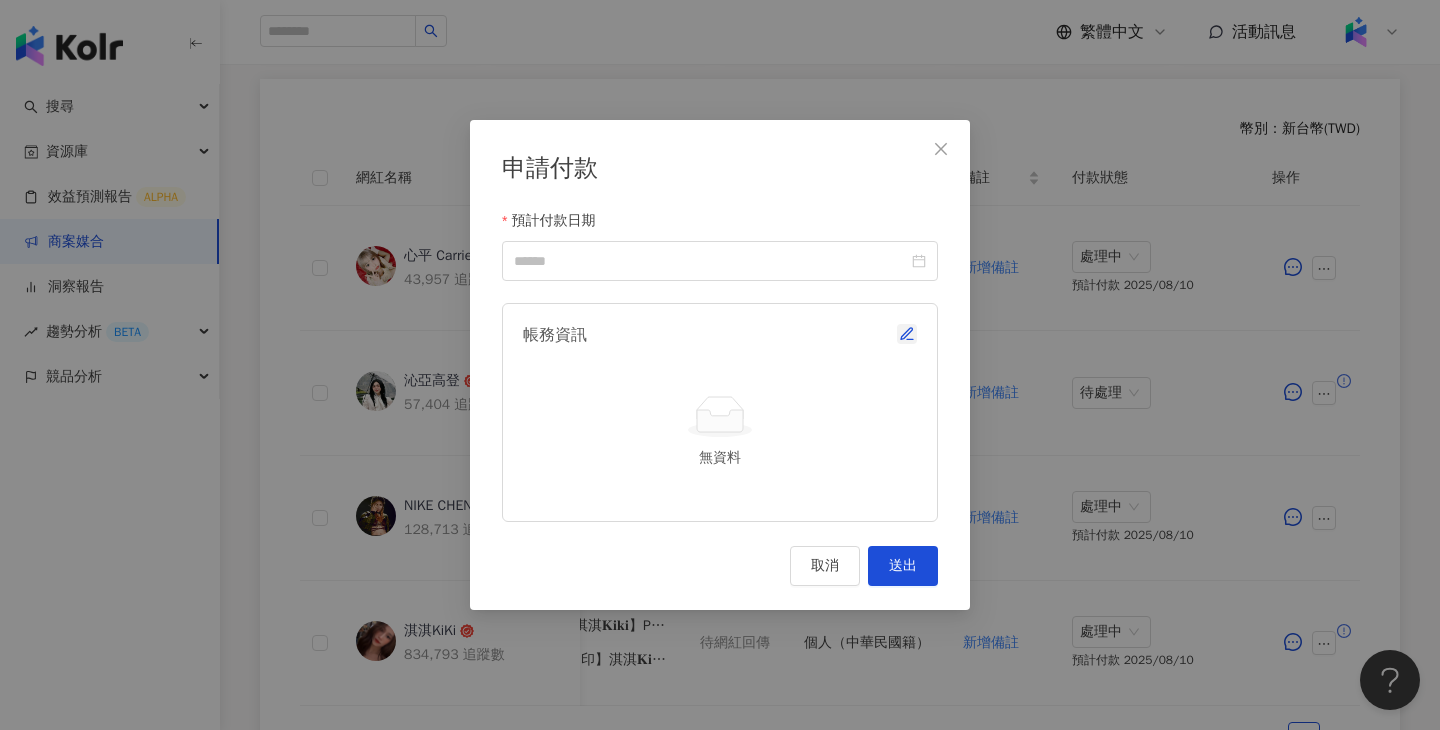 click 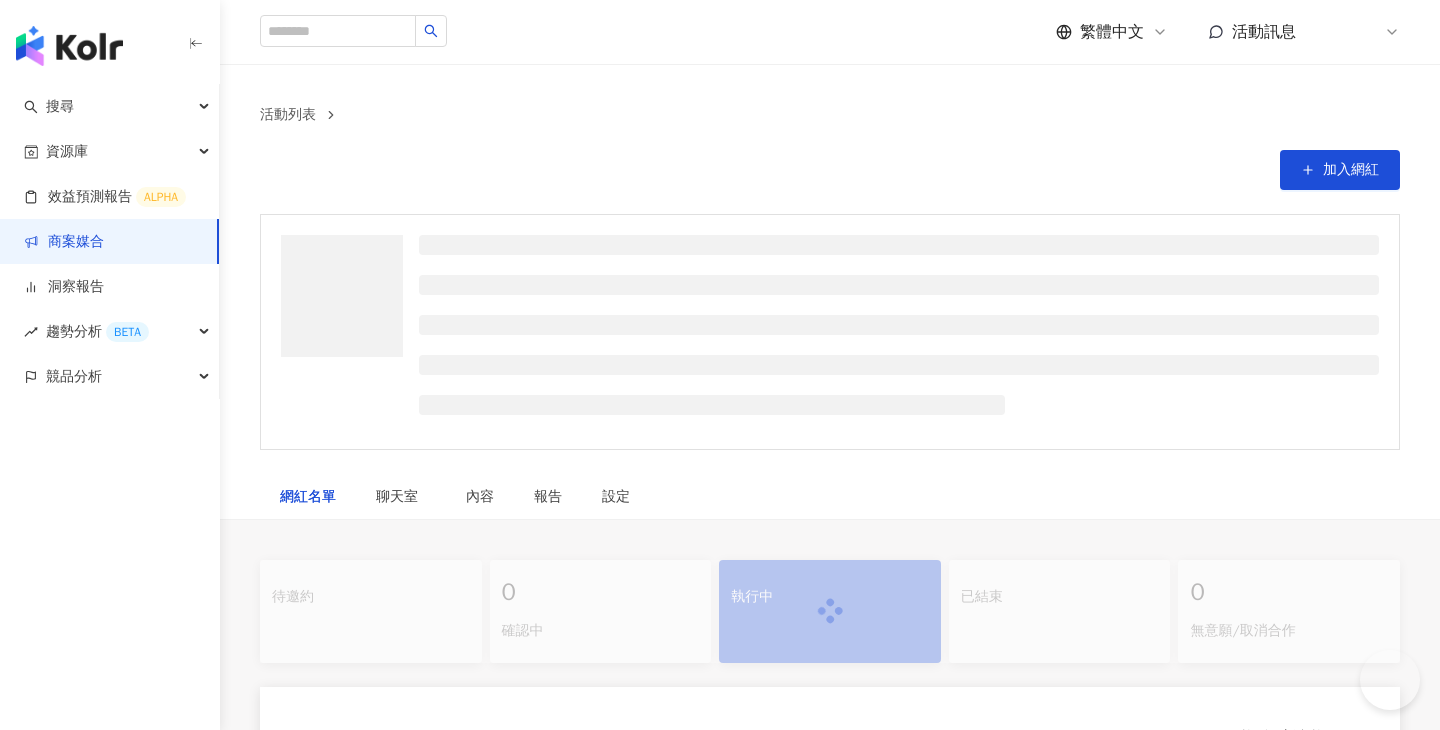 scroll, scrollTop: 0, scrollLeft: 0, axis: both 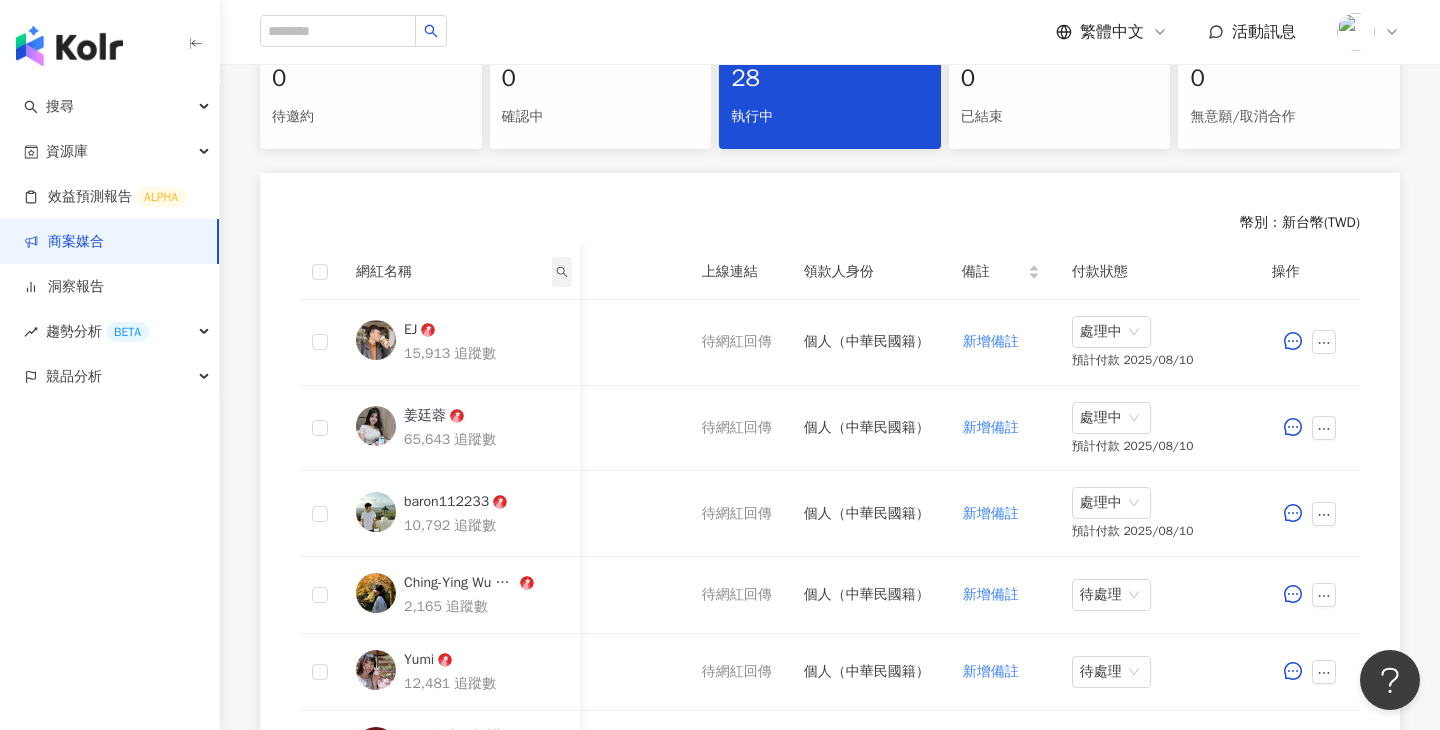 click at bounding box center (562, 272) 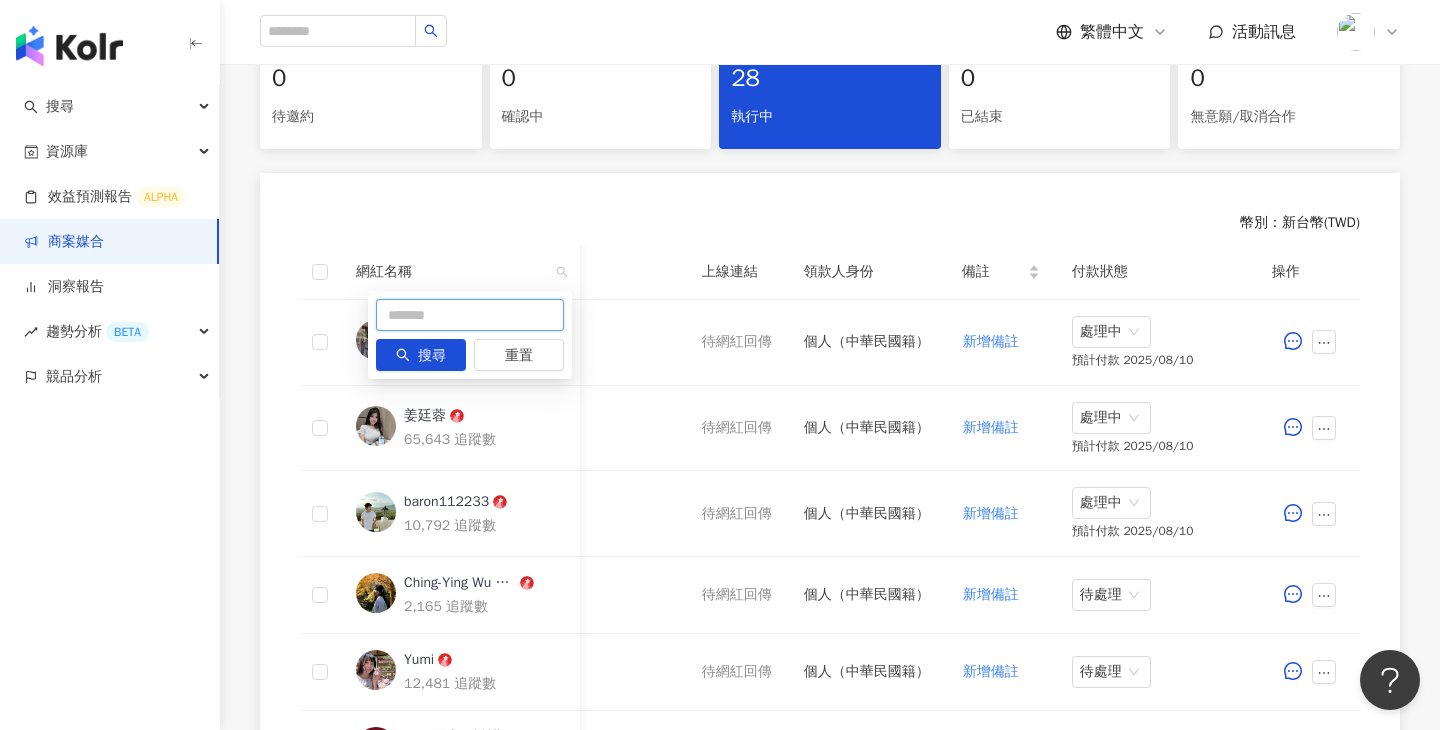 click at bounding box center (470, 315) 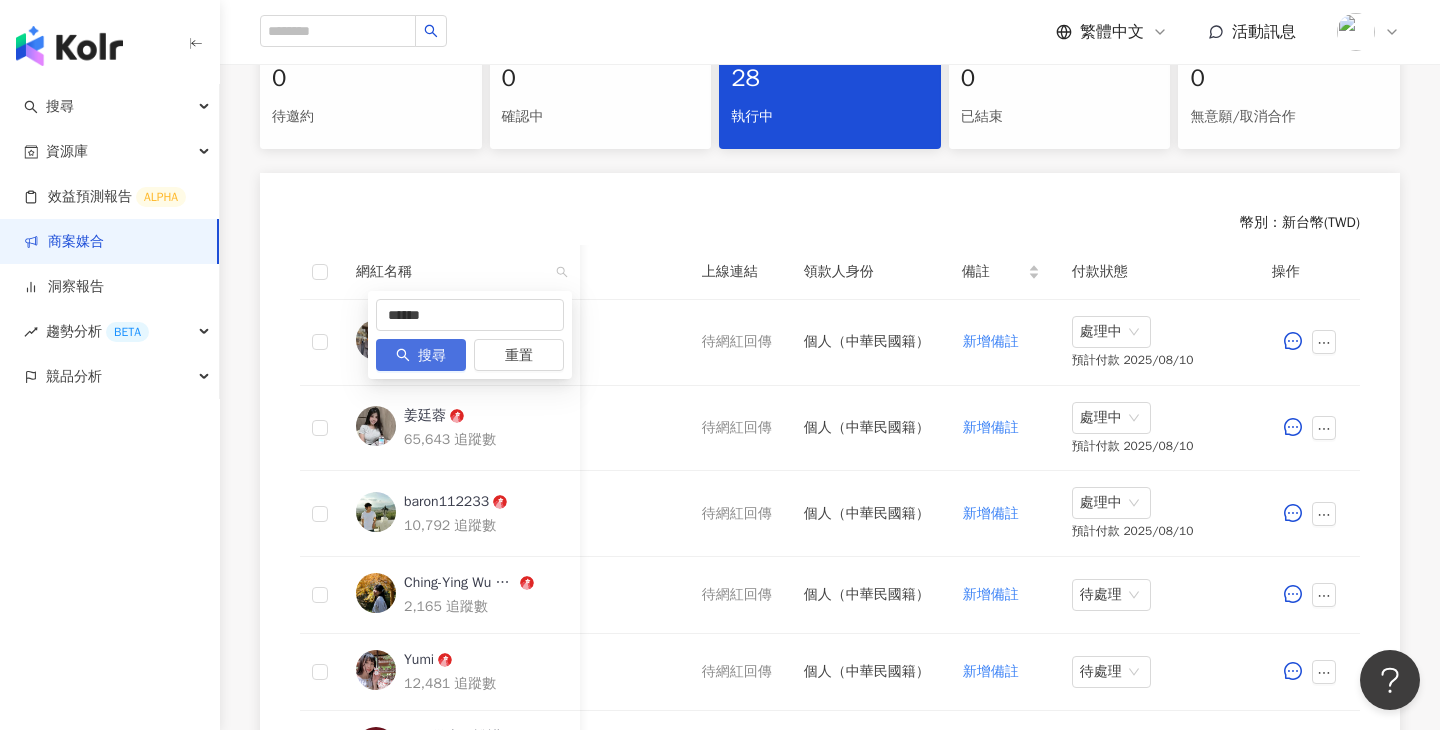 click on "搜尋" at bounding box center (432, 356) 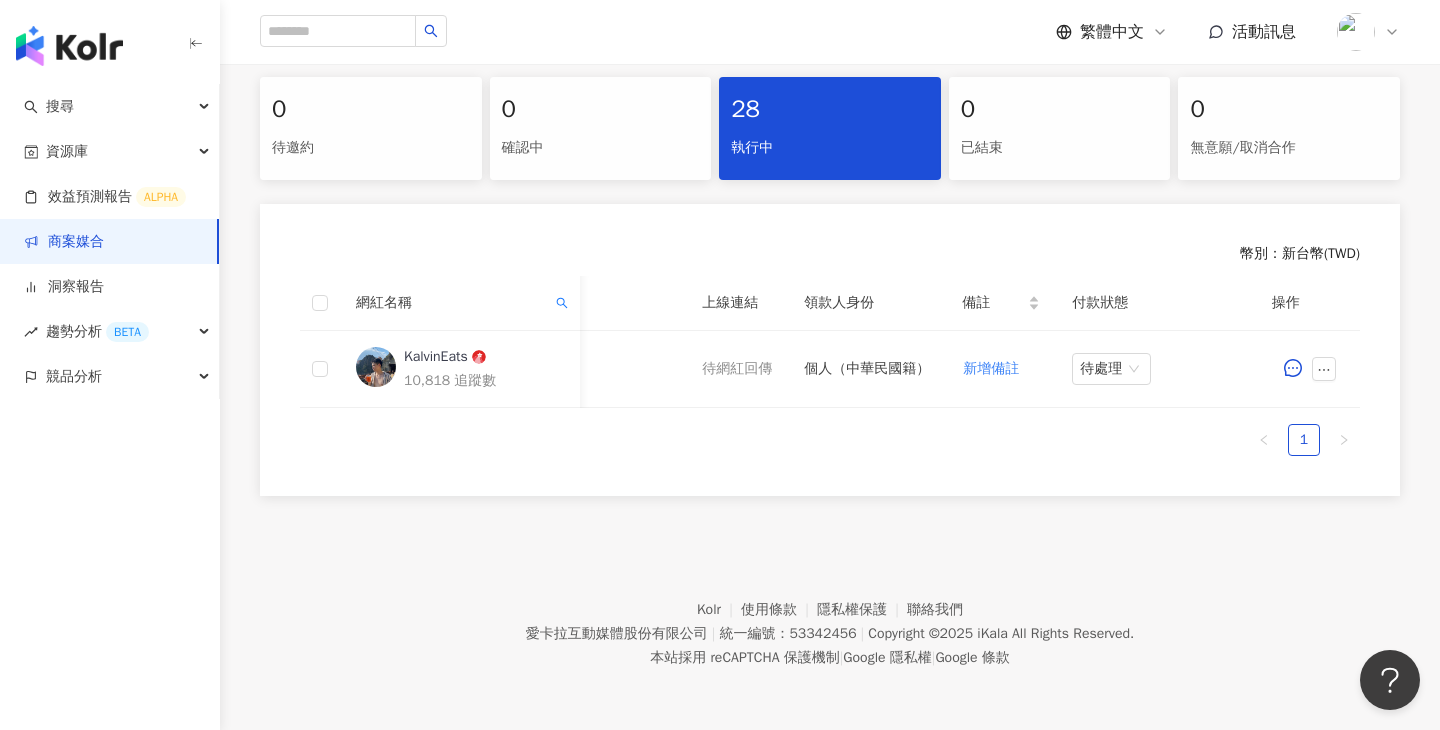 scroll, scrollTop: 411, scrollLeft: 0, axis: vertical 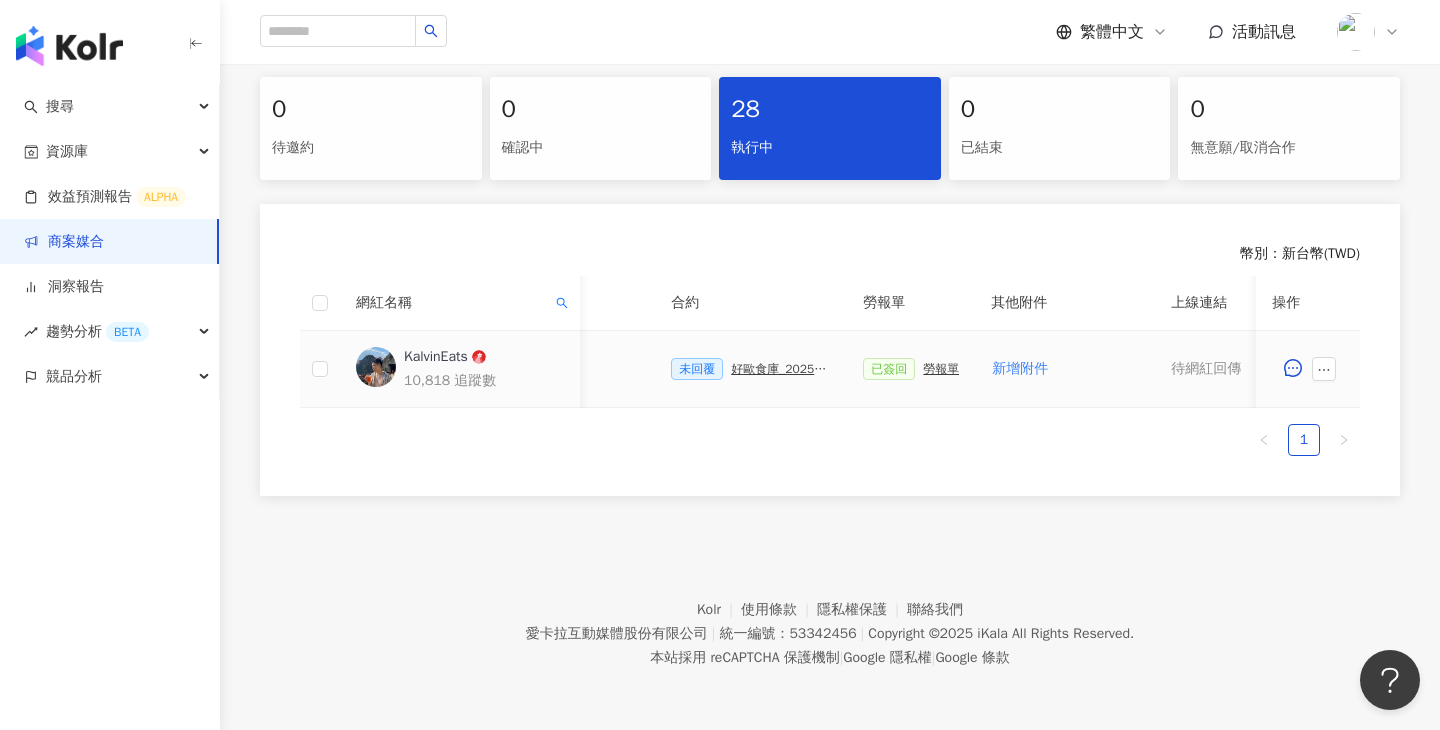 click on "勞報單" at bounding box center (941, 369) 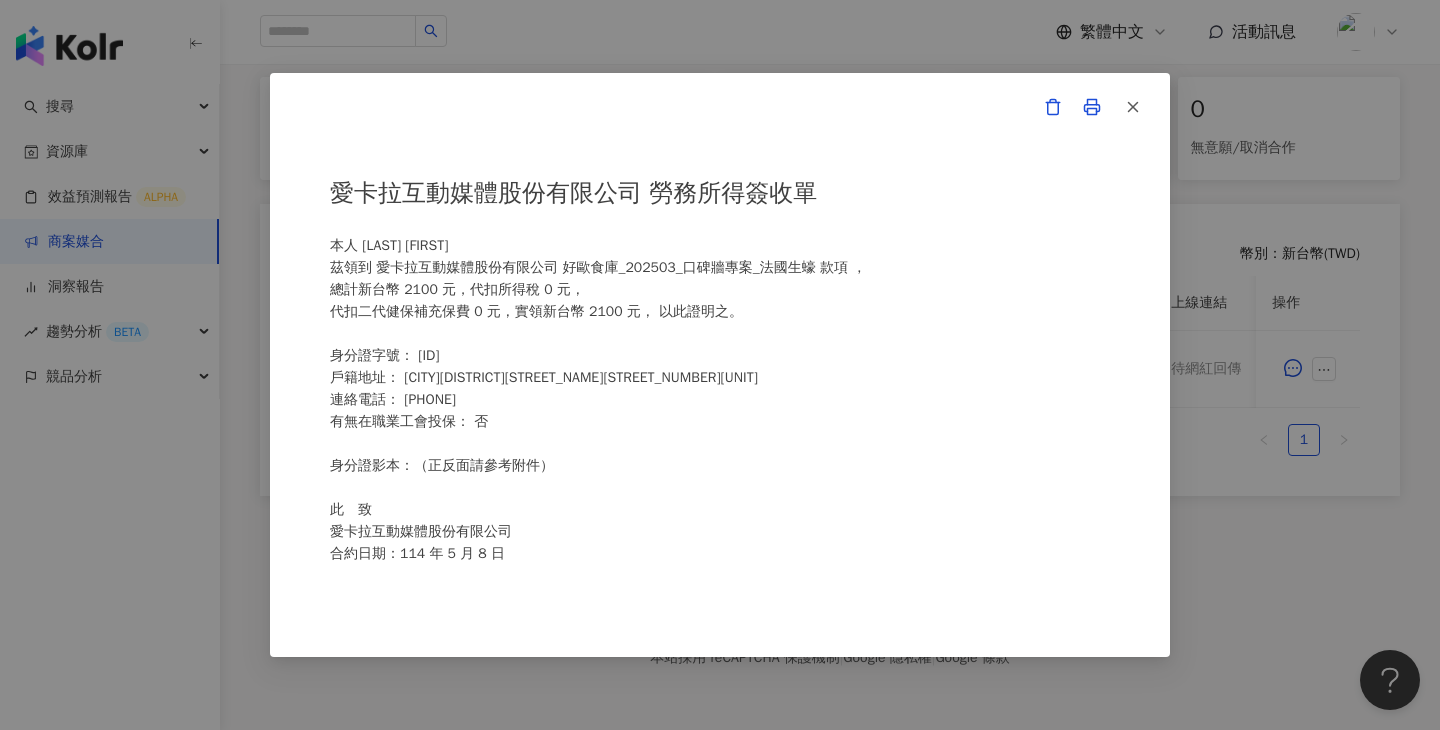 click on "愛卡拉互動媒體股份有限公司 勞務所得簽收單 本人 [LAST] [FIRST] 茲領到 愛卡拉互動媒體股份有限公司 好歐食庫_202503_口碑牆專案_法國生蠔 款項 ，  總計新台幣 2100 元，代扣所得稅 0 元， 代扣二代健保補充保費 0 元，實領新台幣 2100 元， 以此證明之。 身分證字號： [ID] 戶籍地址： [CITY][DISTRICT][STREET_NAME][STREET_NUMBER][UNIT] 連絡電話： [PHONE] 有無在職業工會投保： 否 身分證影本：（正反面請參考附件） 此　致 愛卡拉互動媒體股份有限公司 合約日期：114 年 5 月 8 日 備註： 一、愛卡拉互動媒體股份有限公司將依個人資料保護法之要求妥善保管您的個人資料，並於合法取得之前提下善意使用，以上個人資料之提供為本公司為您申報個人所得使用。 二、勞務所得人之簽名務必填具全名。 身分證正面 身分證反面" at bounding box center (720, 365) 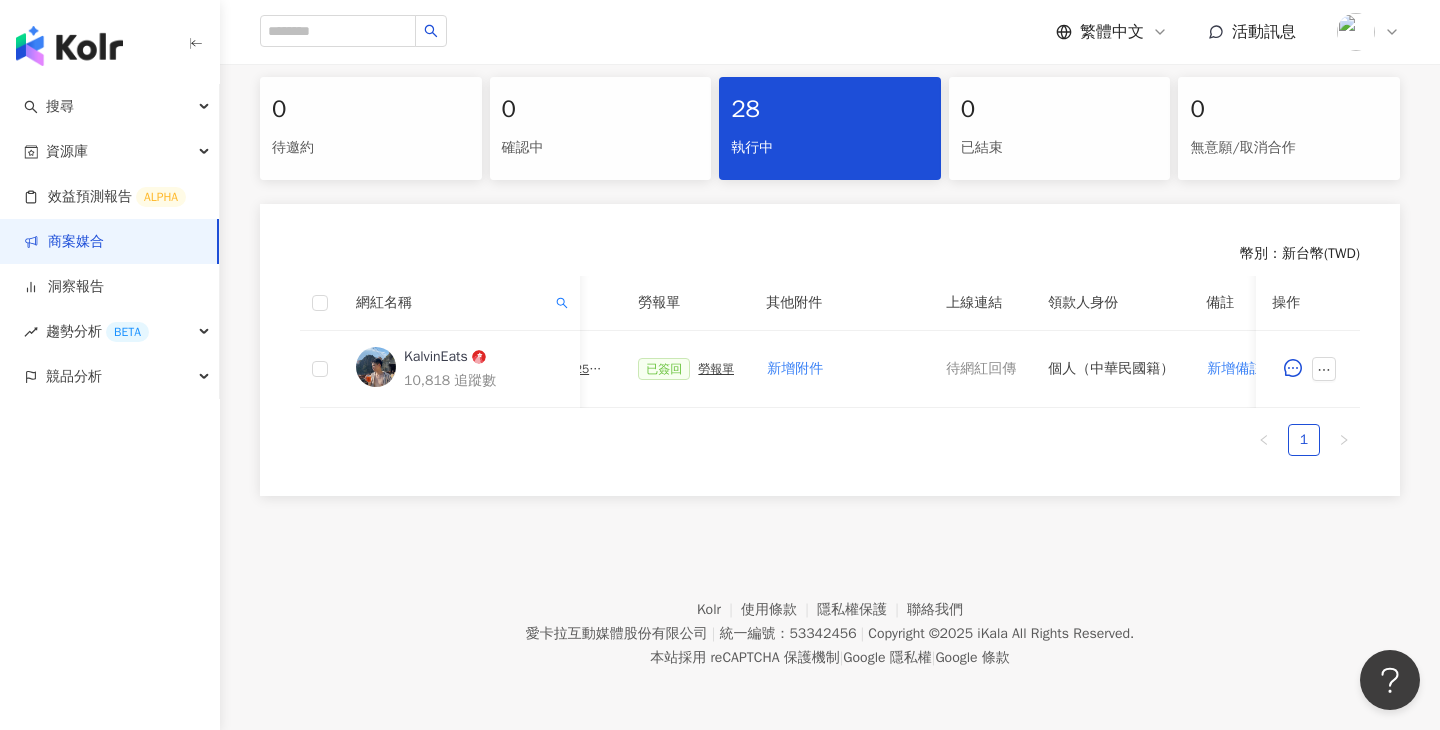 scroll, scrollTop: 0, scrollLeft: 637, axis: horizontal 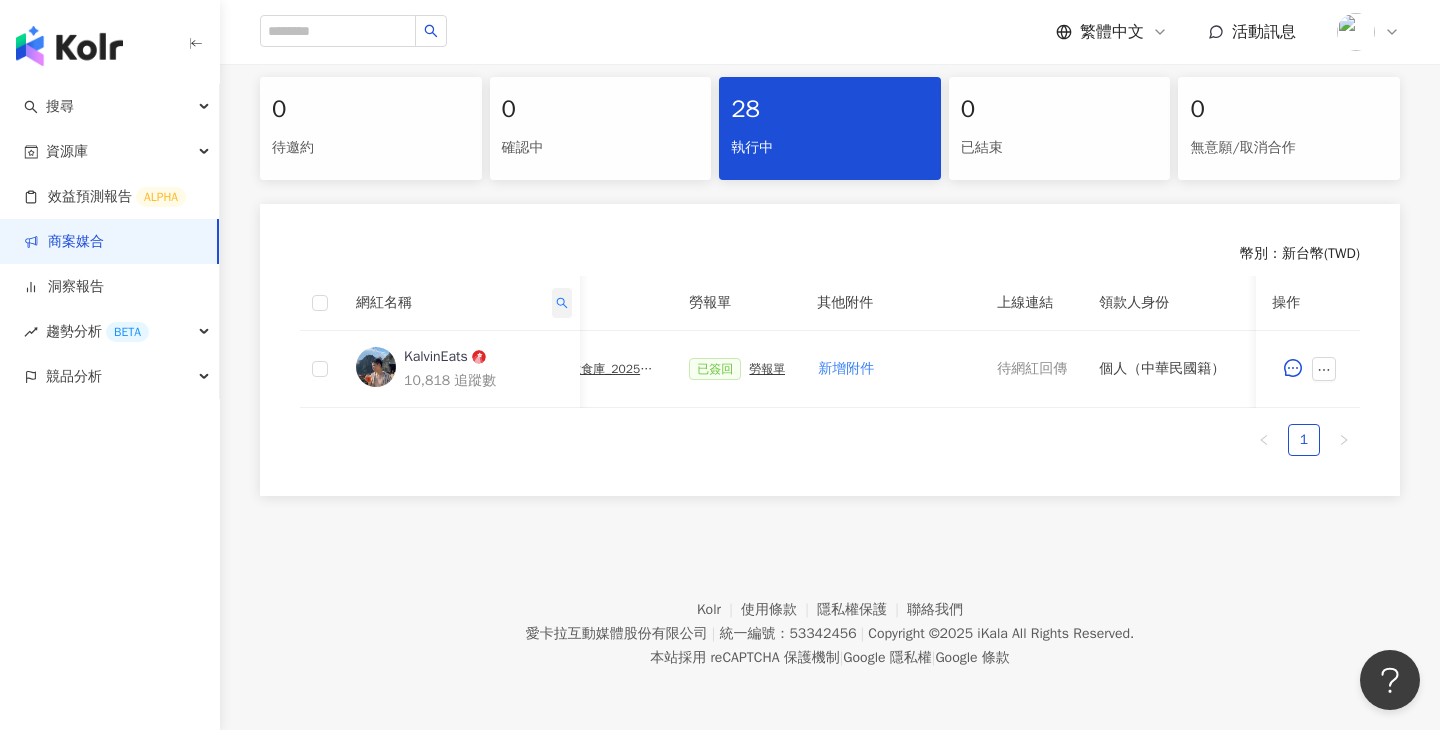 click at bounding box center (562, 303) 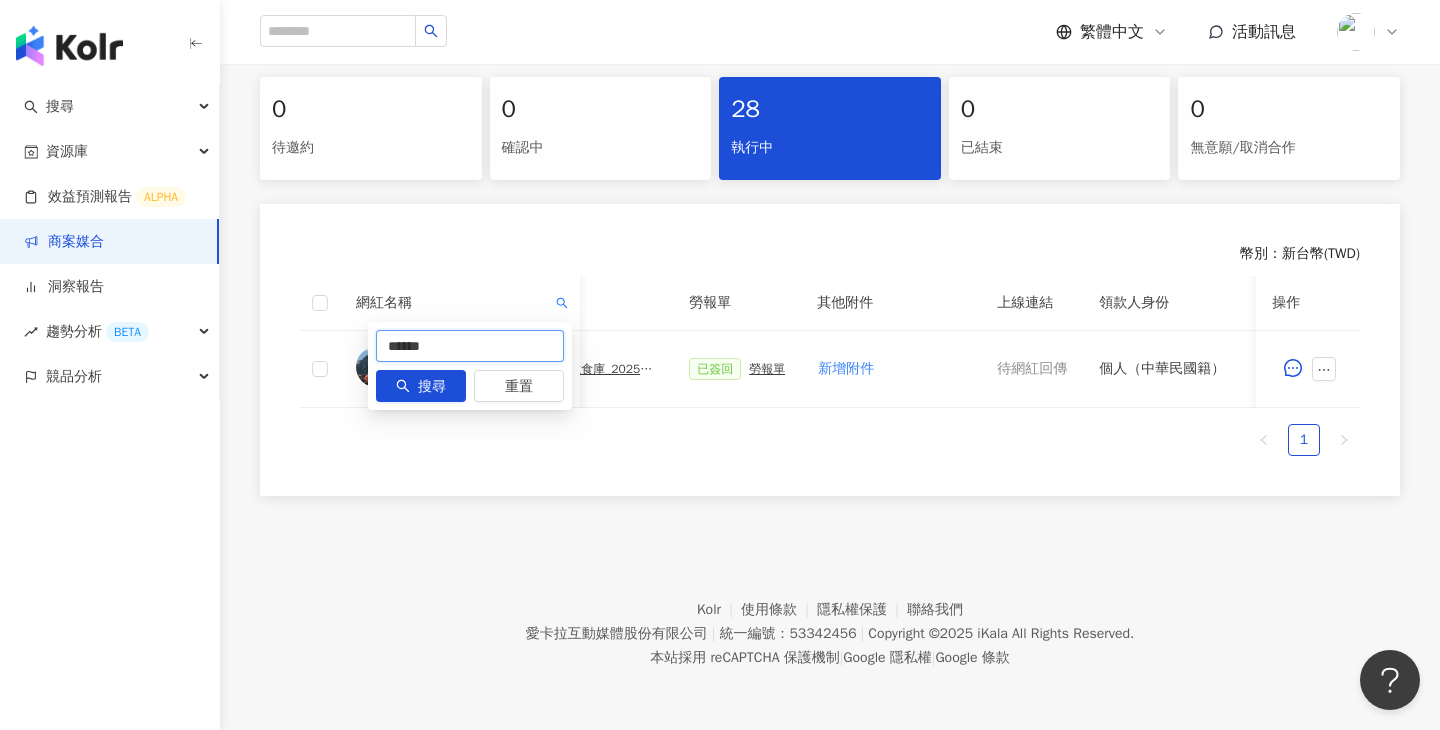 click on "******" at bounding box center [470, 346] 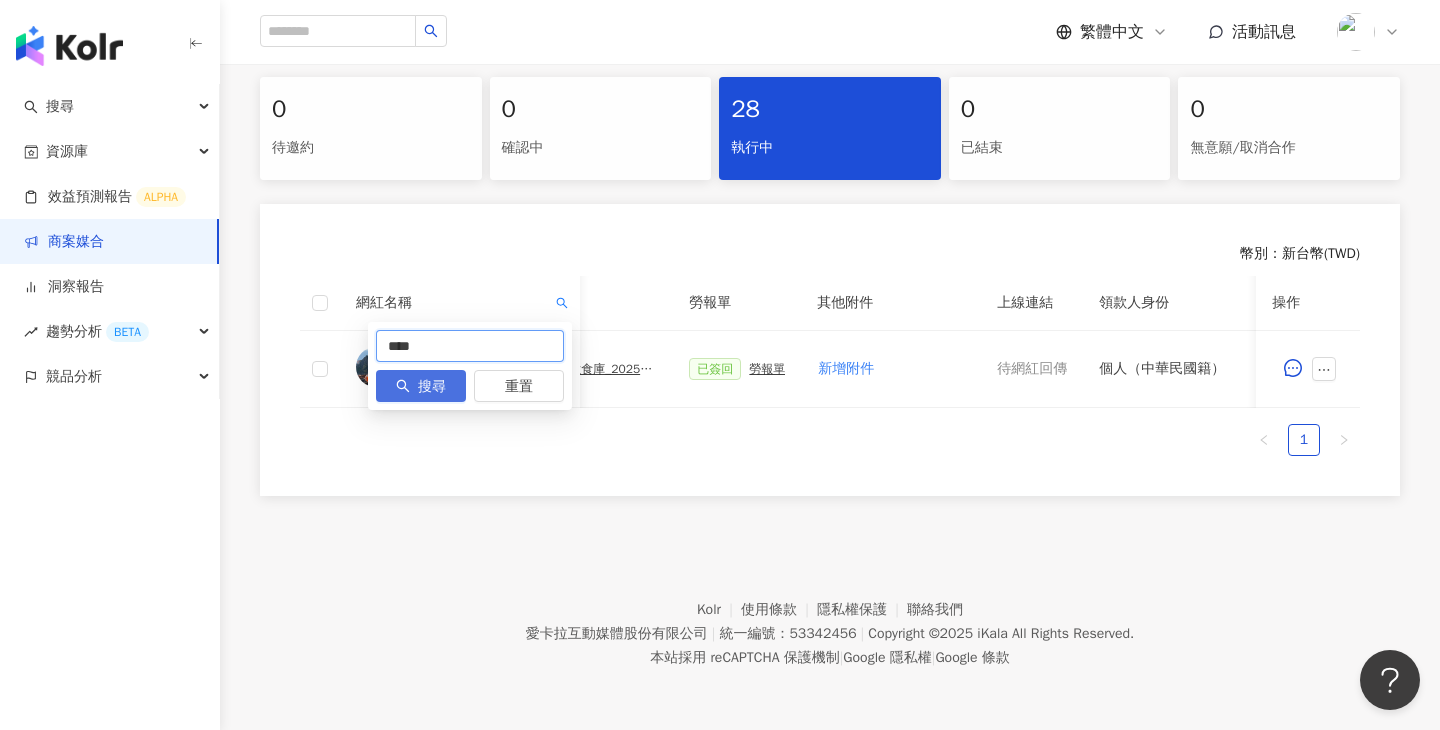 type on "****" 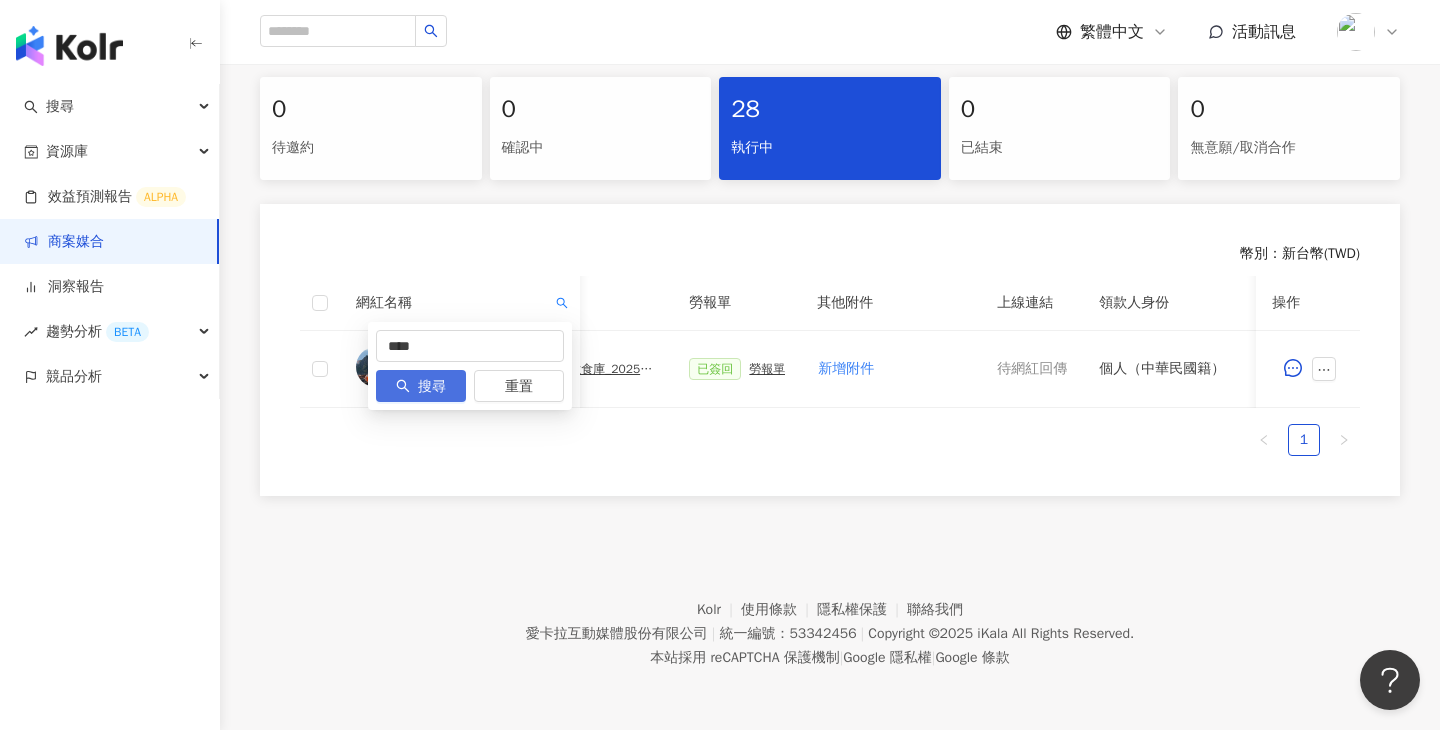 click on "搜尋" at bounding box center [421, 386] 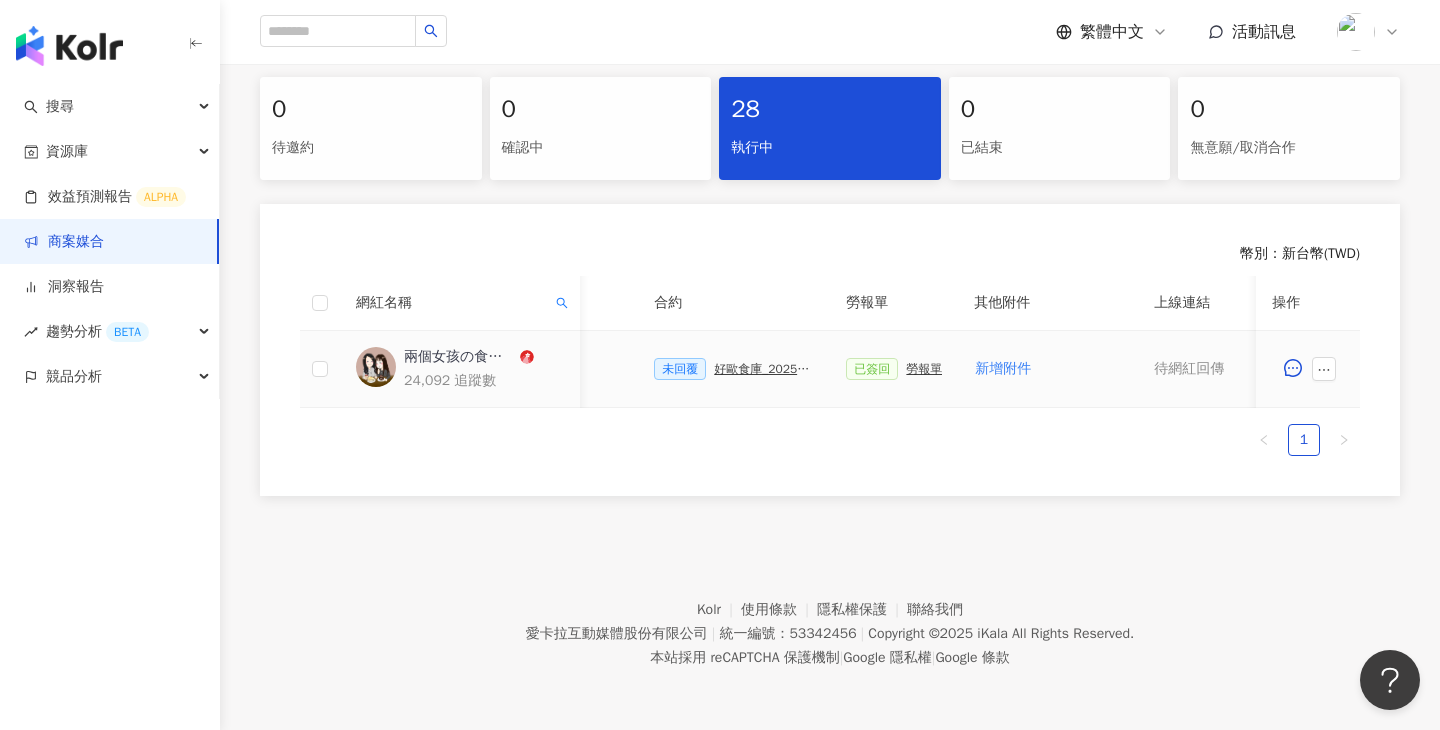scroll, scrollTop: 0, scrollLeft: 358, axis: horizontal 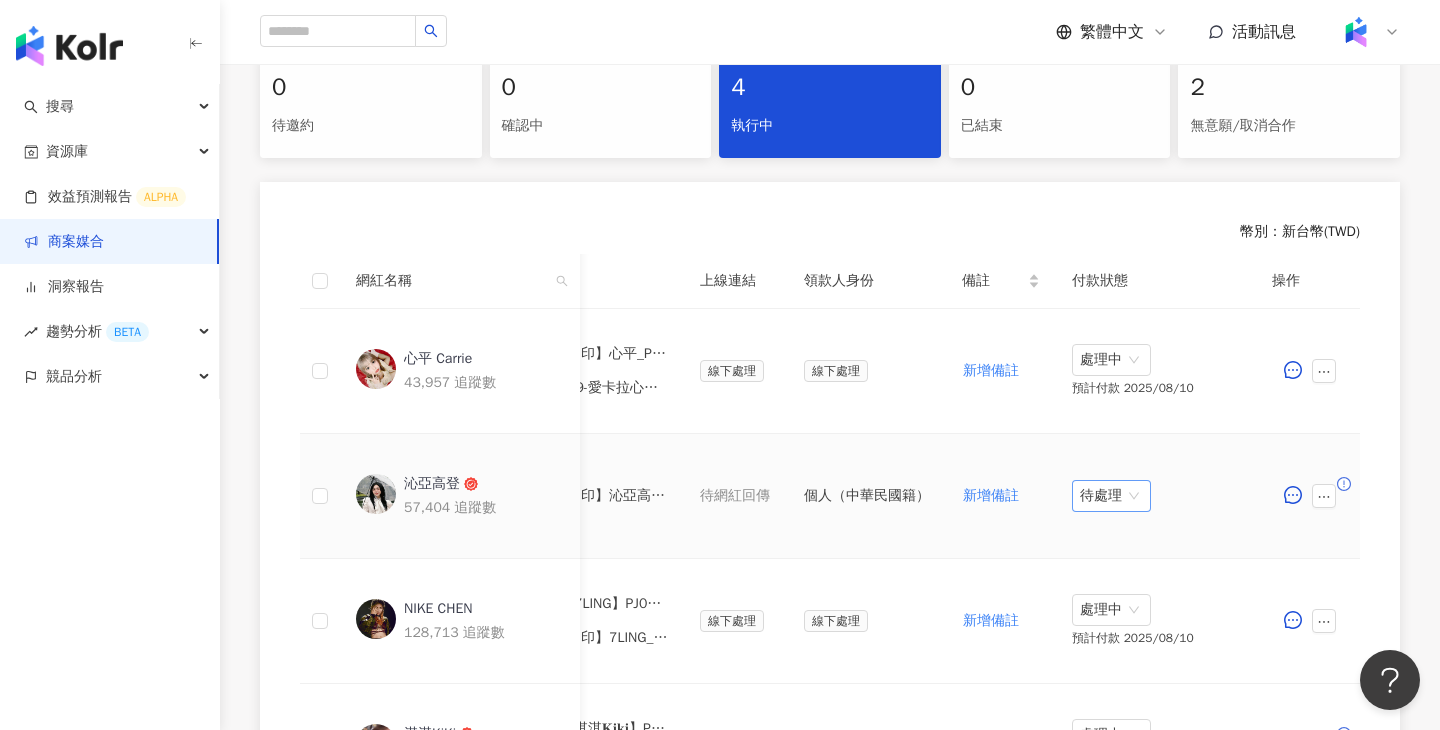 click on "待處理" at bounding box center (1111, 496) 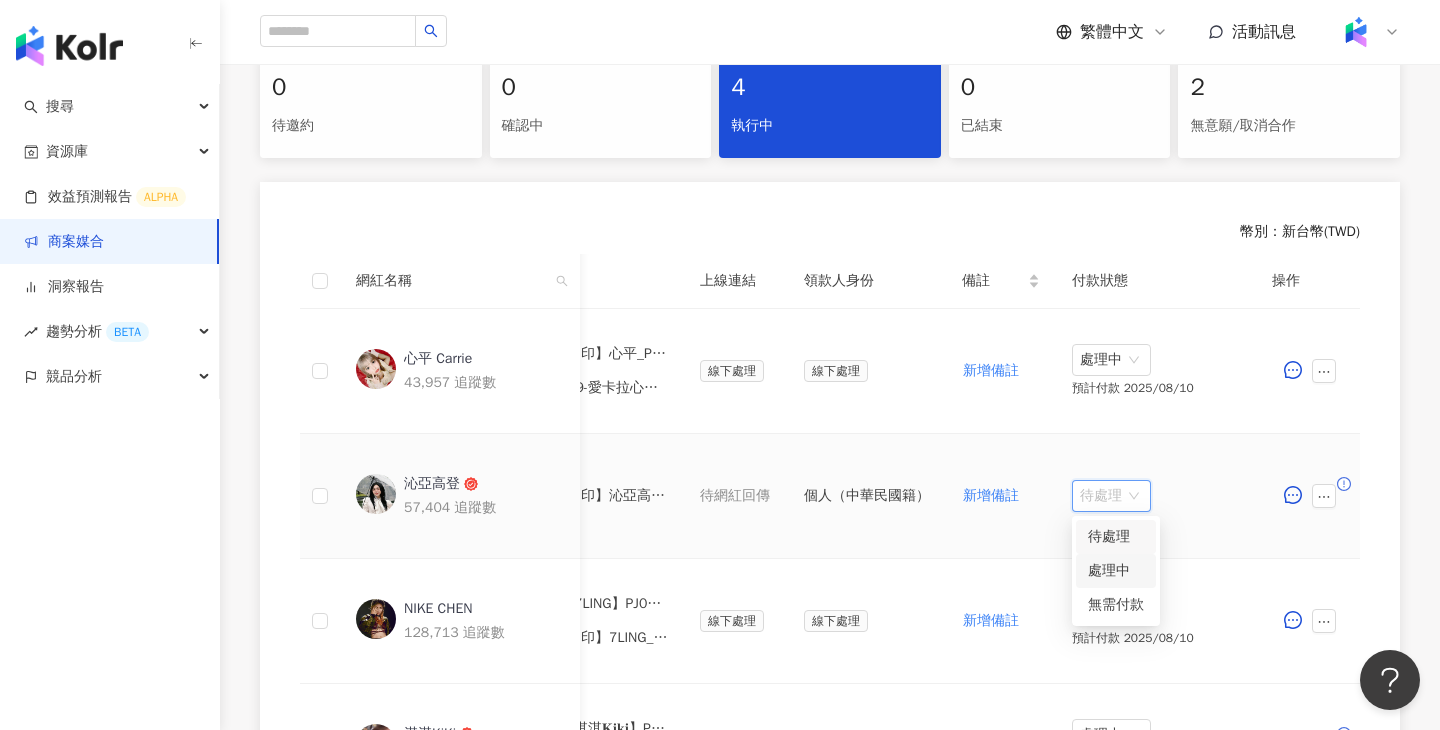 click on "處理中" at bounding box center (1116, 571) 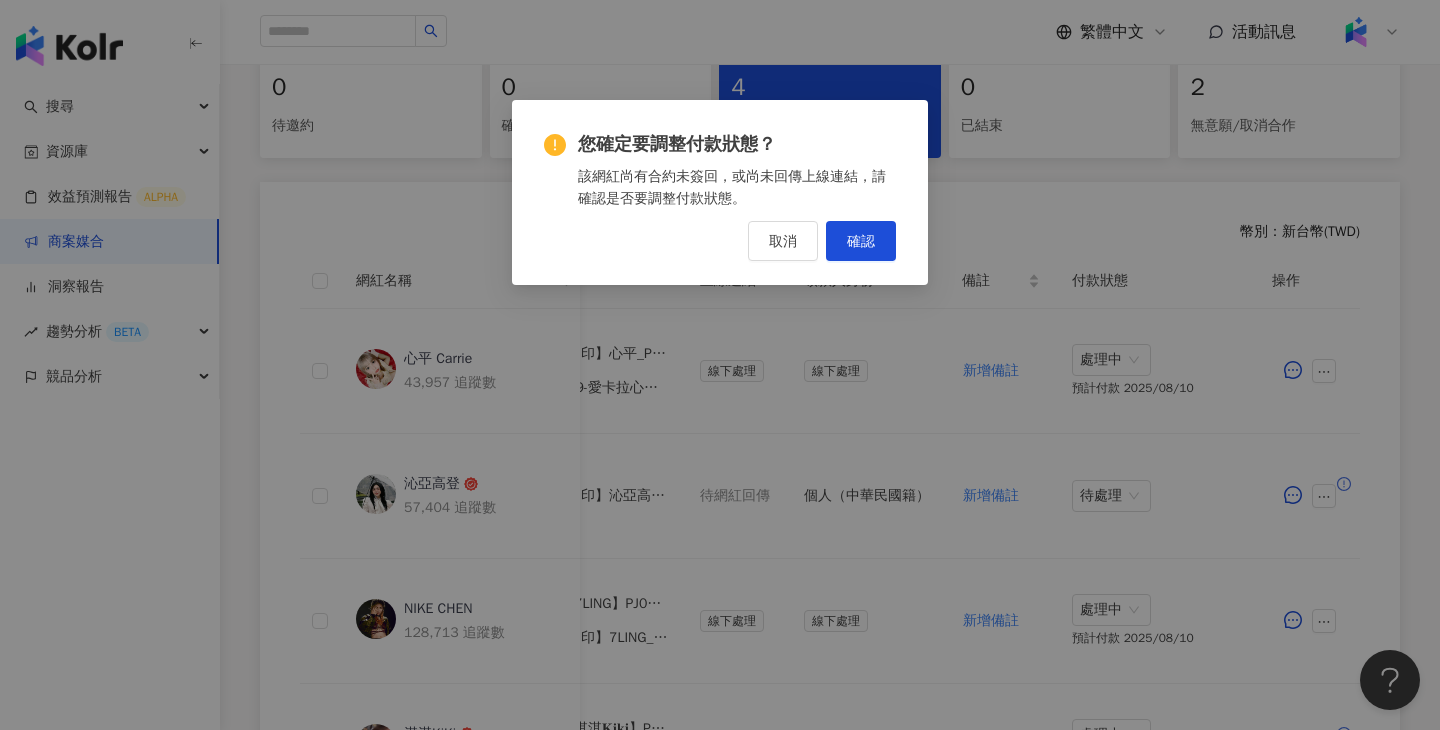click on "您確定要調整付款狀態？ 該網紅尚有合約未簽回，或尚未回傳上線連結，請確認是否要調整付款狀態。 取消 確認" at bounding box center [720, 196] 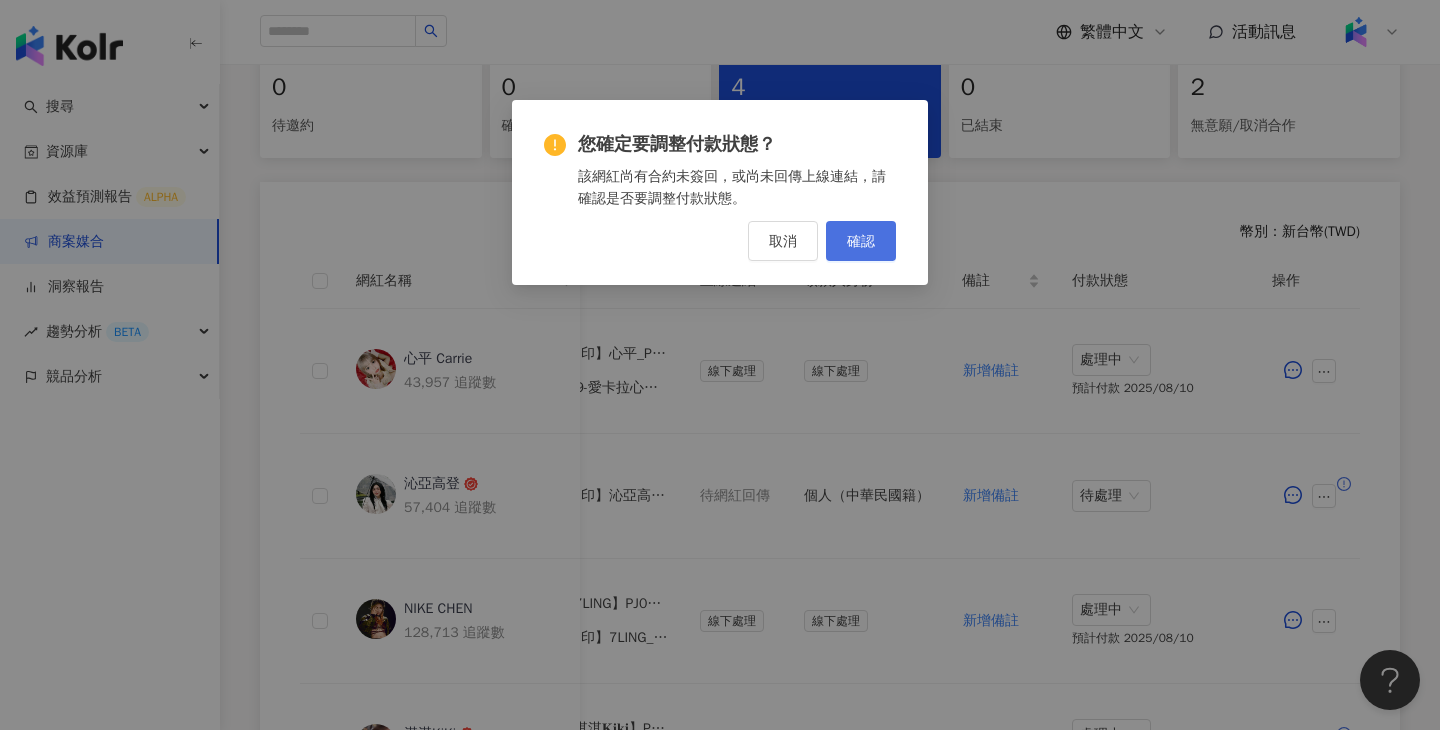 click on "確認" at bounding box center [861, 241] 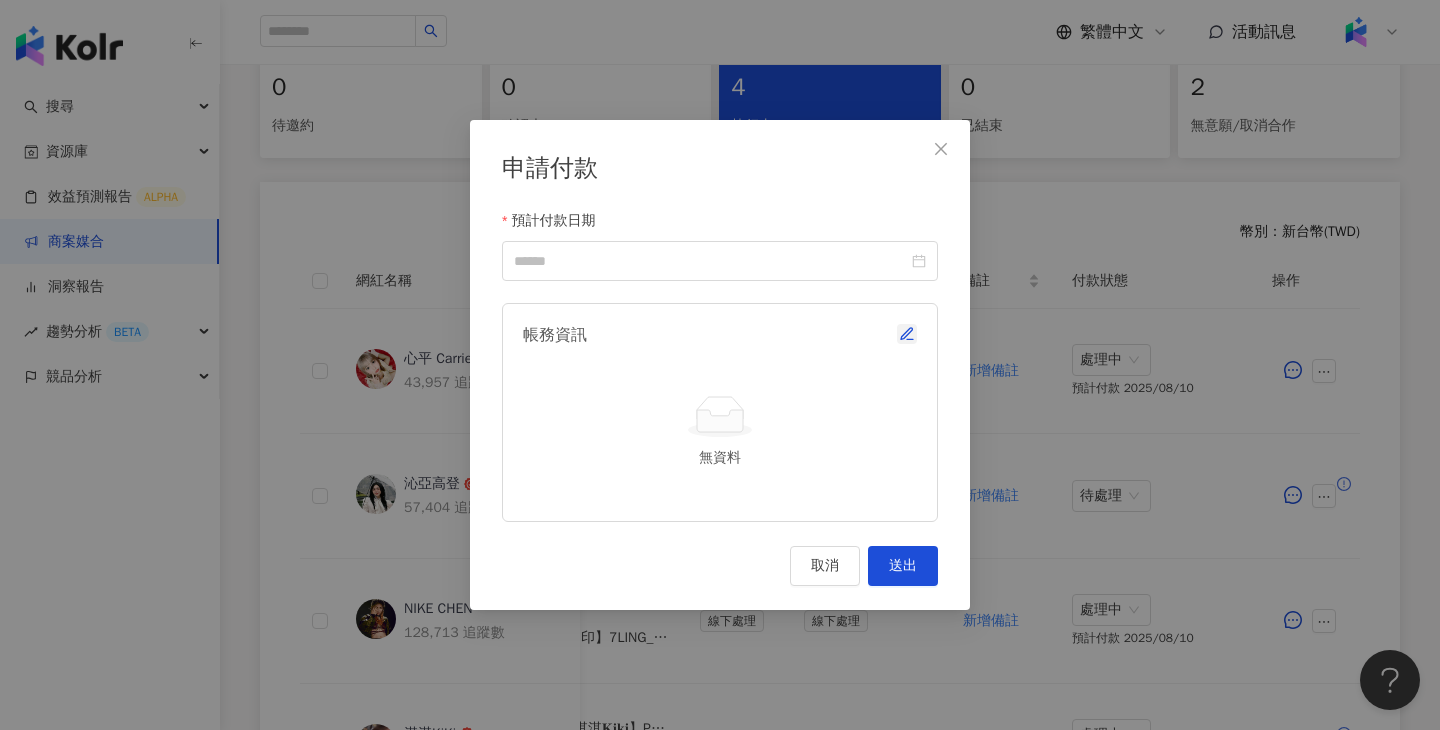 click at bounding box center (907, 334) 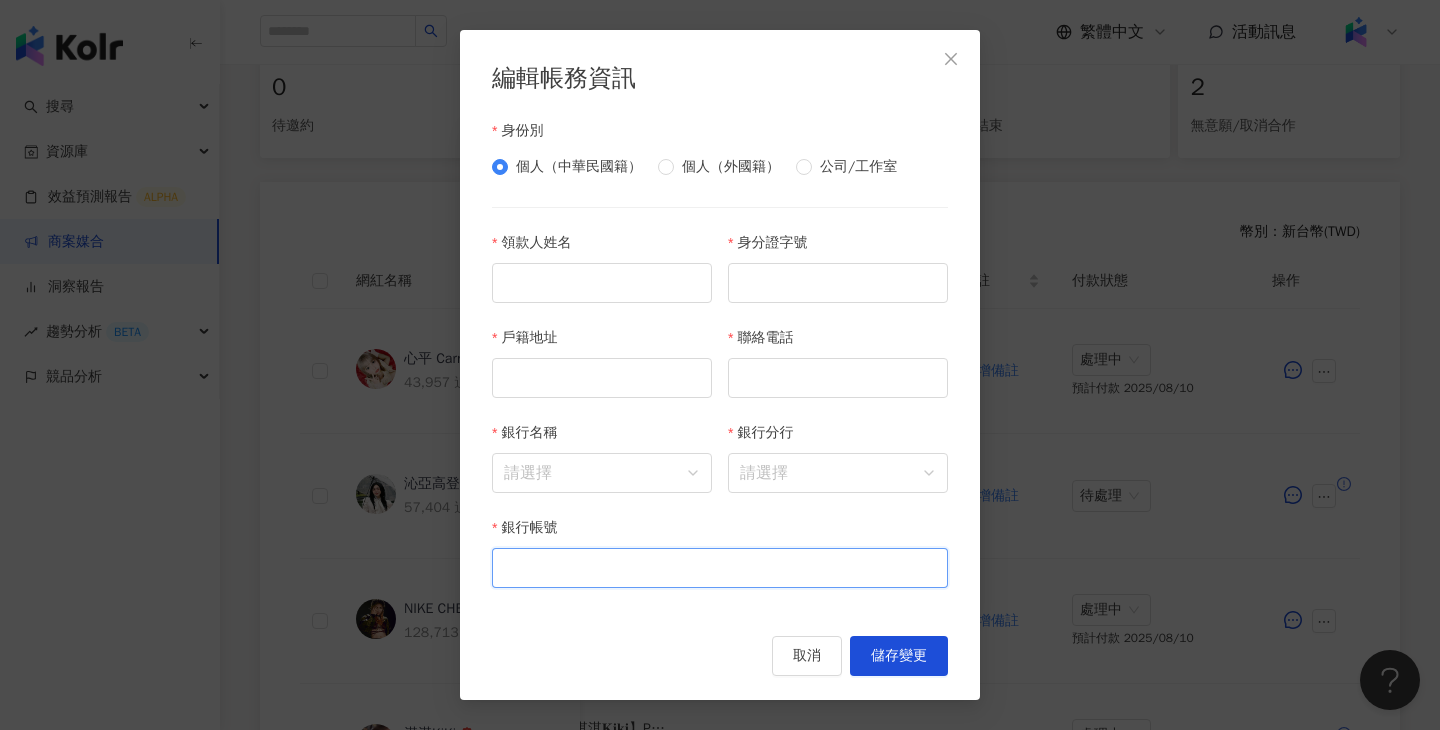 click on "銀行帳號" at bounding box center (720, 568) 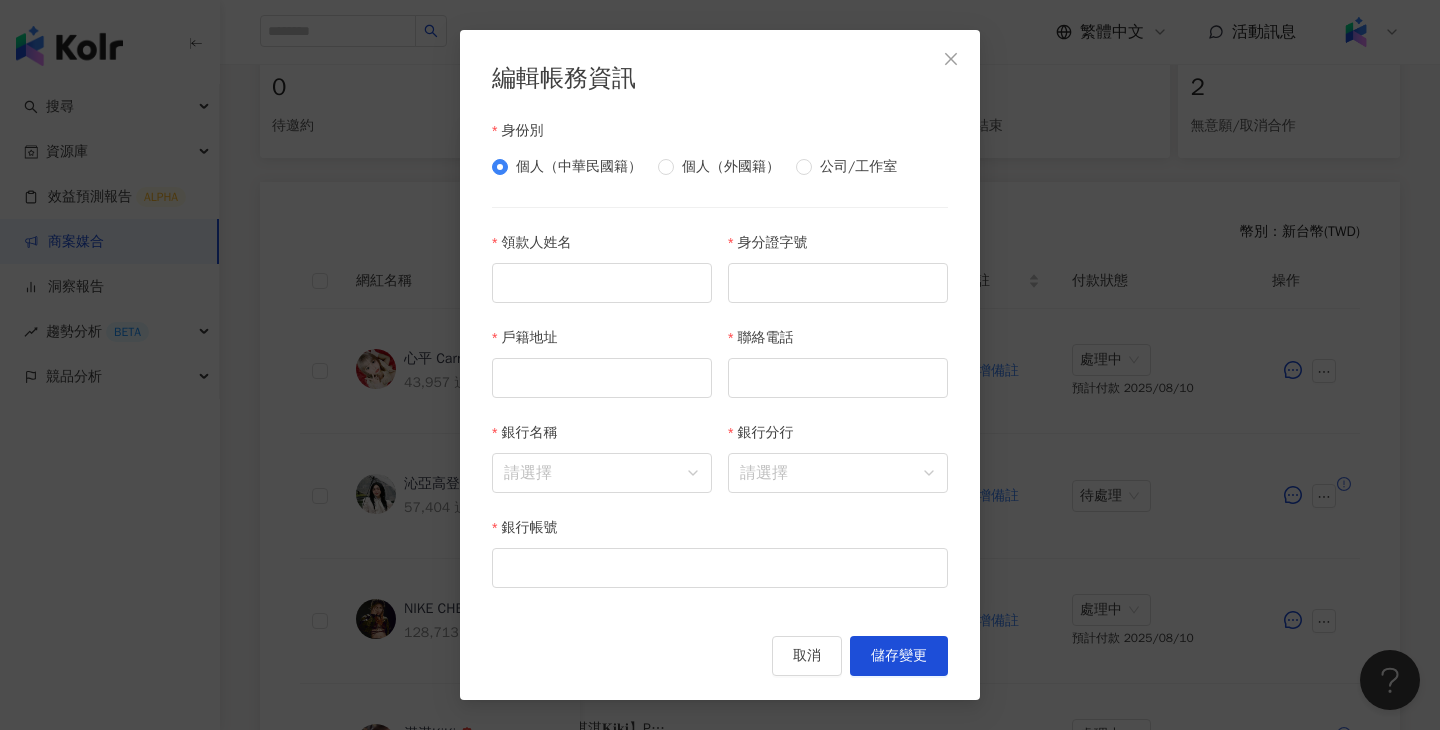 click on "編輯帳務資訊 身份別 個人（中華民國籍） 個人（外國籍） 公司/工作室 領款人姓名 身分證字號 戶籍地址 聯絡電話 銀行名稱 請選擇 銀行分行 請選擇 銀行帳號 取消 儲存變更" at bounding box center [720, 365] 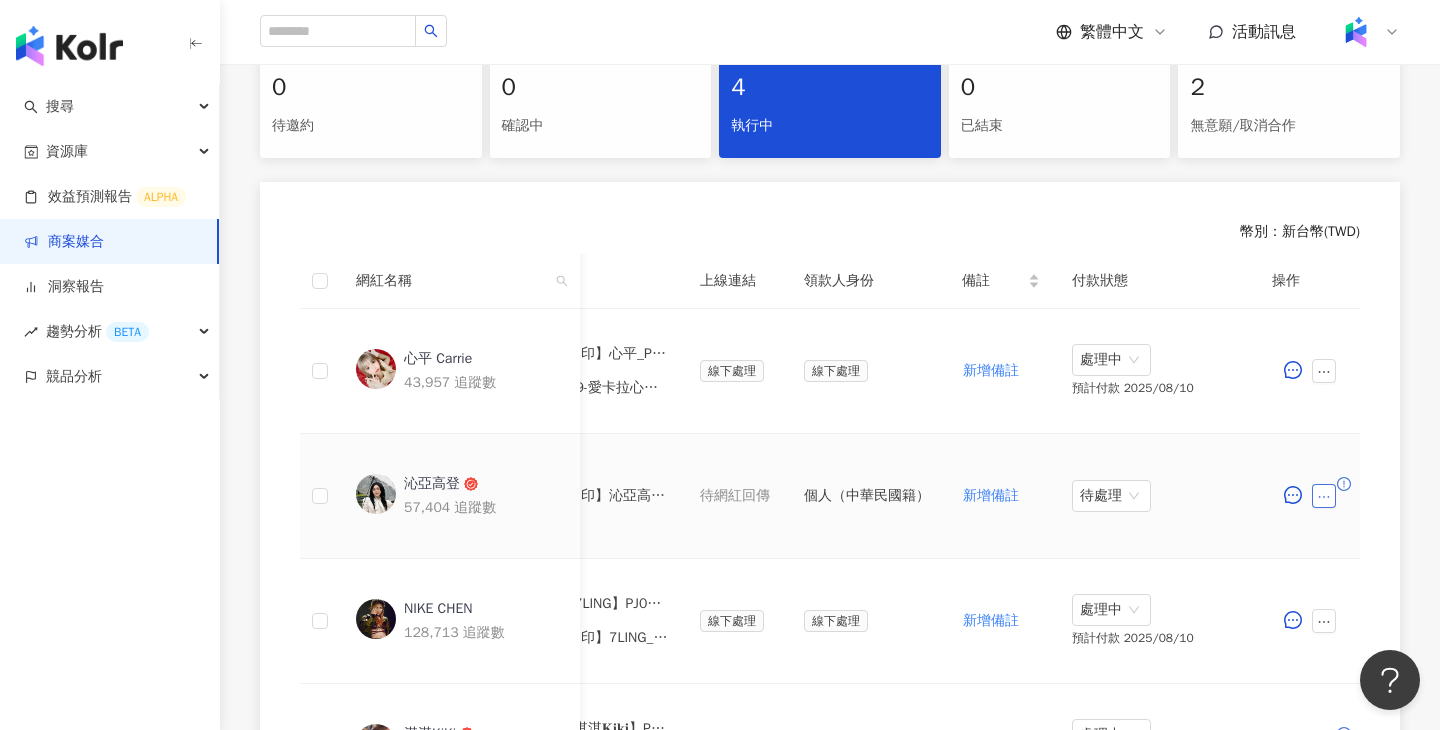 click 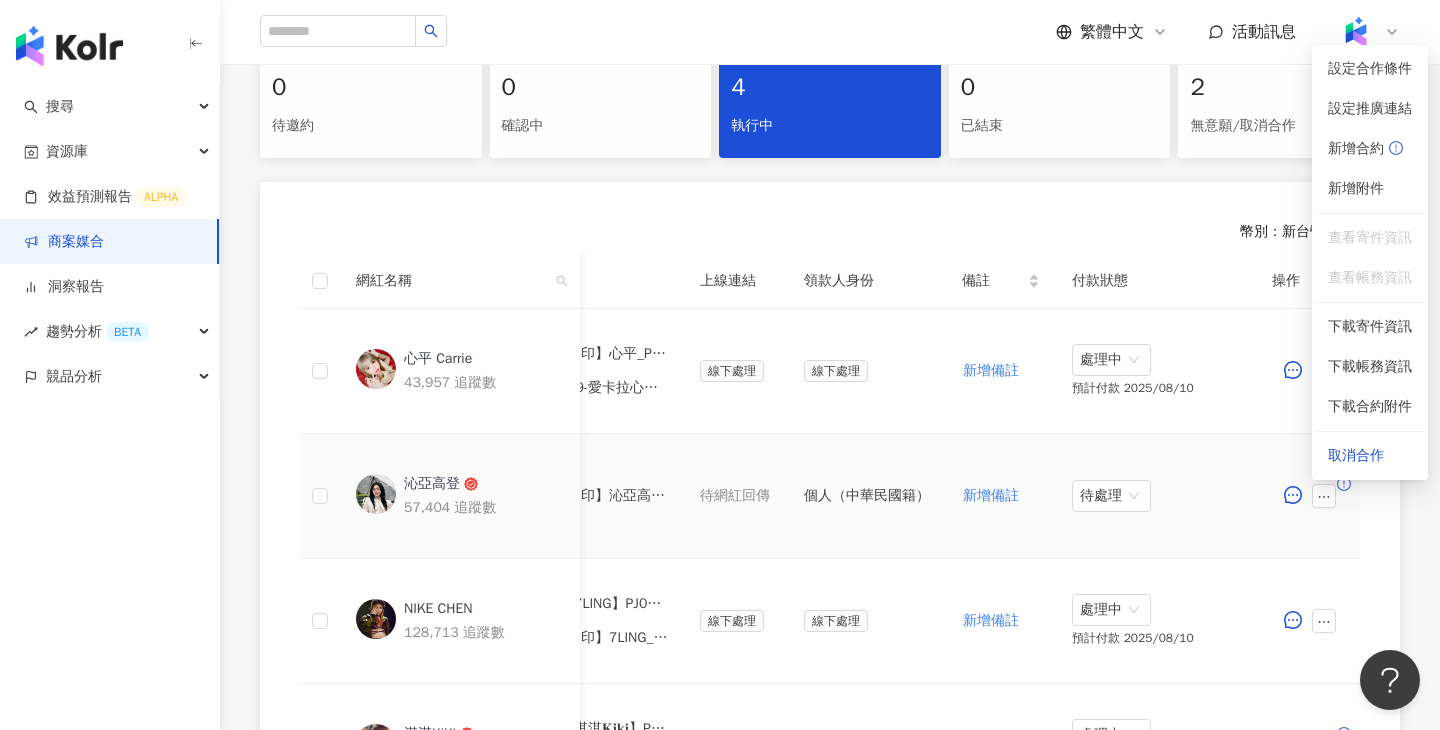 click on "新增備註" at bounding box center (1001, 496) 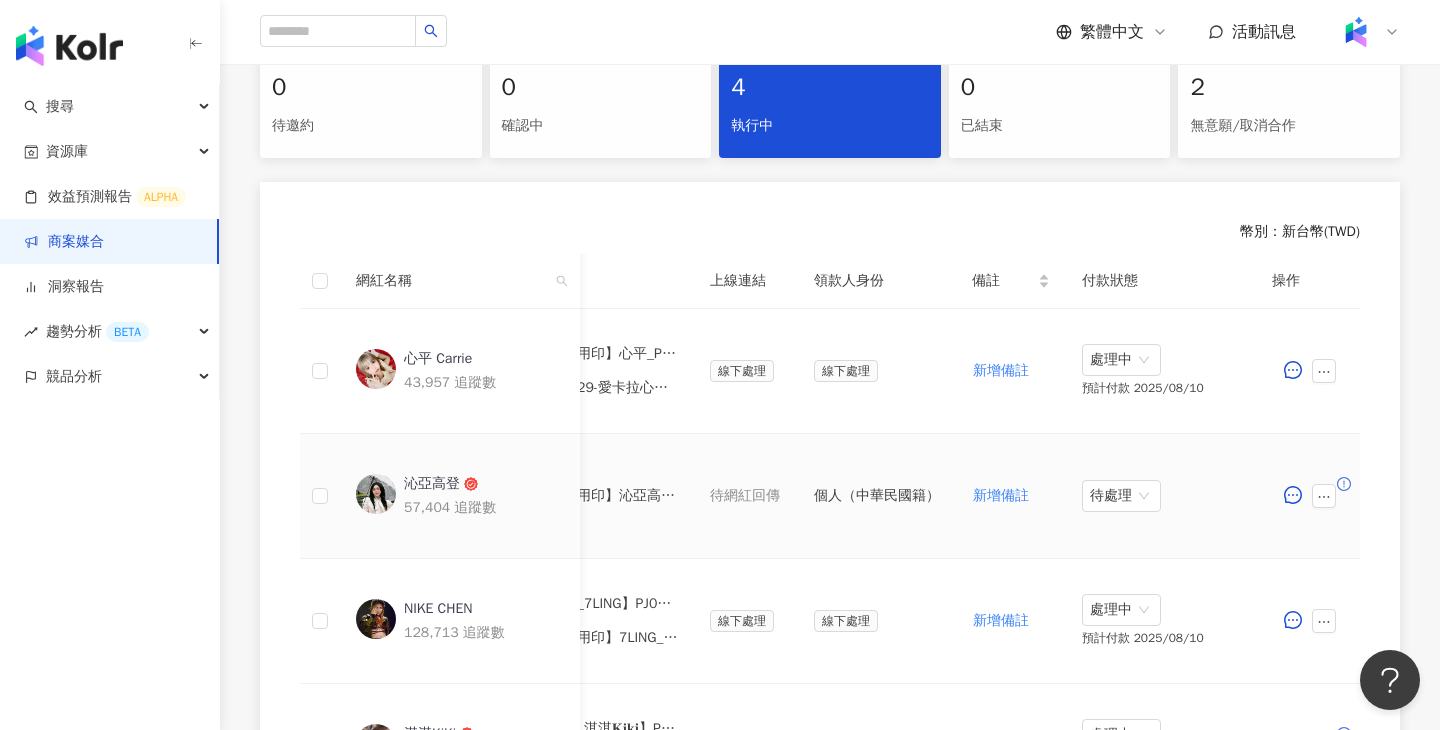 scroll, scrollTop: 0, scrollLeft: 956, axis: horizontal 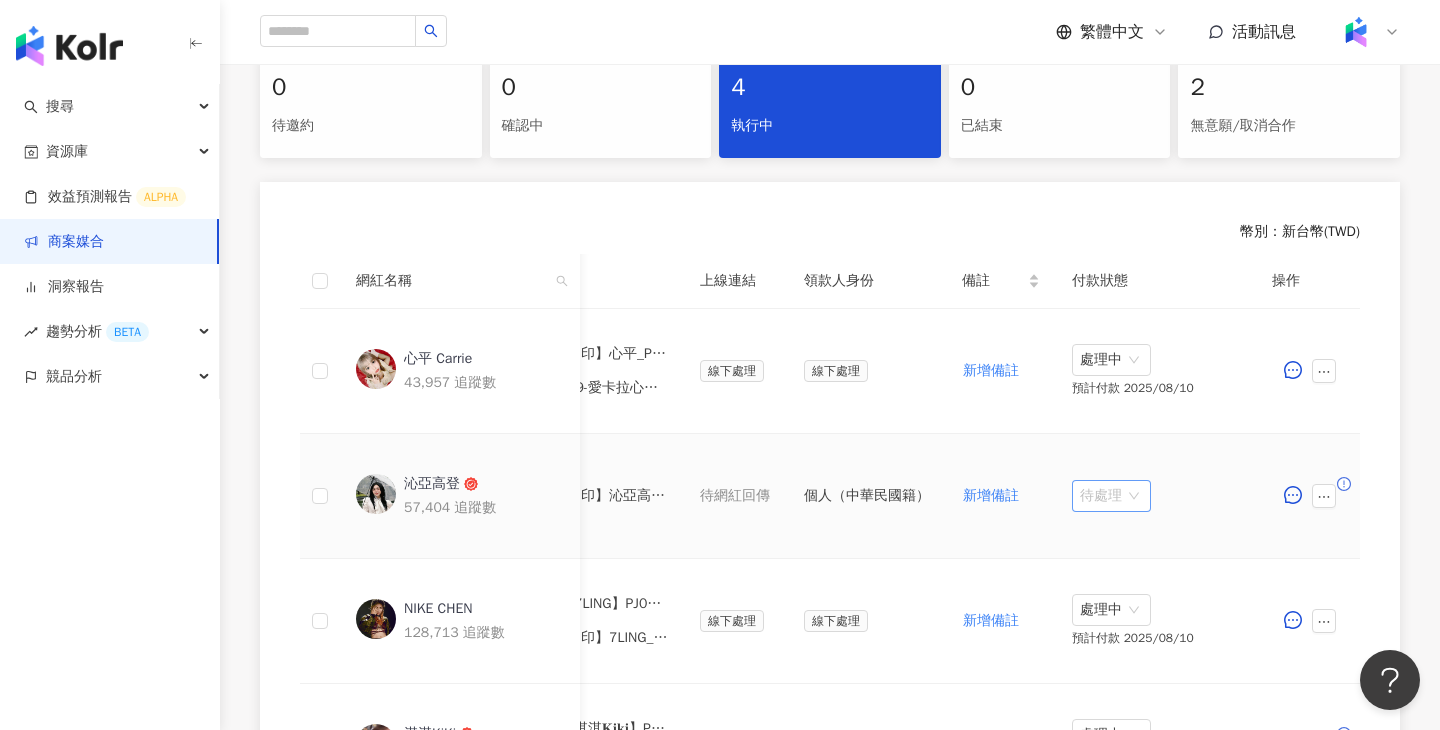 click on "待處理" at bounding box center [1111, 496] 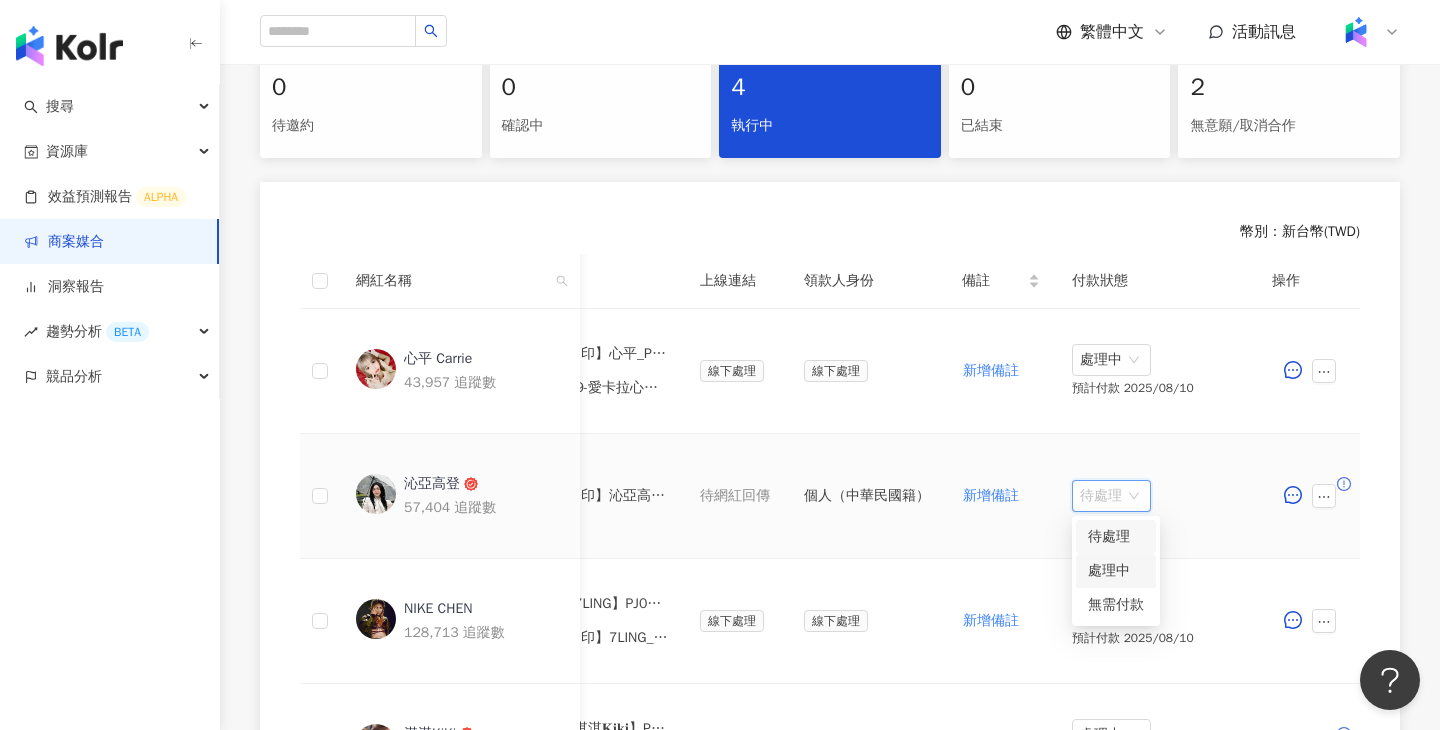 click on "處理中" at bounding box center (1116, 571) 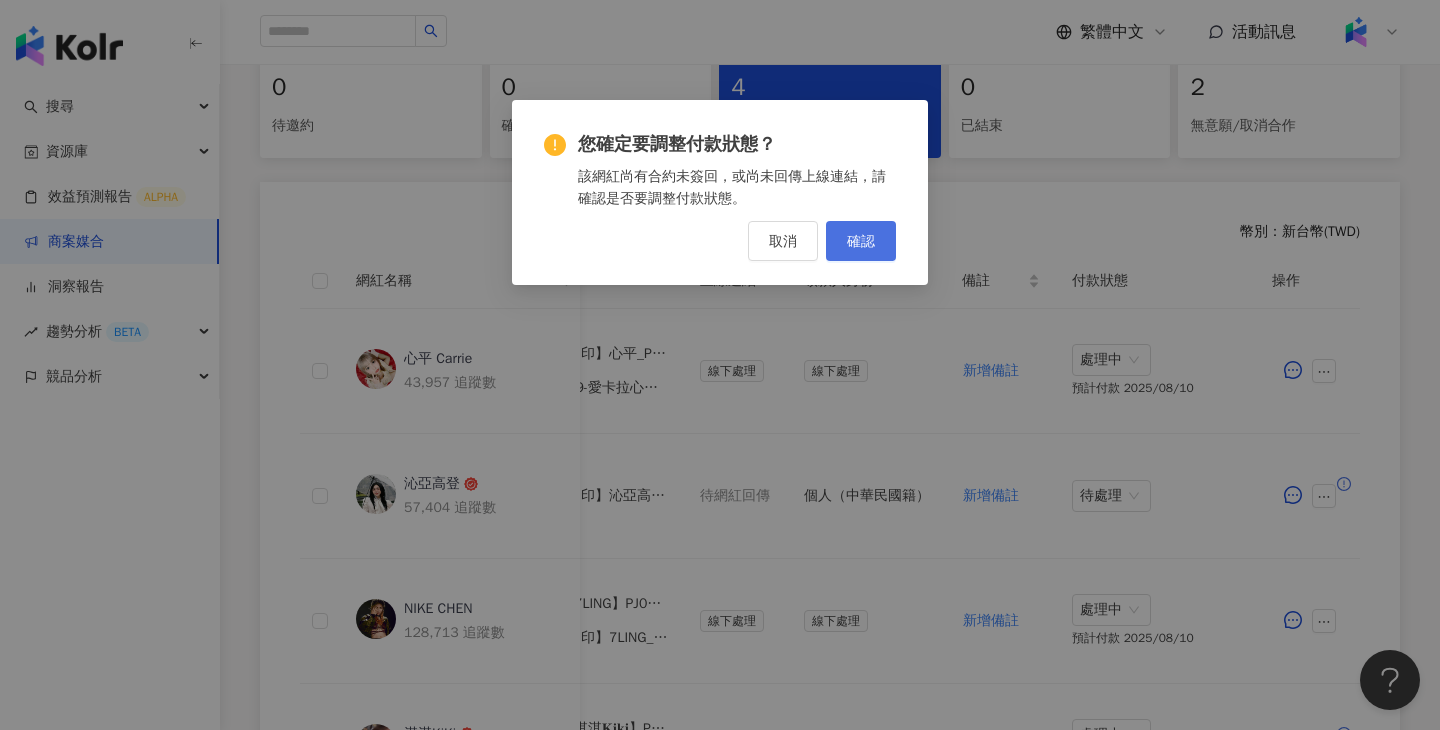 click on "確認" at bounding box center (861, 241) 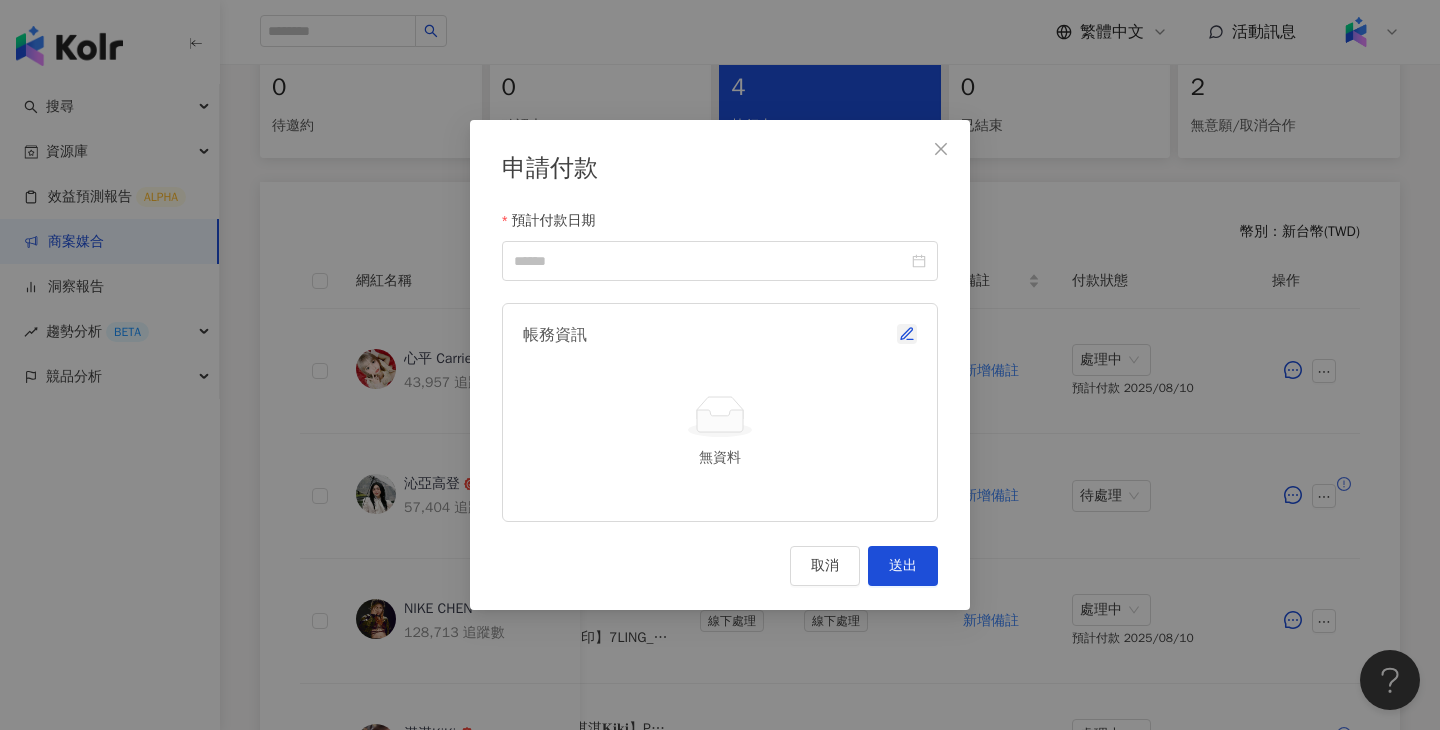 click 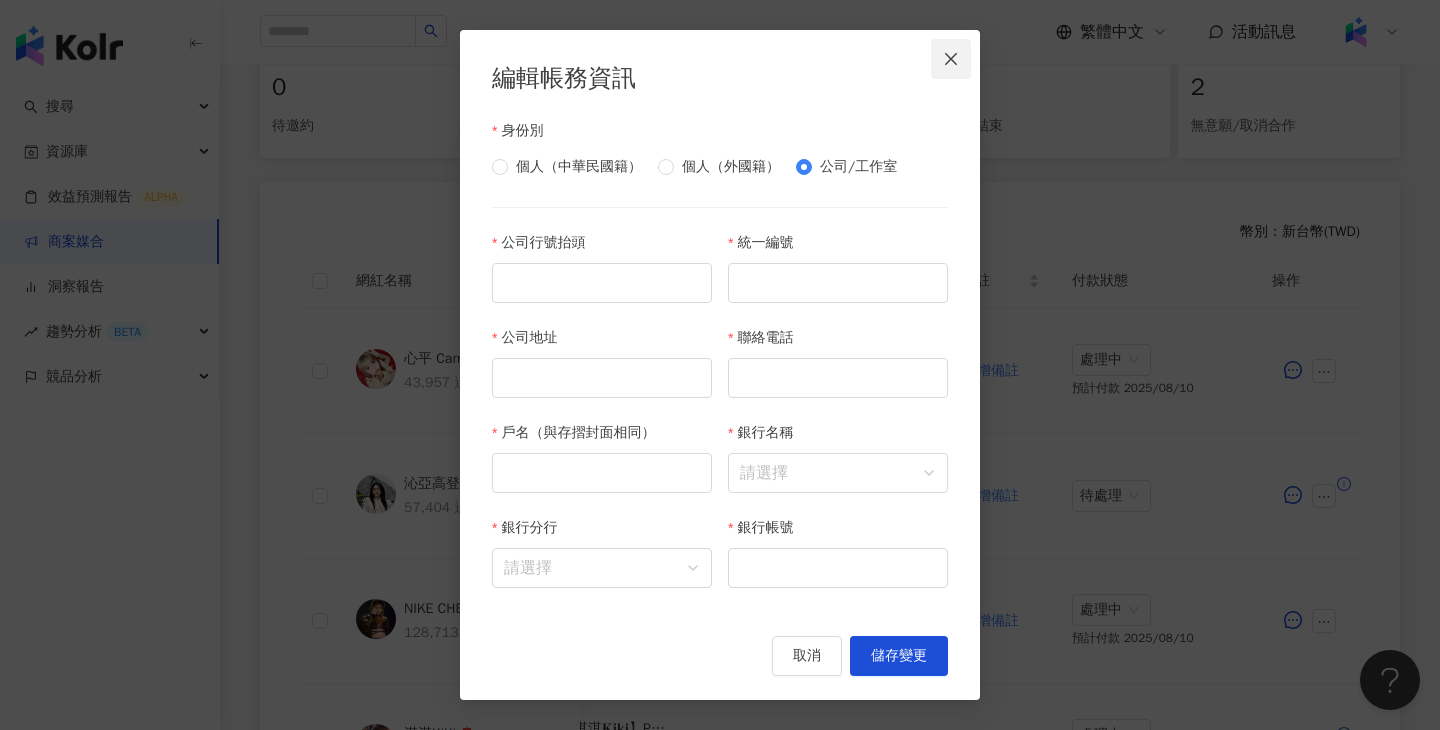click at bounding box center [951, 59] 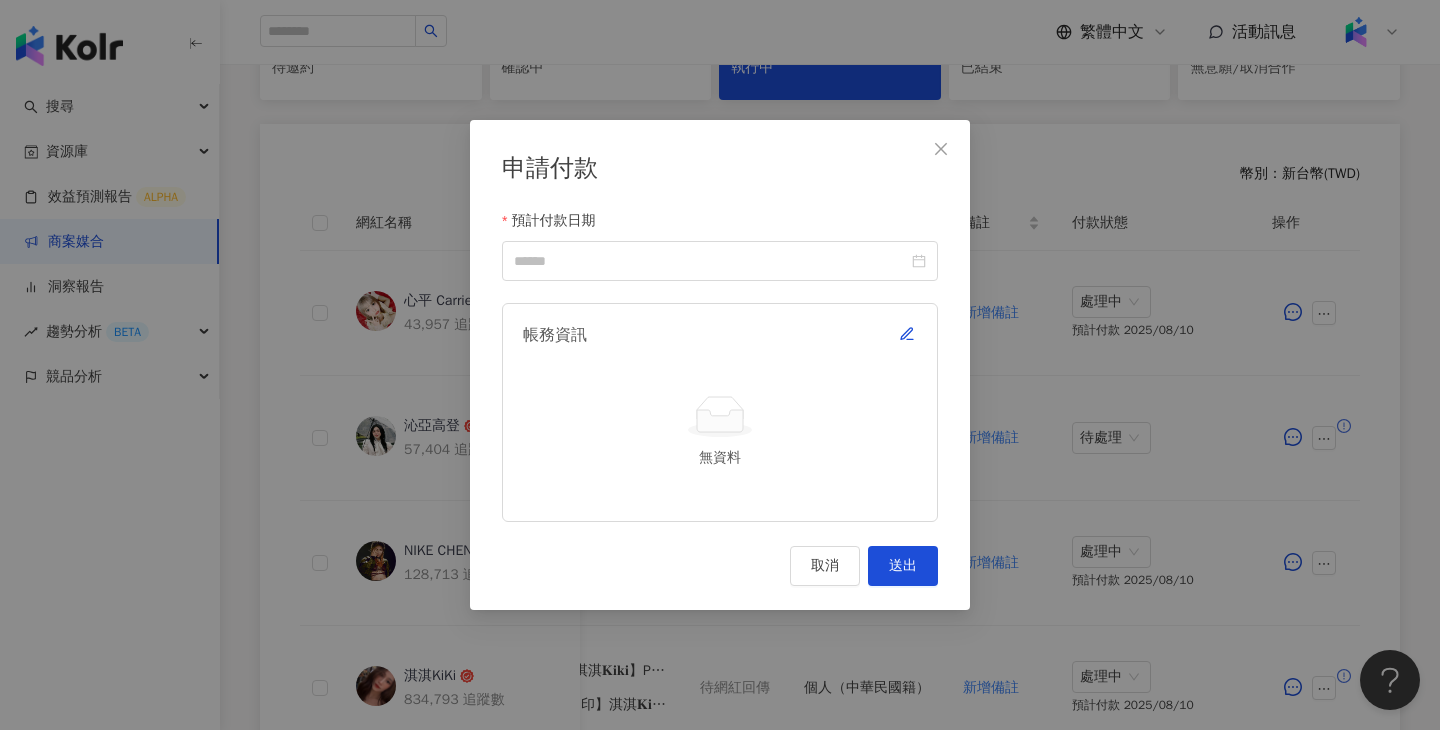 scroll, scrollTop: 506, scrollLeft: 0, axis: vertical 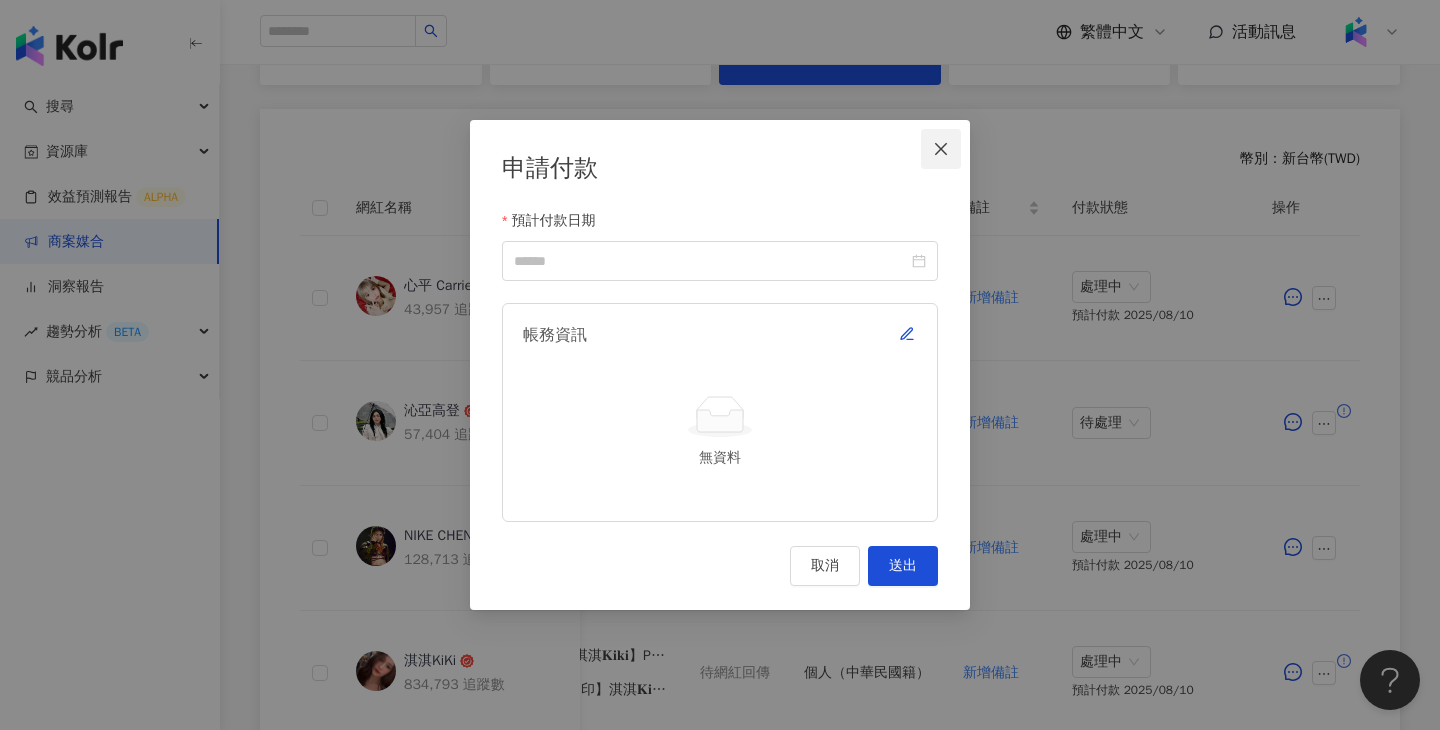 click 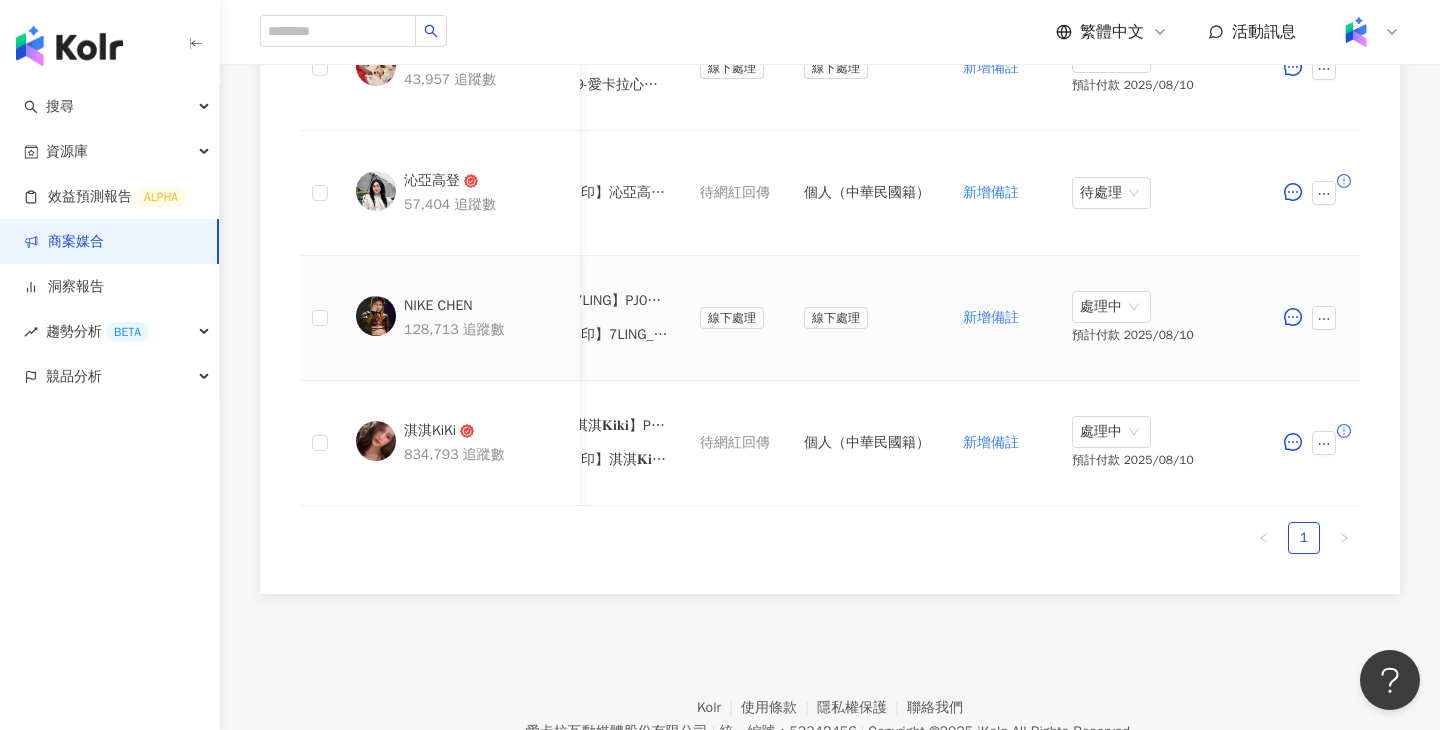 scroll, scrollTop: 744, scrollLeft: 0, axis: vertical 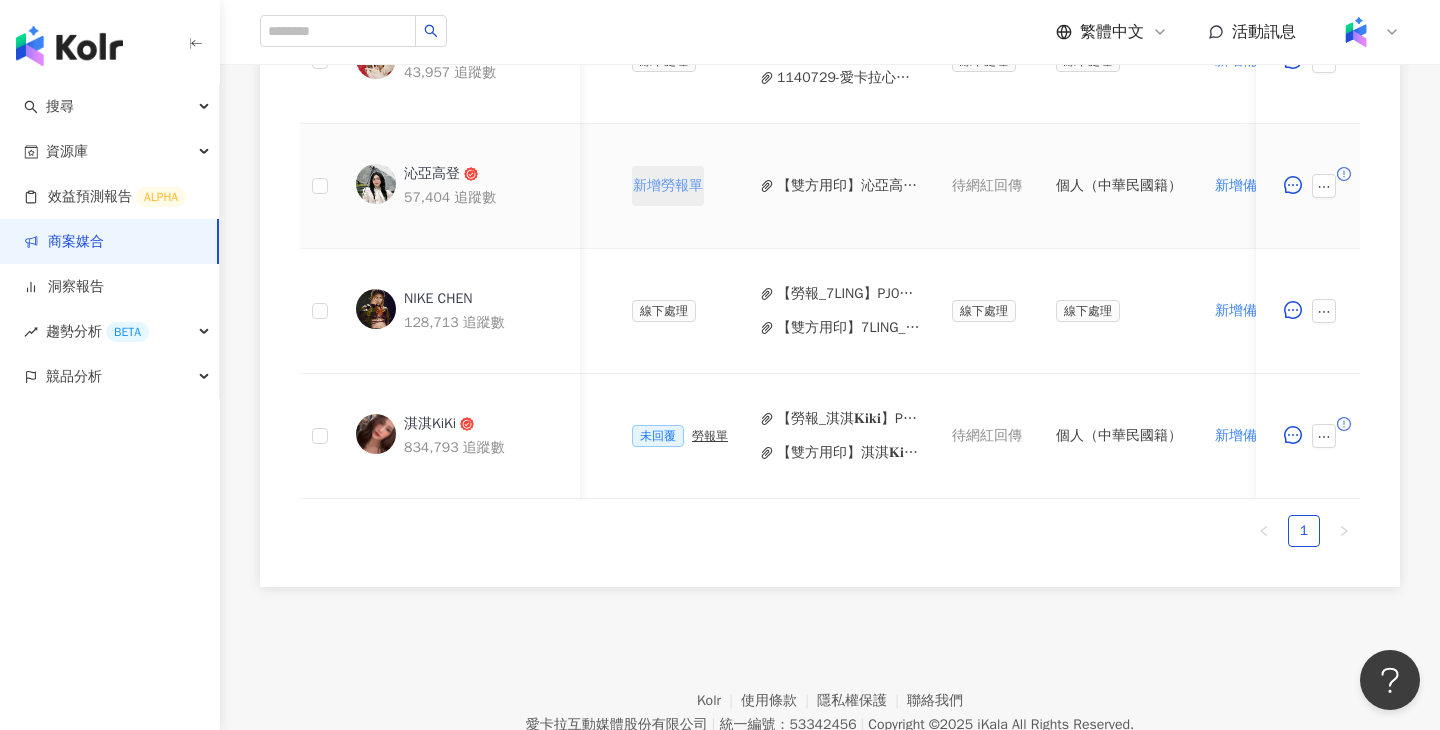 click on "新增勞報單" at bounding box center (668, 186) 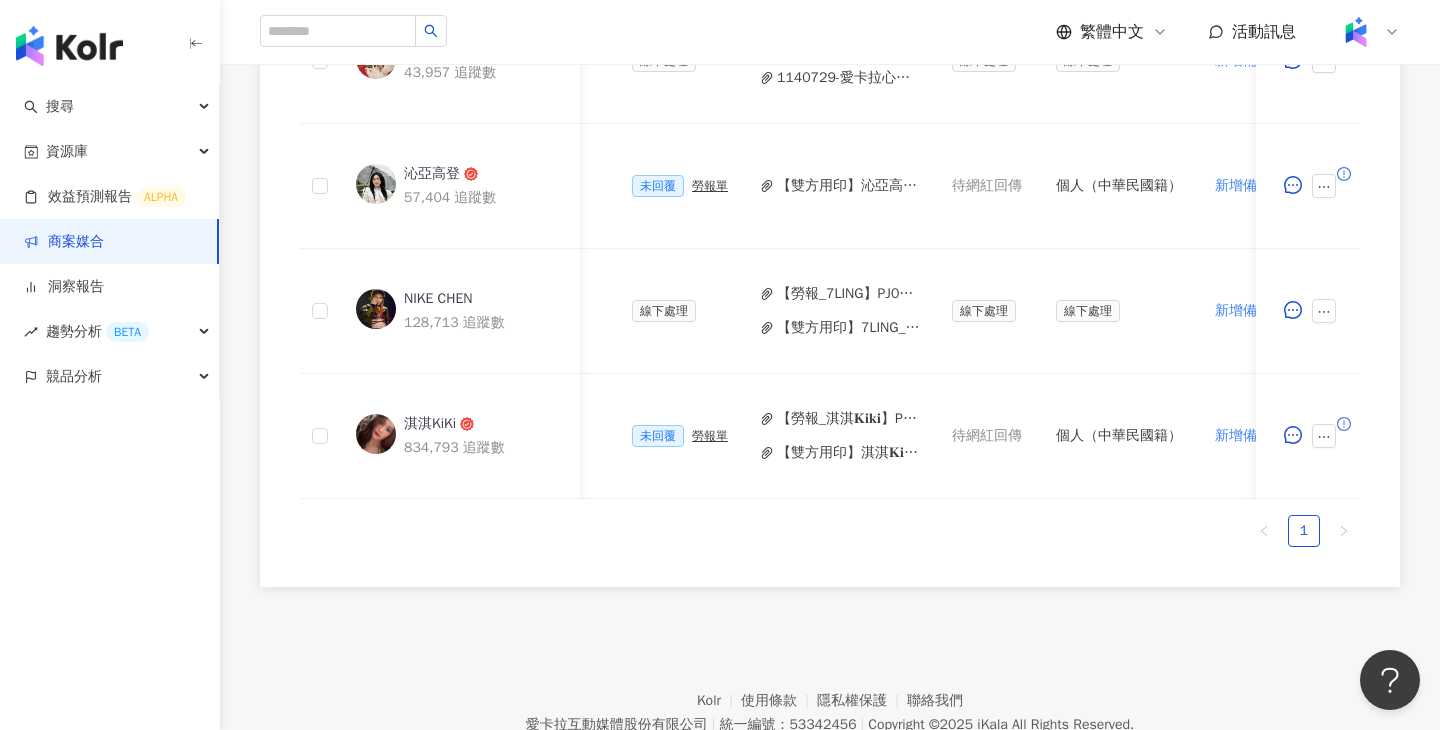 click on "勞報單" at bounding box center [710, 186] 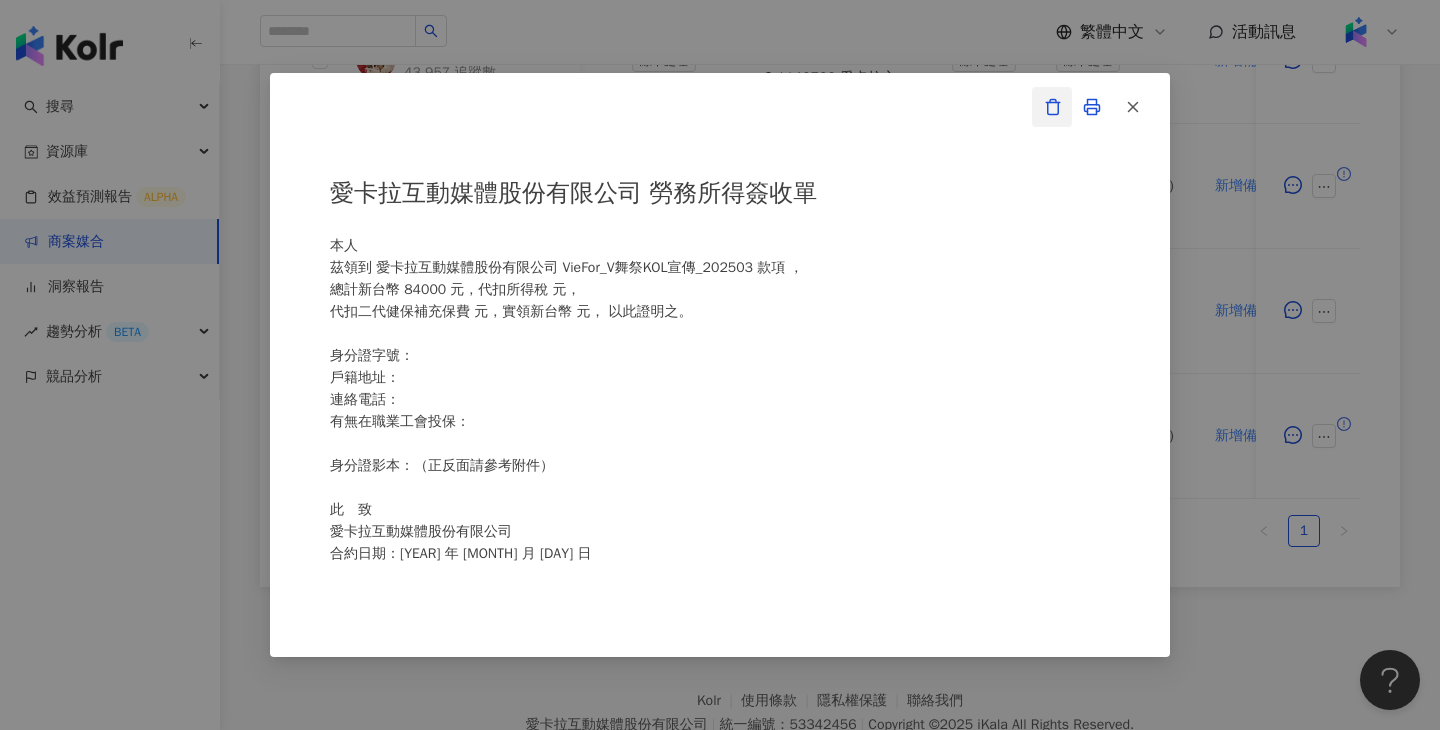 click 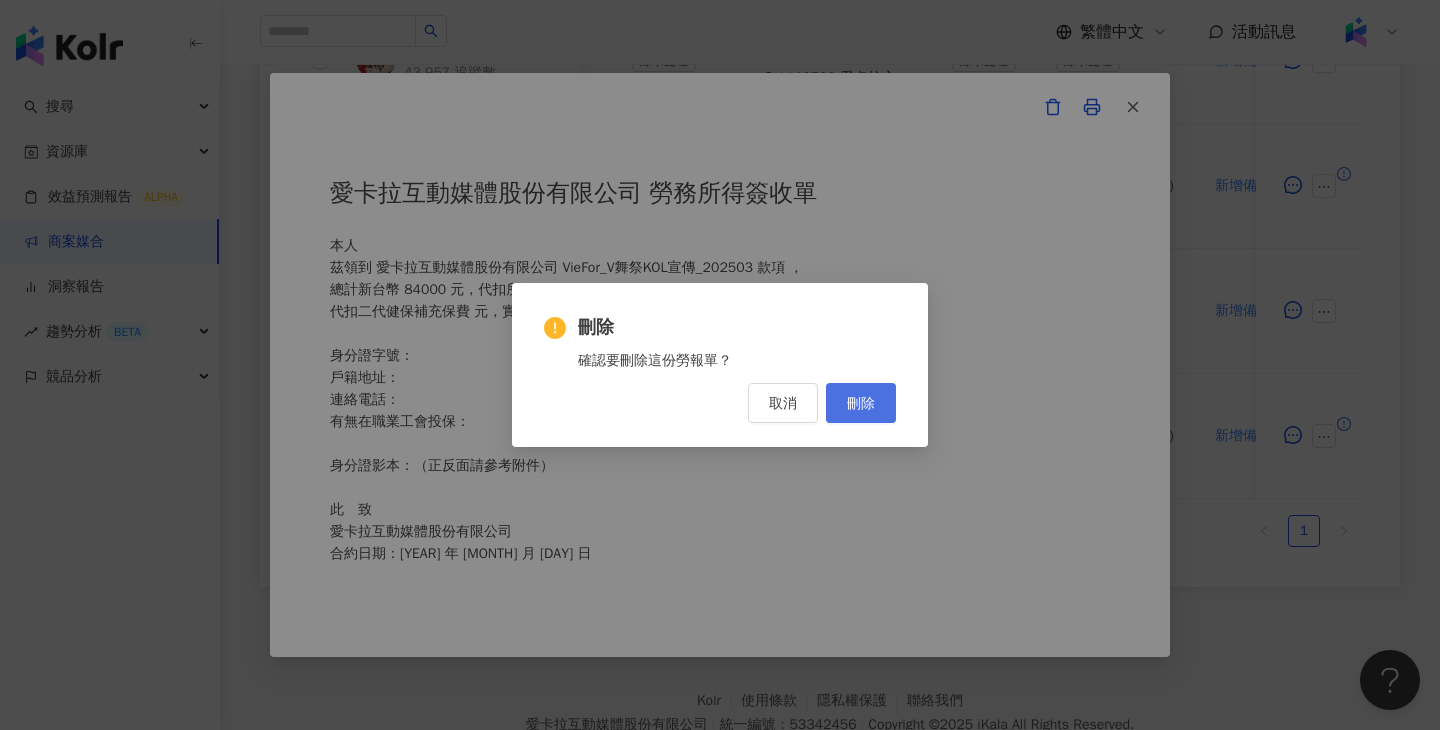 click on "刪除" at bounding box center (861, 403) 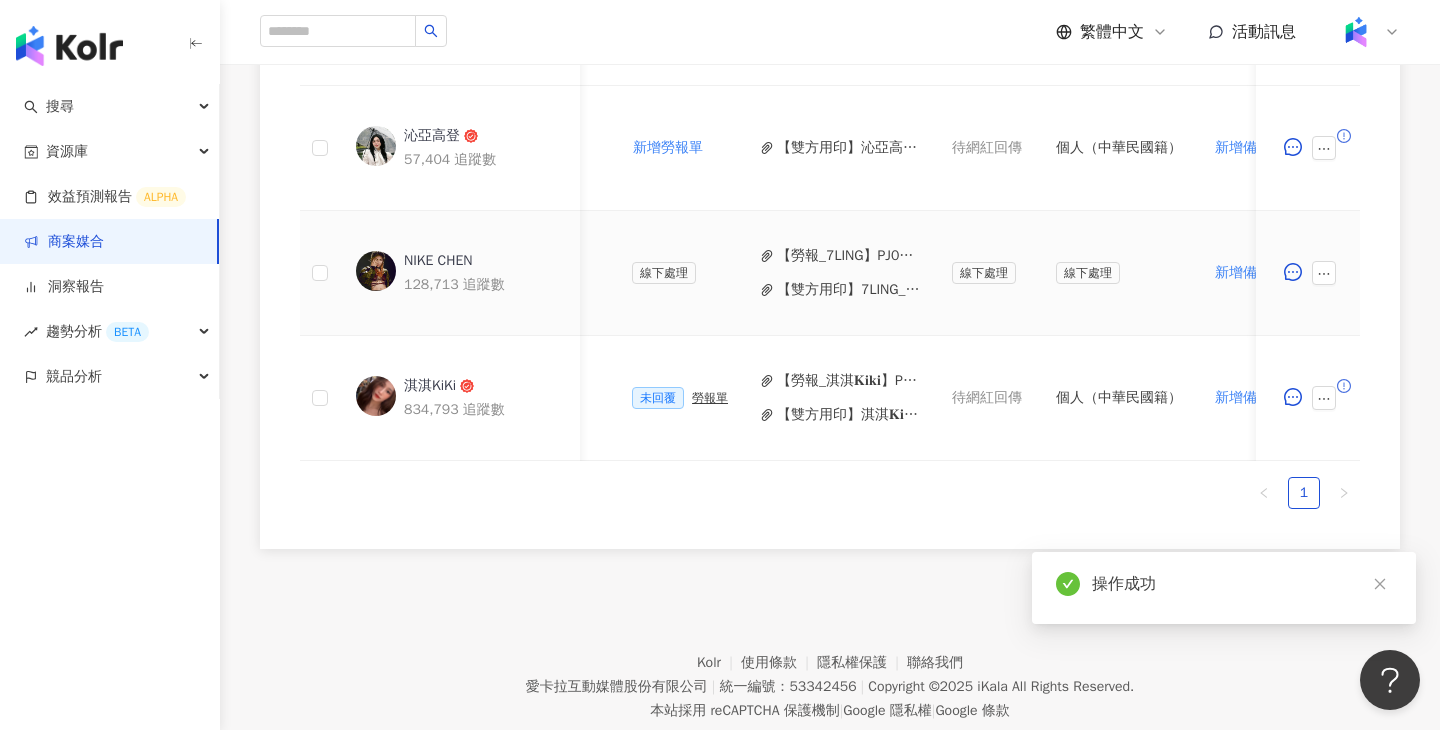 scroll, scrollTop: 816, scrollLeft: 0, axis: vertical 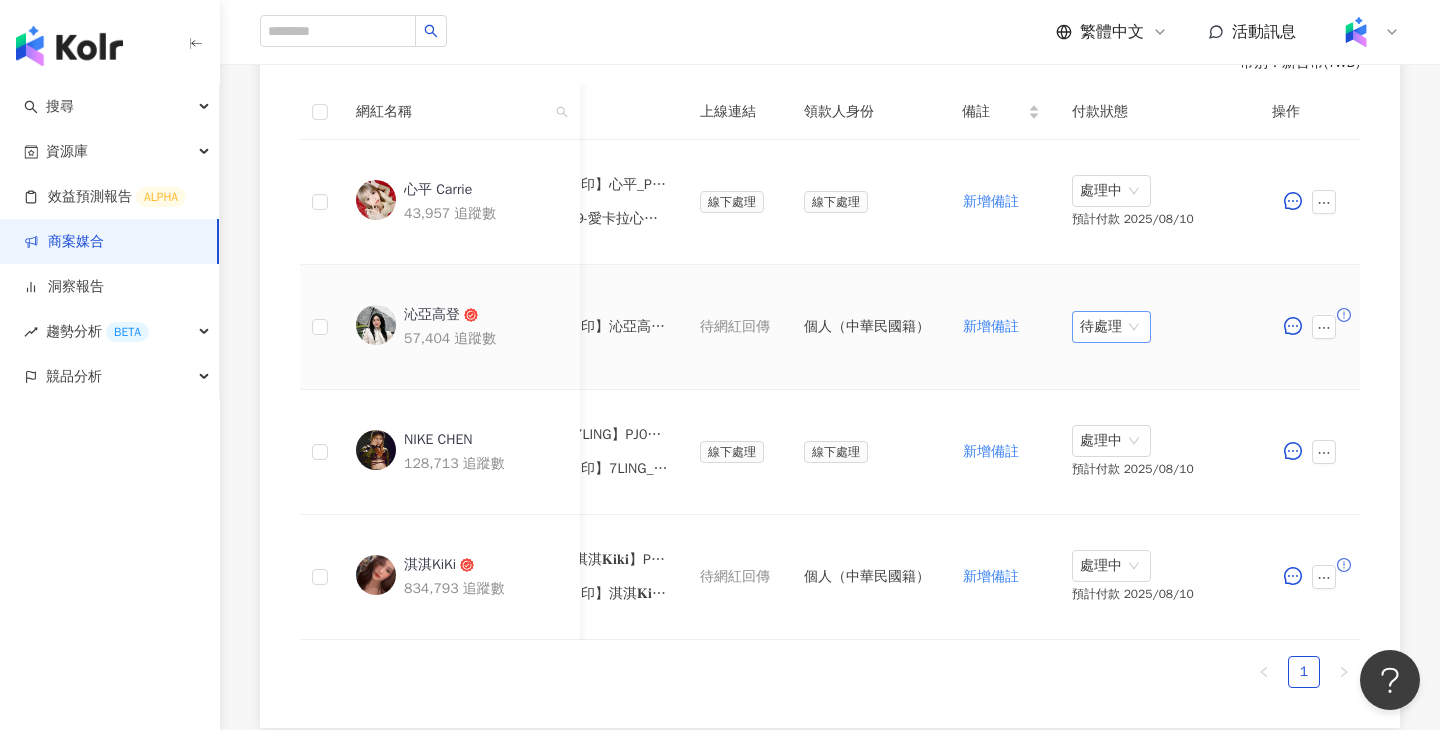 click on "待處理" at bounding box center (1111, 327) 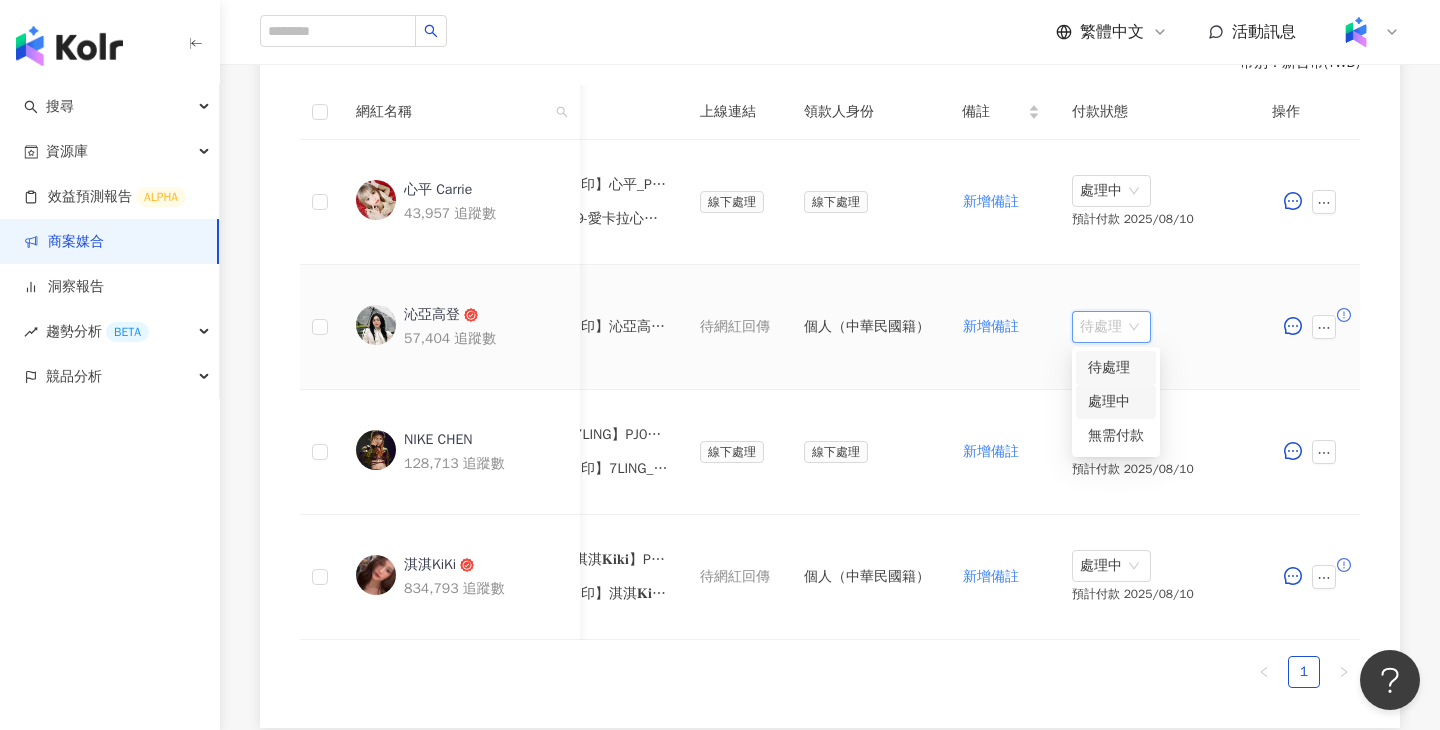 click on "處理中" at bounding box center (1116, 402) 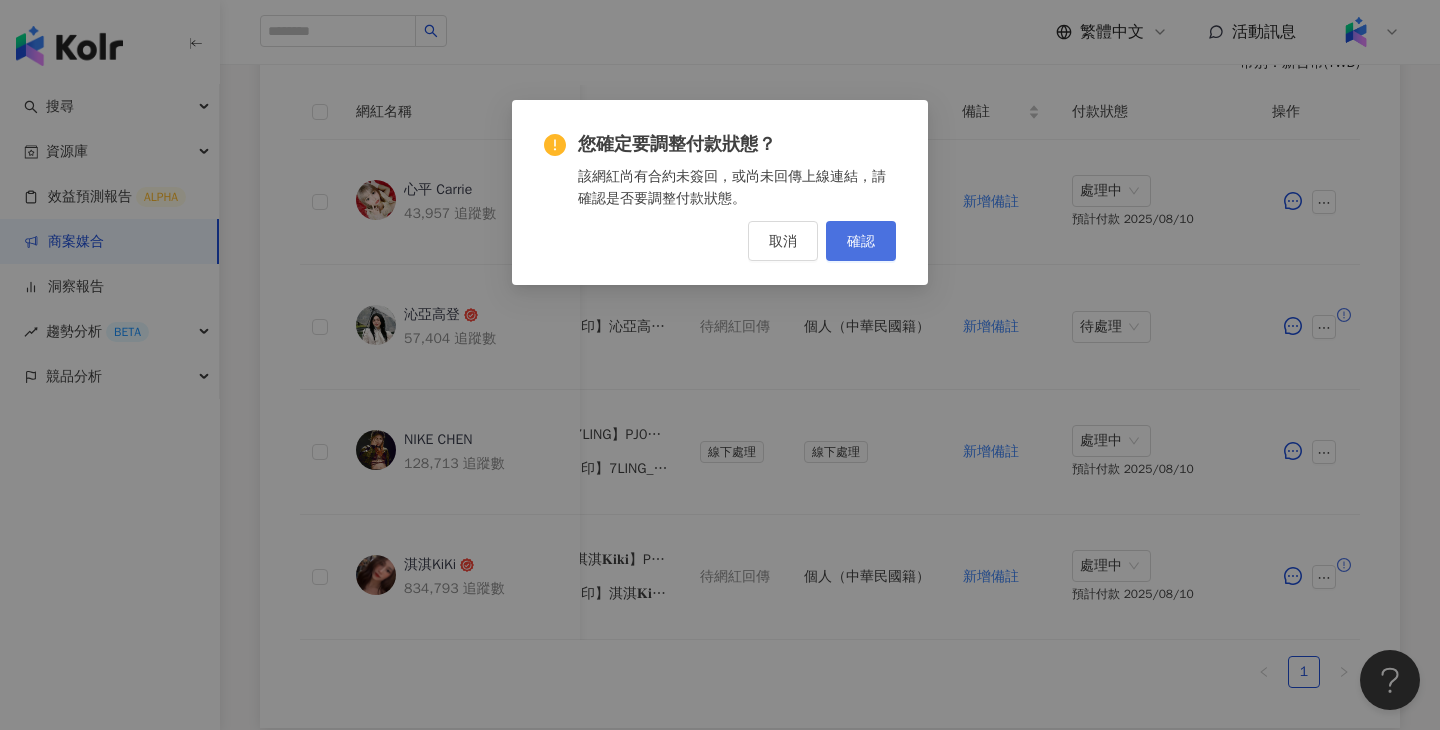 click on "確認" at bounding box center [861, 241] 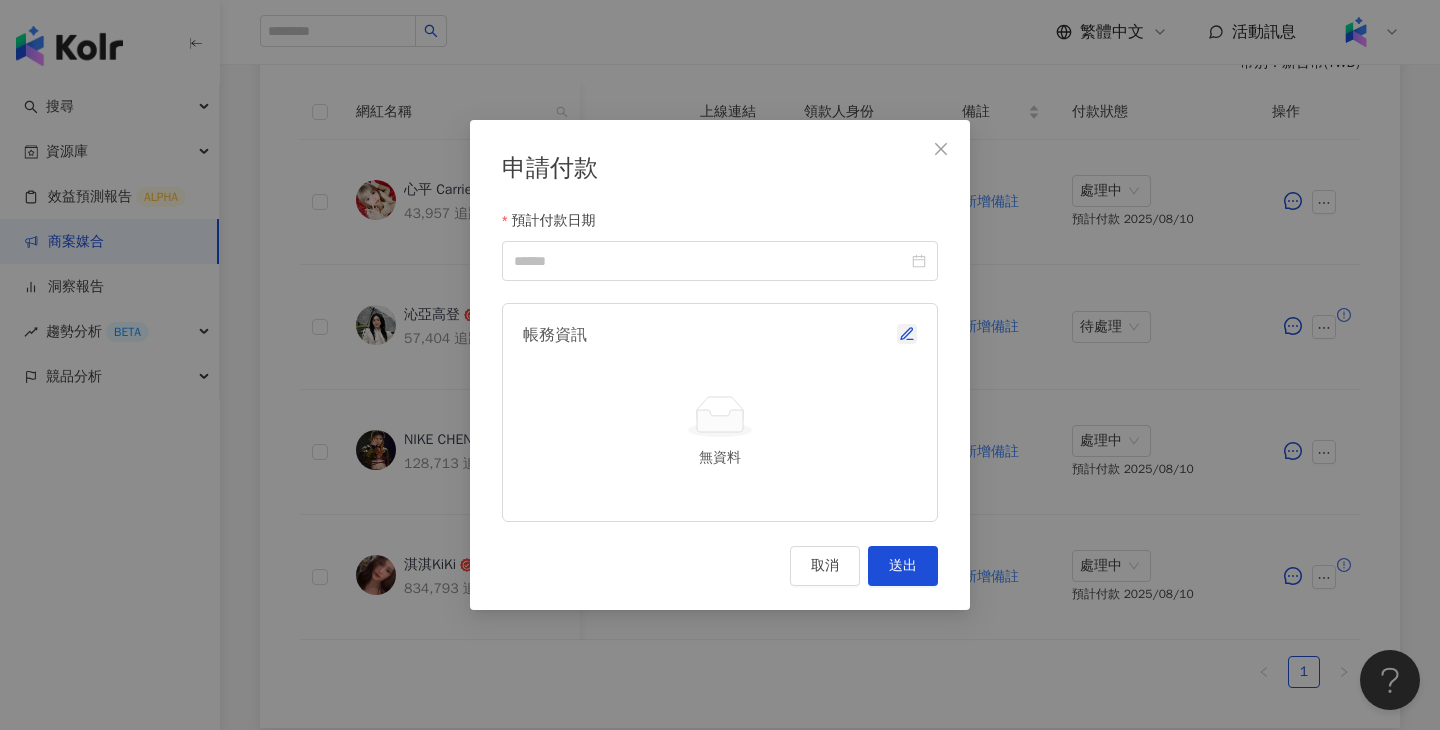 click at bounding box center [907, 334] 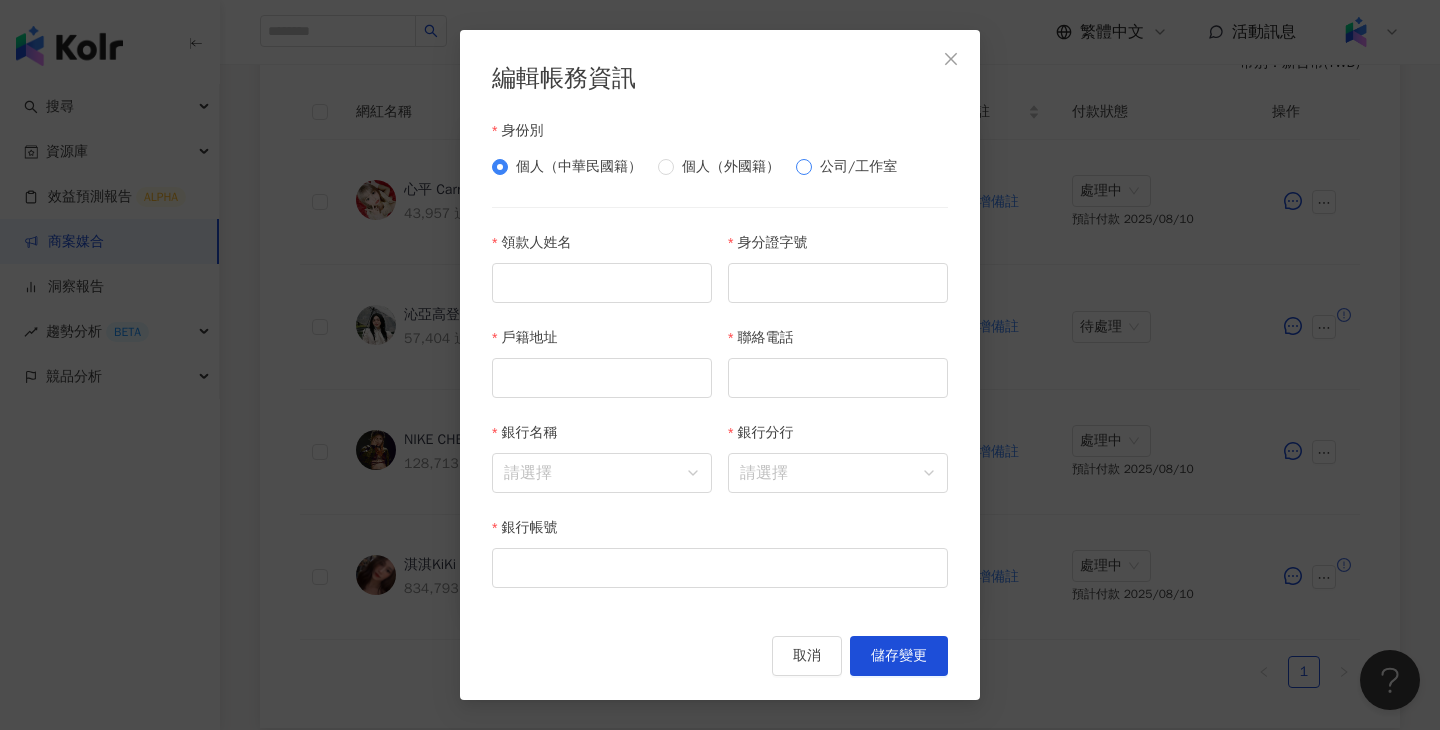 click on "公司/工作室" at bounding box center (850, 167) 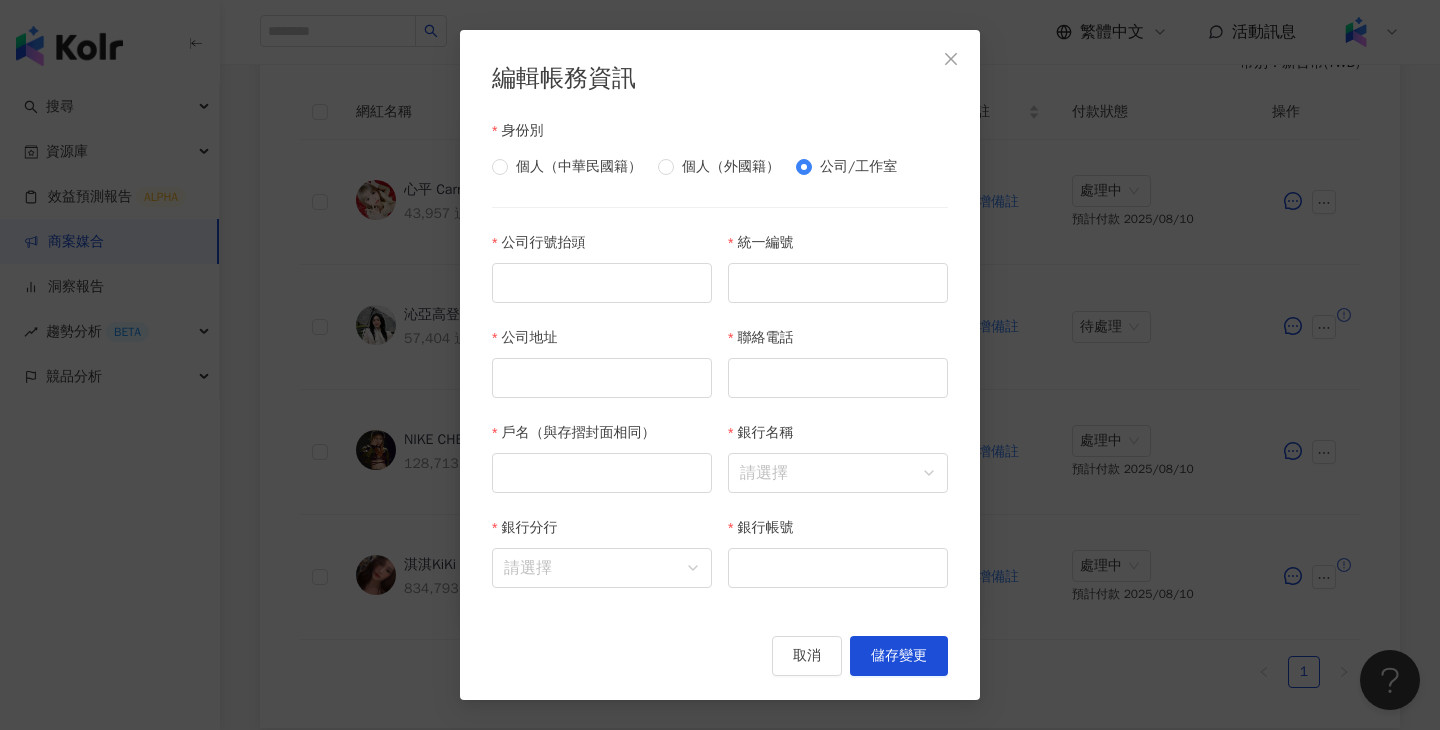 click on "公司行號抬頭" at bounding box center [602, 279] 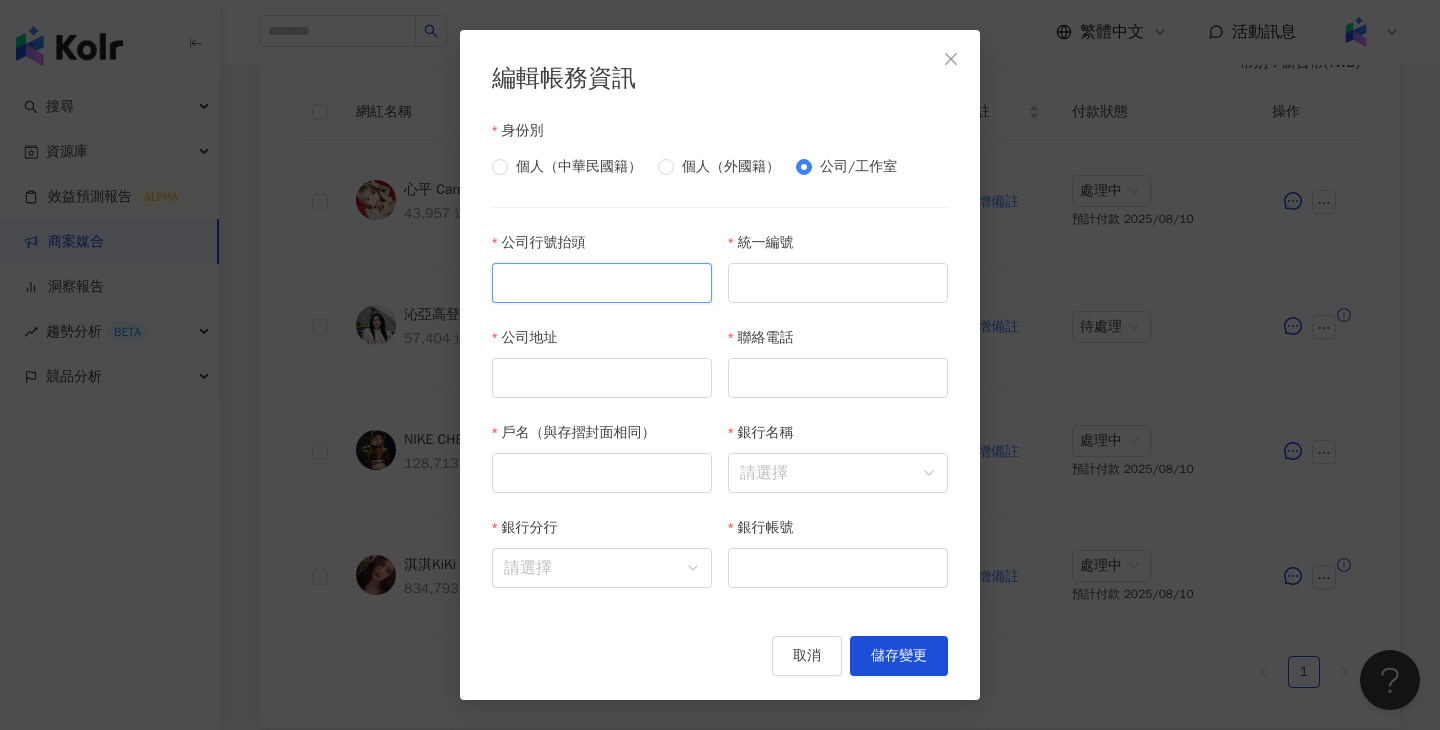 click on "公司行號抬頭" at bounding box center [602, 283] 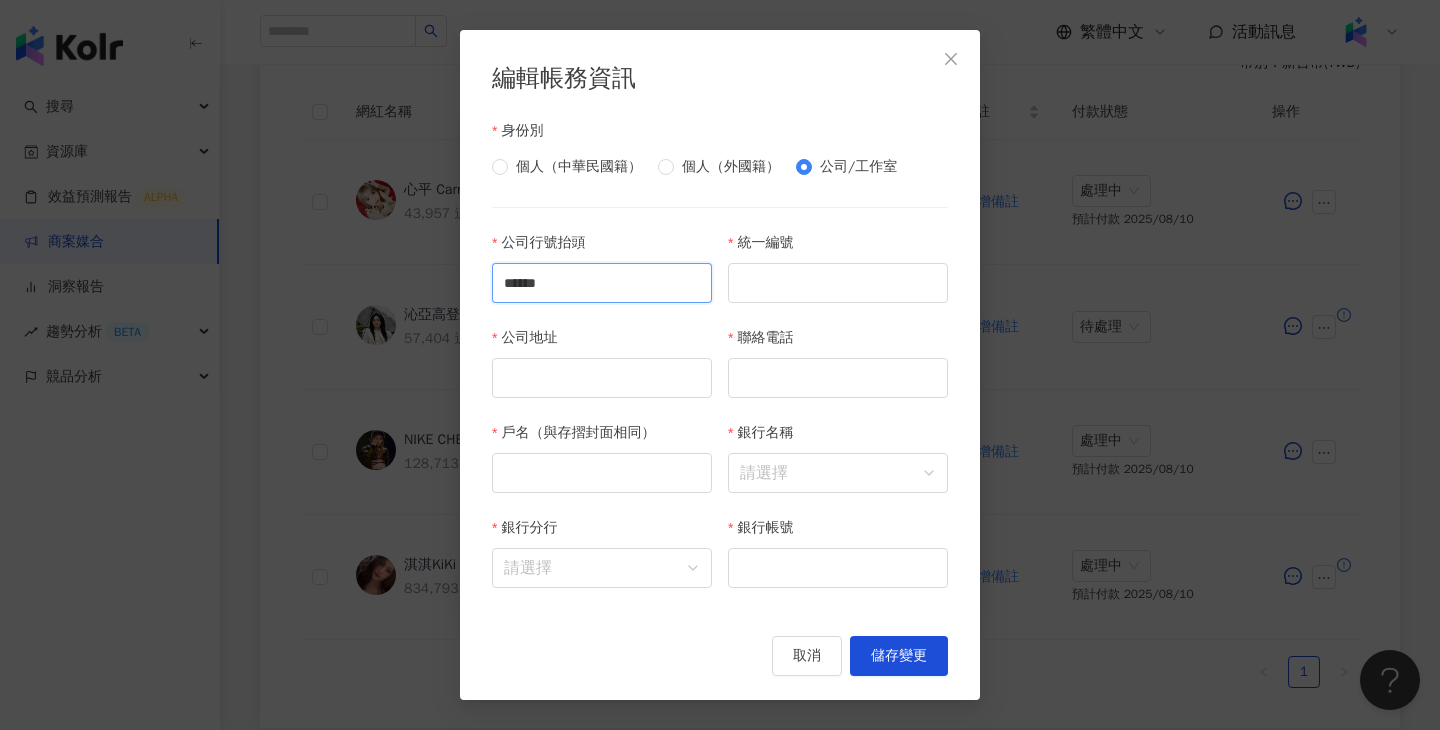 type on "******" 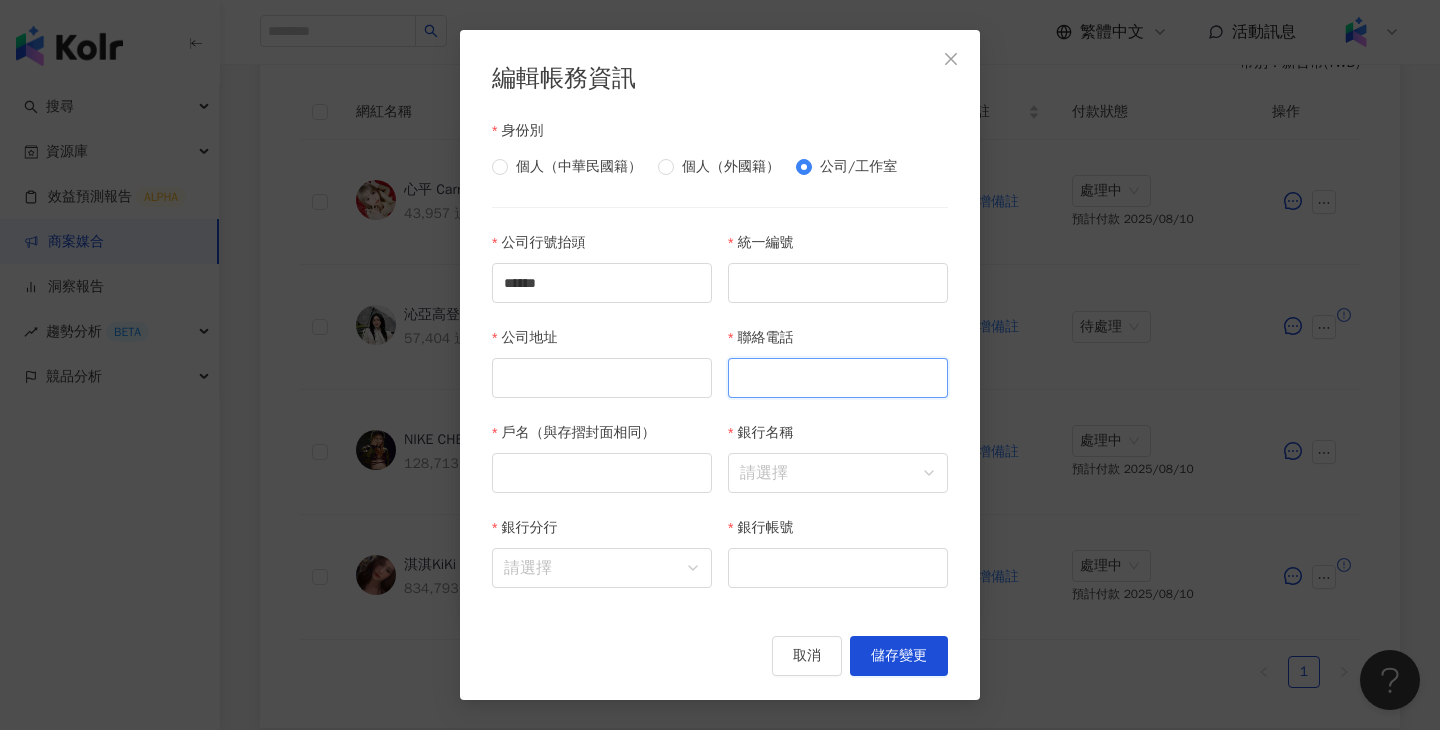 click on "聯絡電話" at bounding box center (838, 378) 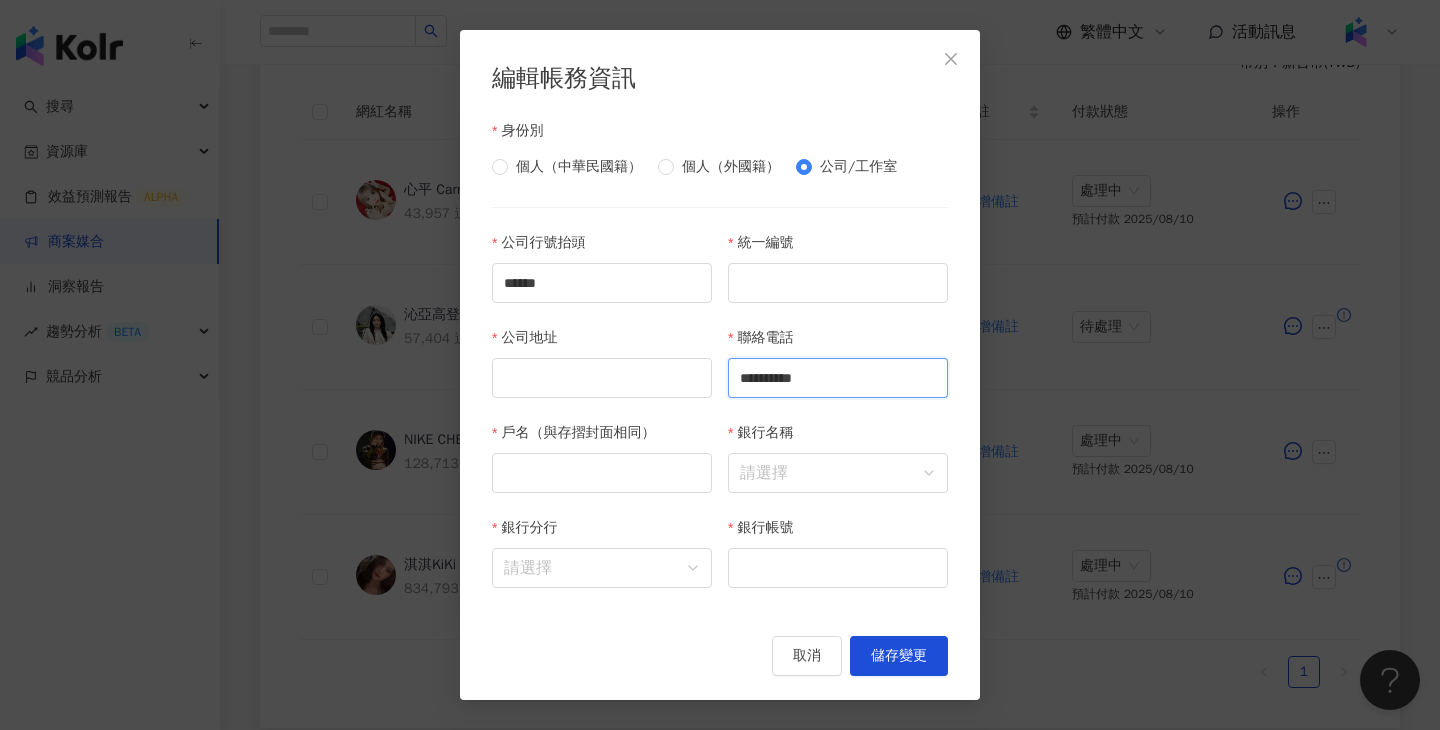 type on "**********" 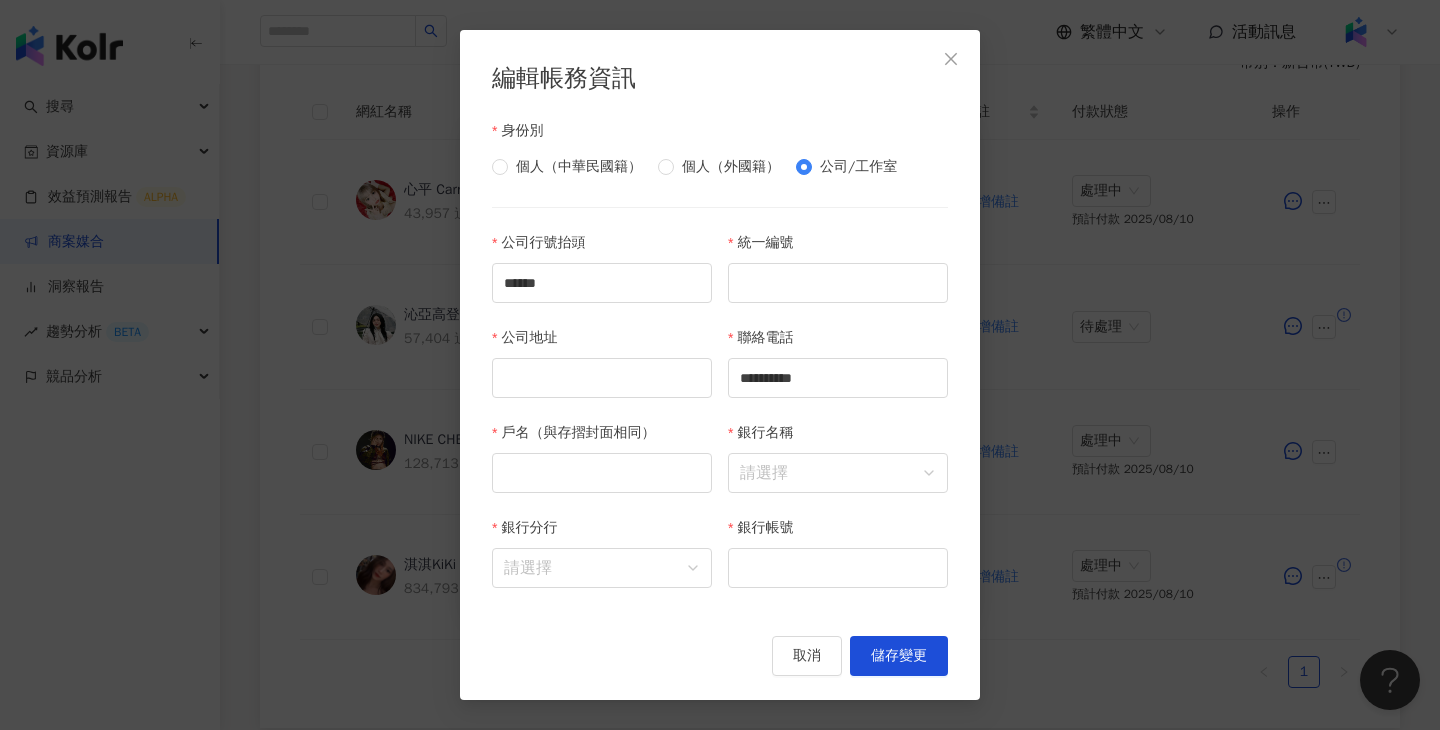 click on "統一編號" at bounding box center (838, 279) 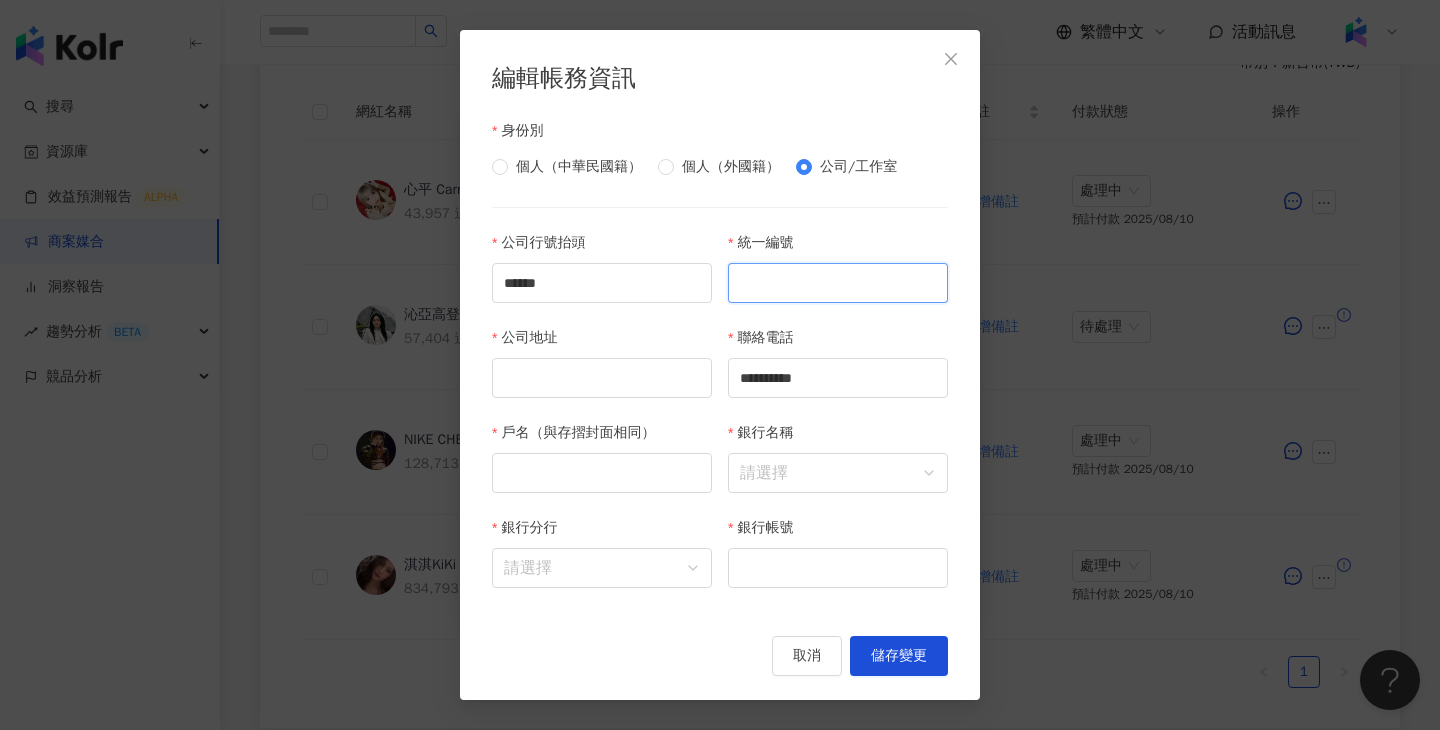 click on "統一編號" at bounding box center (838, 283) 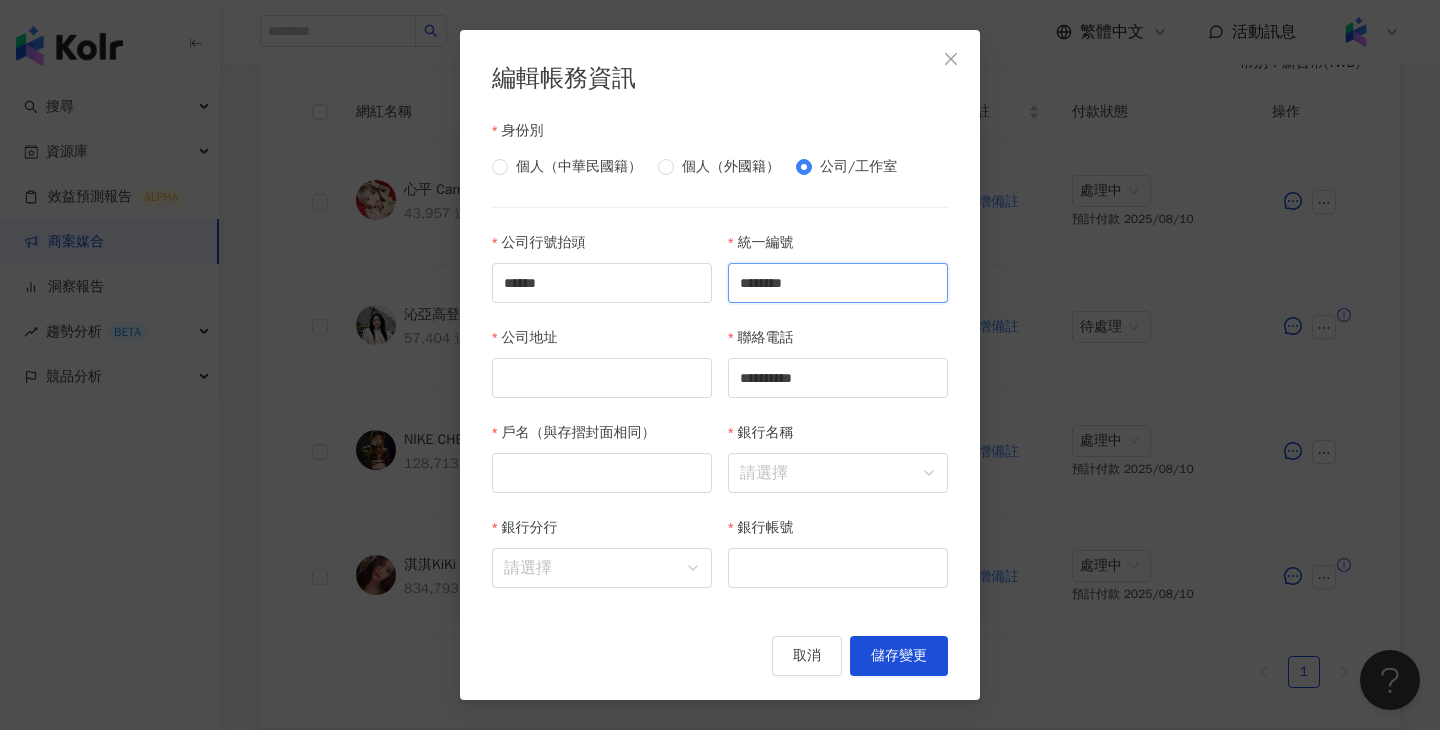 type on "********" 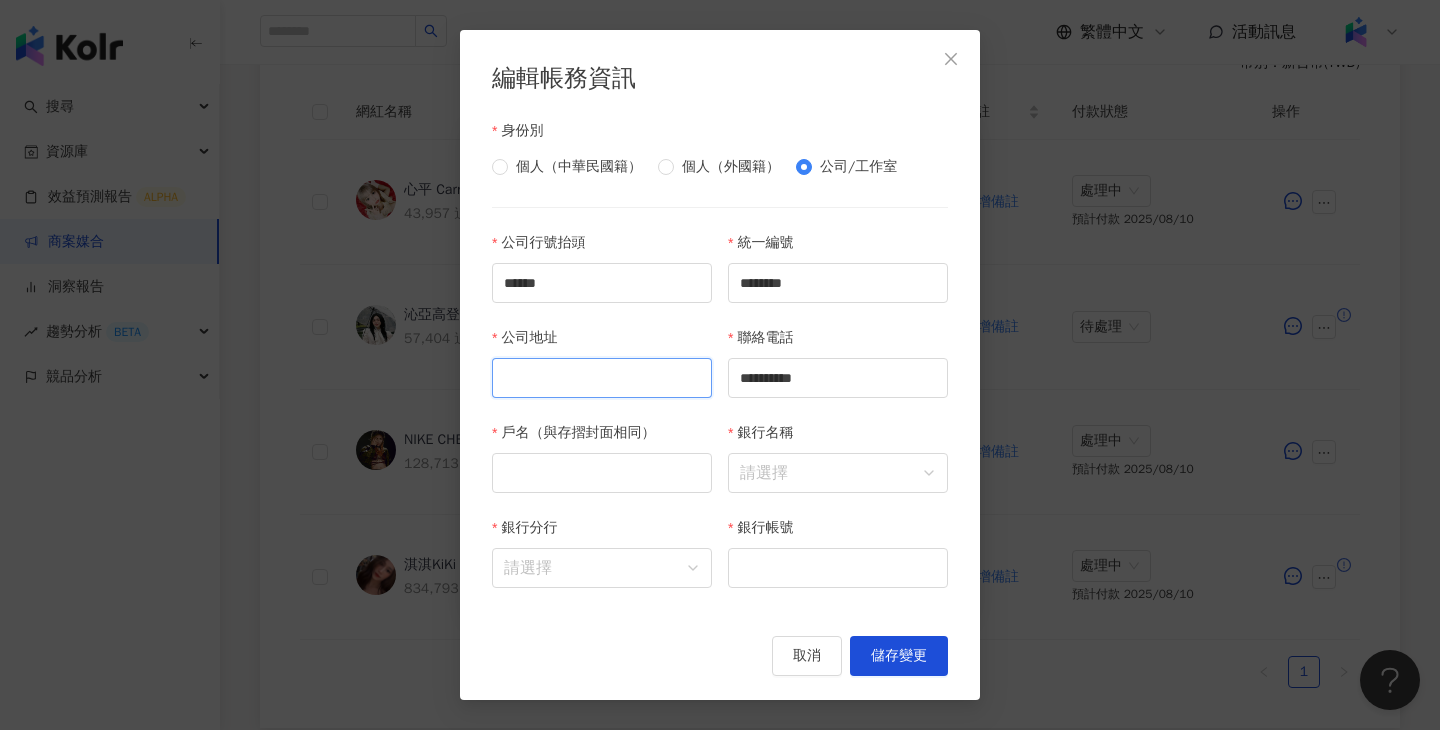 click on "公司地址" at bounding box center (602, 378) 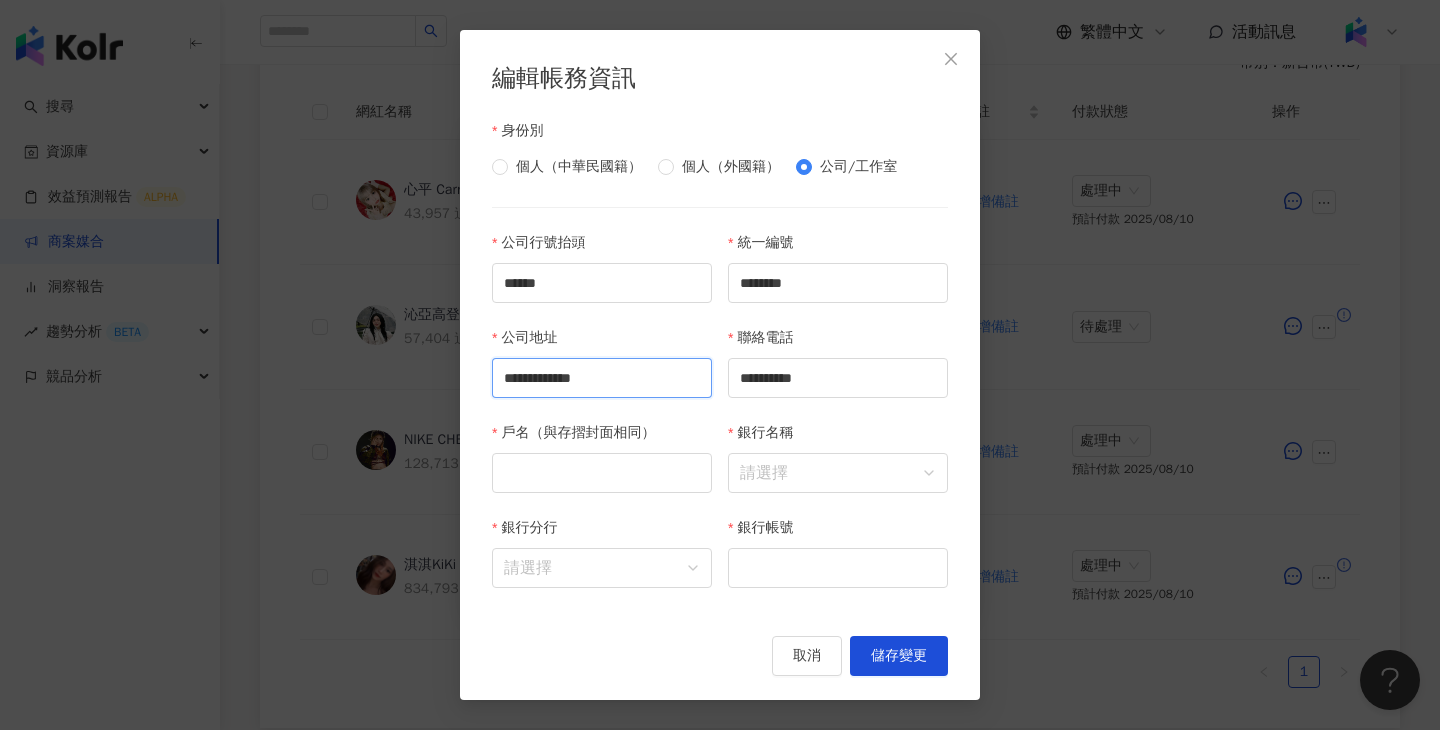 type on "**********" 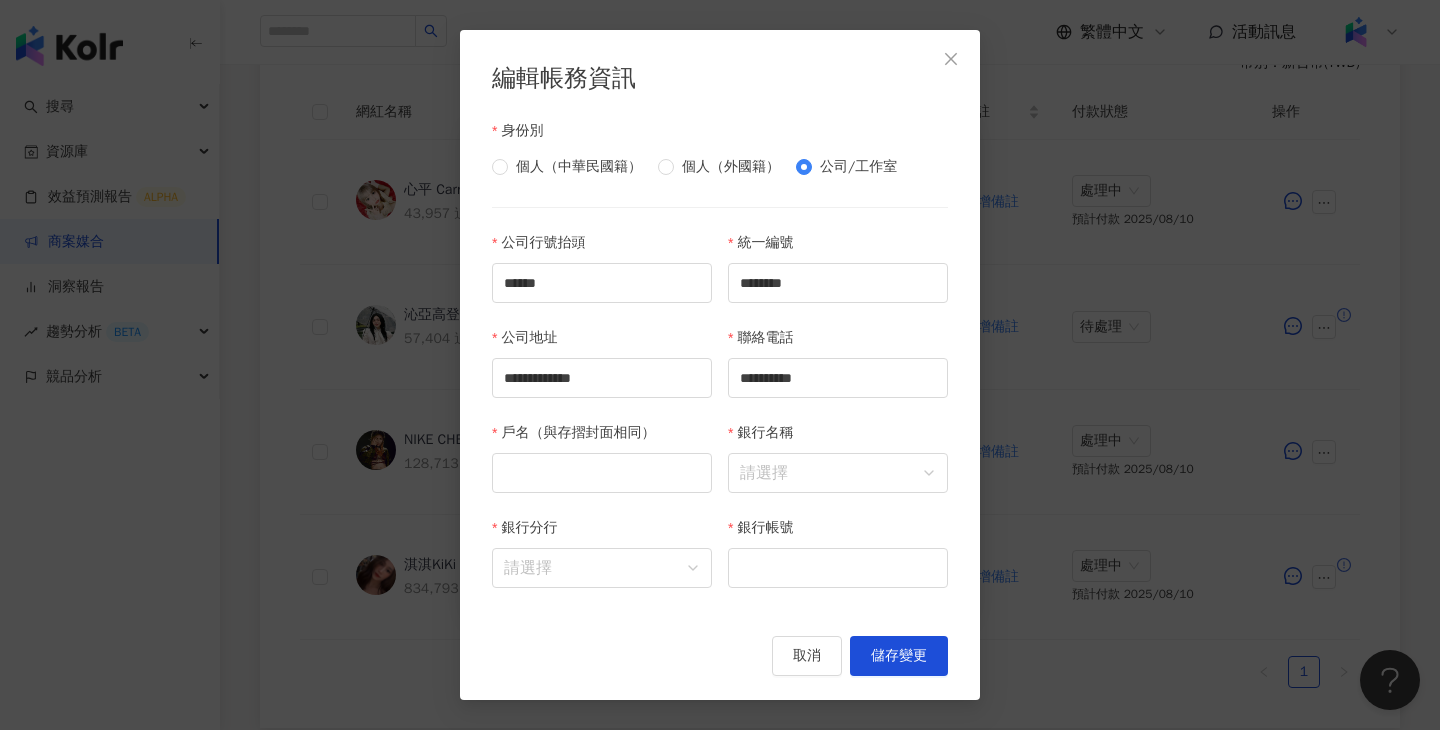 click on "戶名（與存摺封面相同）" at bounding box center (602, 469) 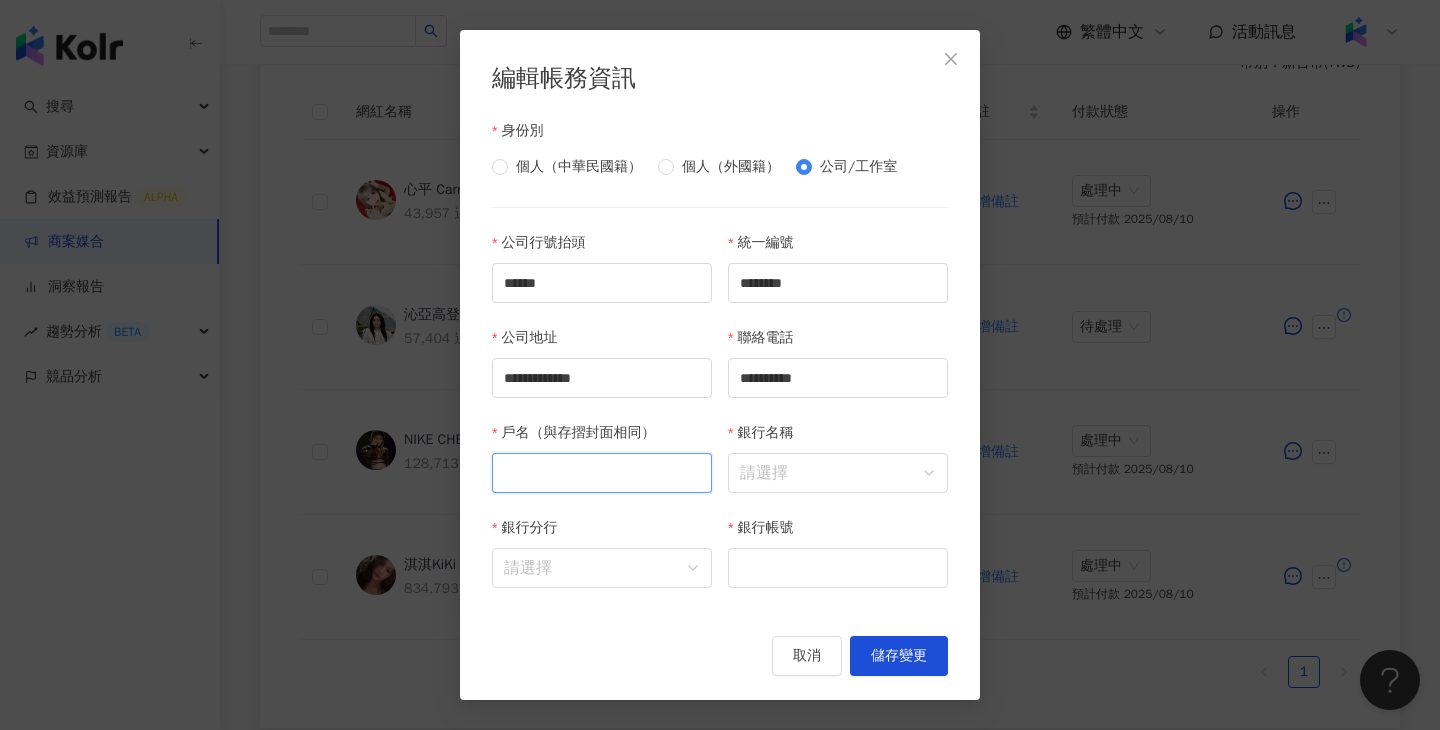 click on "戶名（與存摺封面相同）" at bounding box center [602, 473] 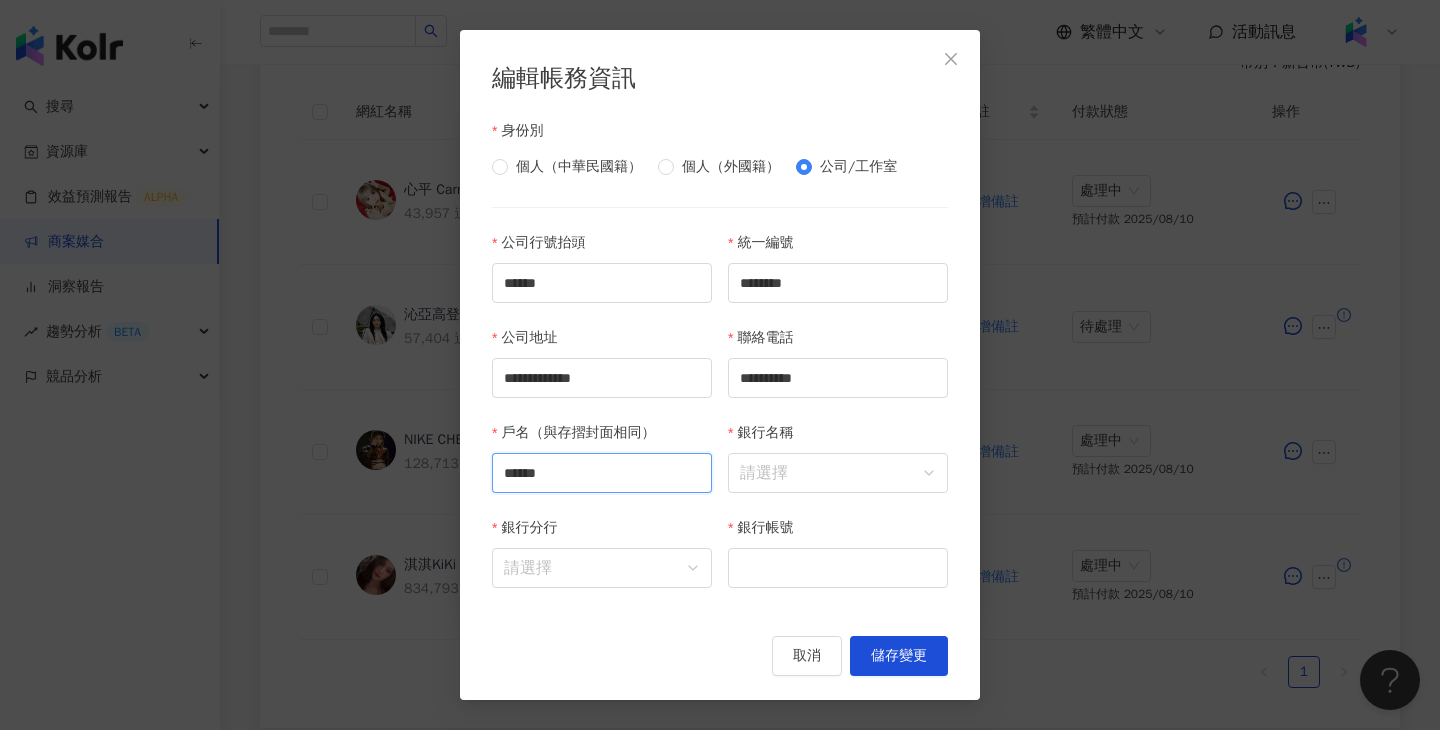 type on "******" 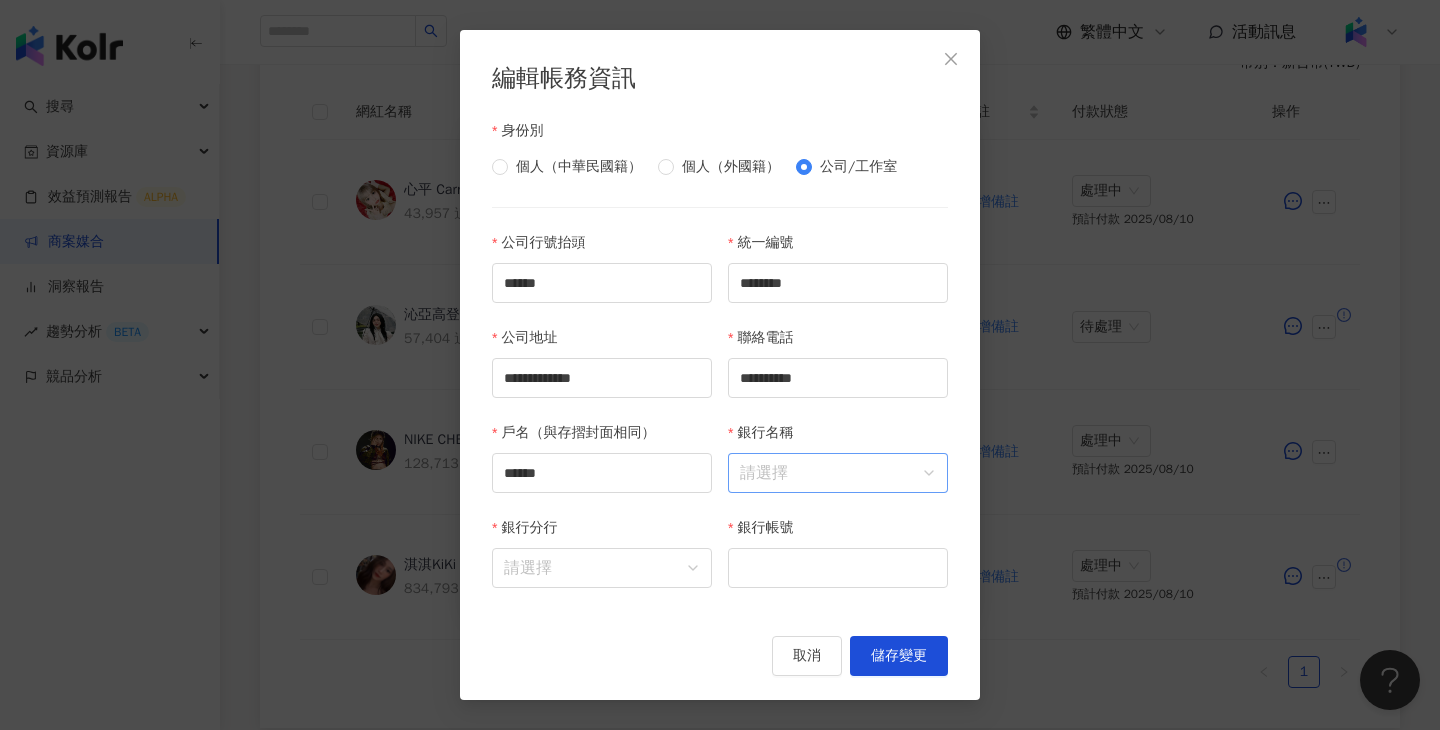 click on "銀行名稱" at bounding box center [838, 473] 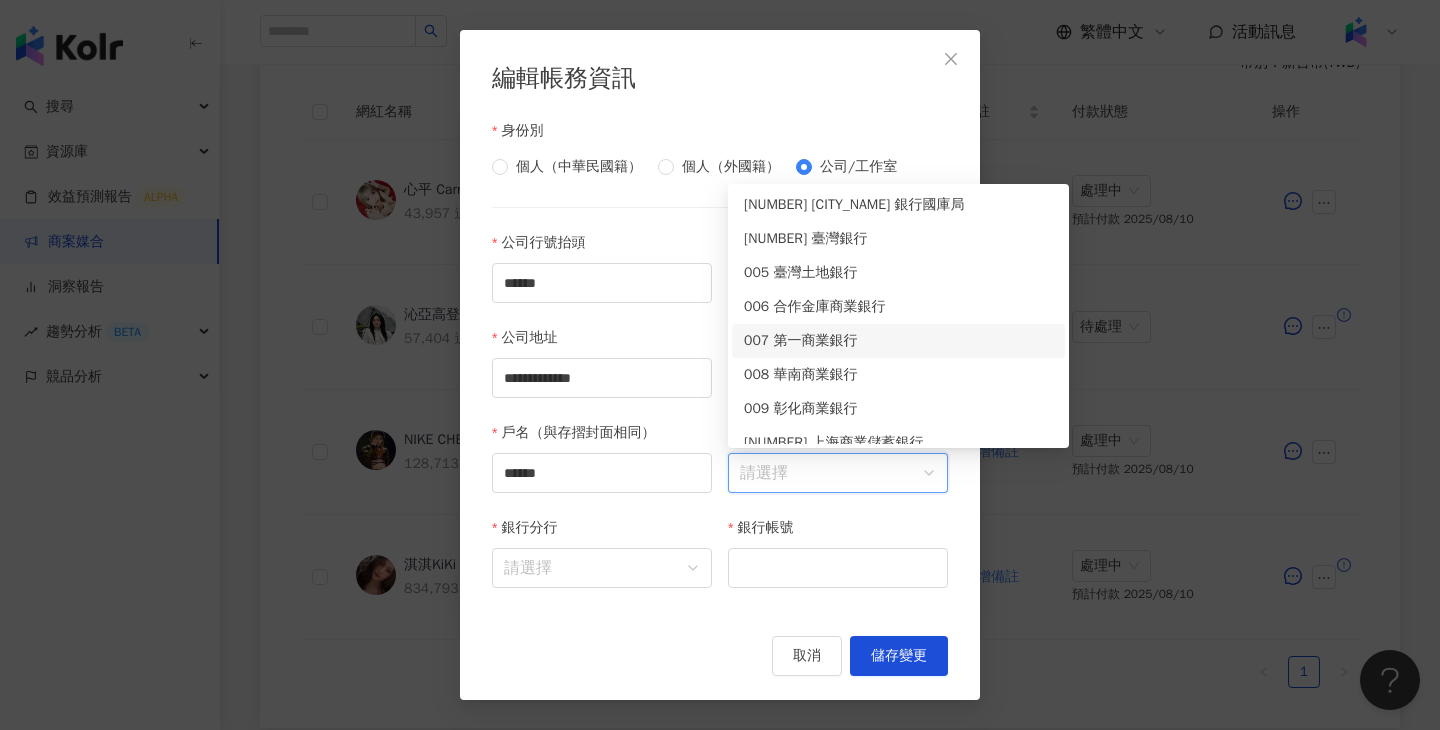 click on "007 第一商業銀行" at bounding box center [898, 341] 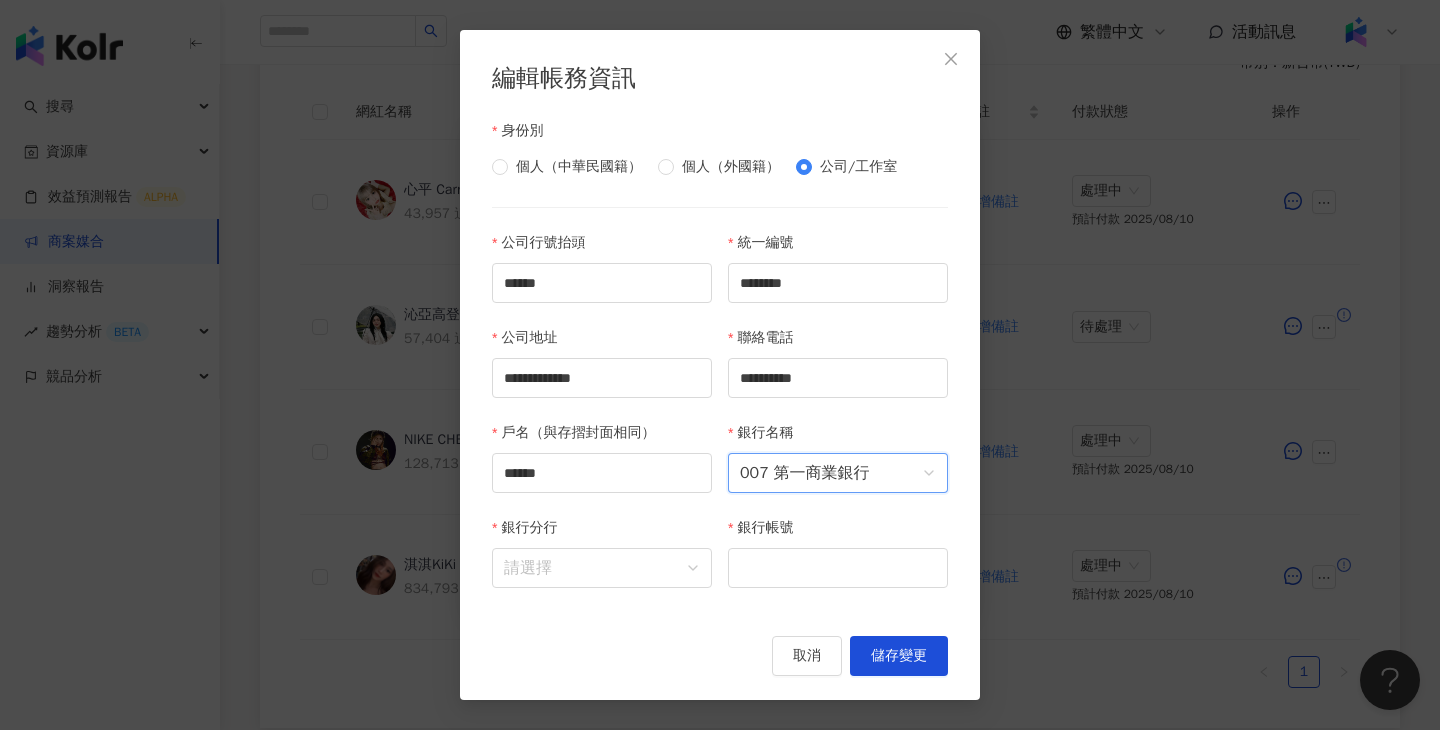 click on "聯絡電話" at bounding box center [838, 342] 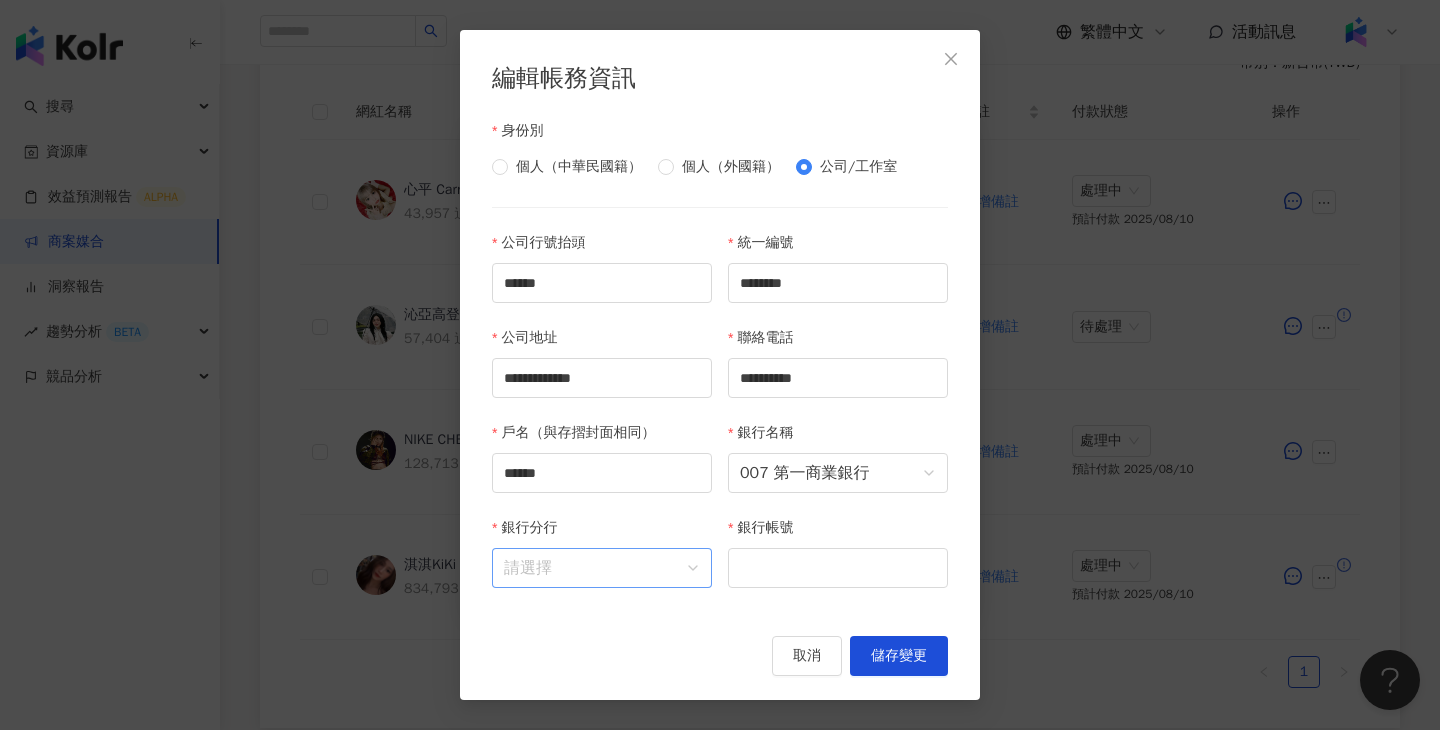 click on "銀行分行" at bounding box center (602, 568) 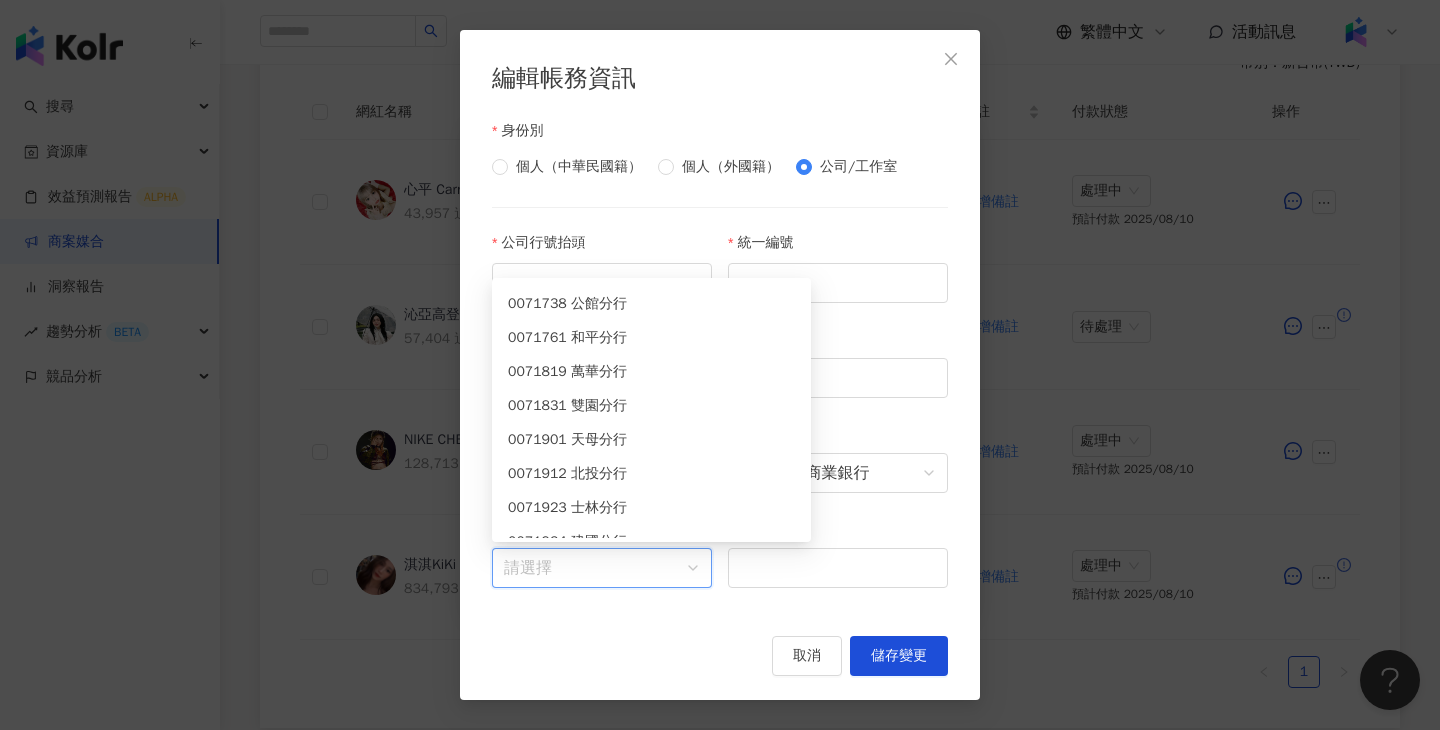 scroll, scrollTop: 1496, scrollLeft: 0, axis: vertical 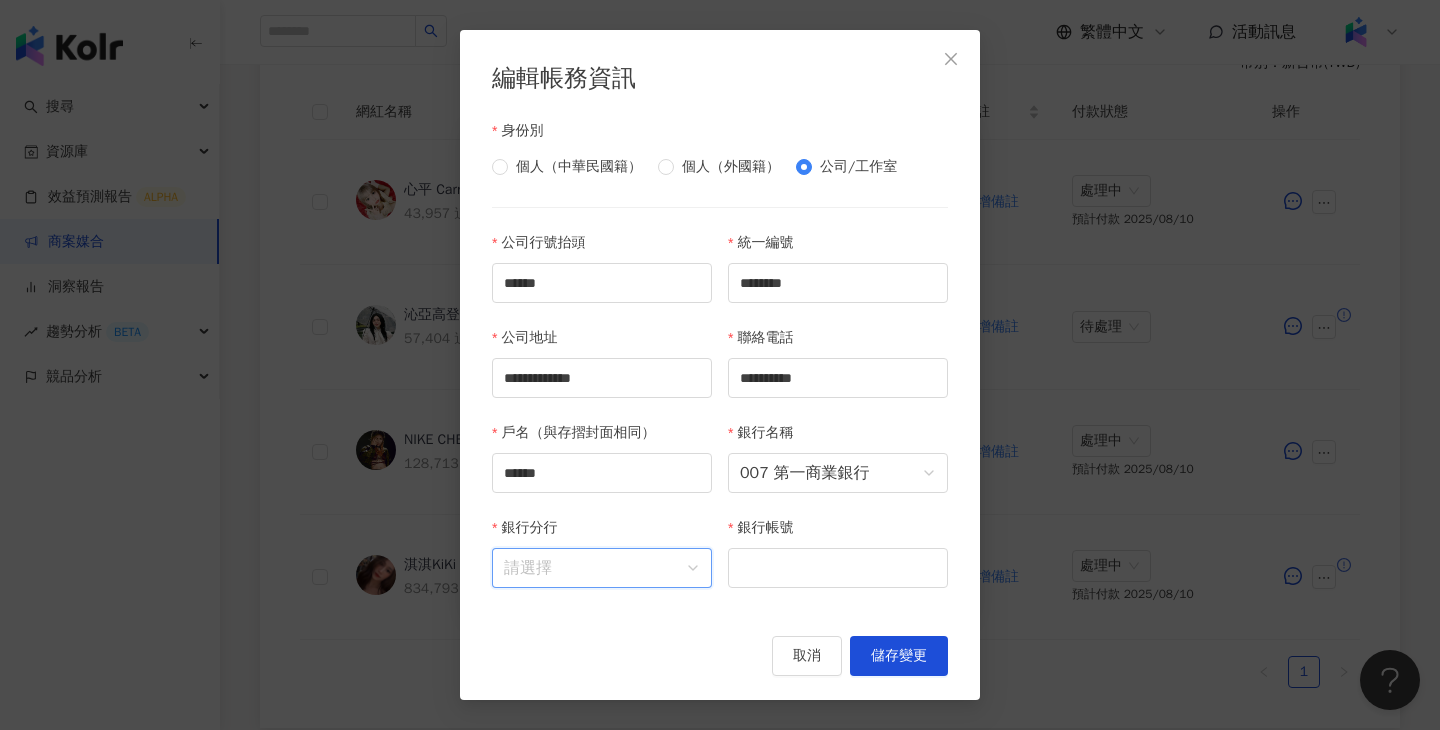 click on "銀行分行" at bounding box center (602, 568) 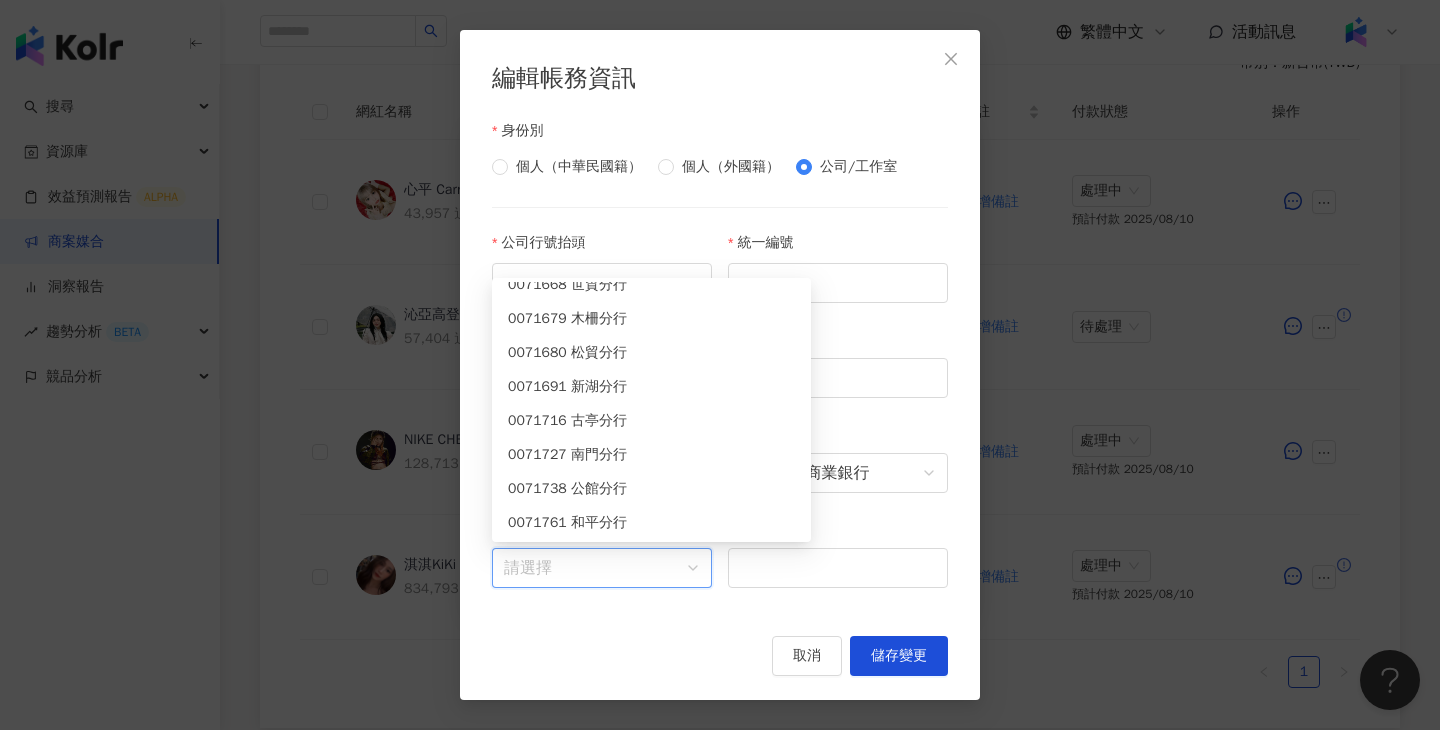 scroll, scrollTop: 1341, scrollLeft: 0, axis: vertical 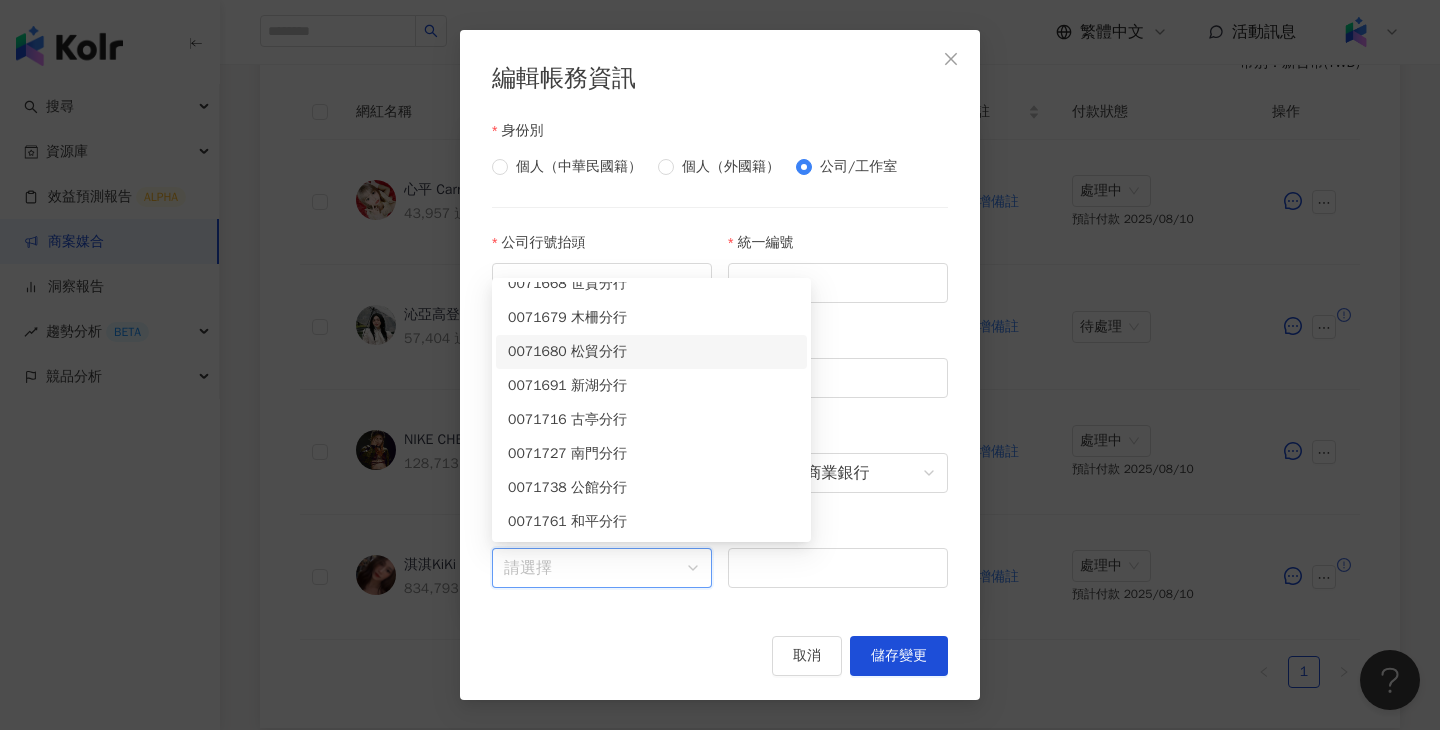 click on "0071679 木柵分行" at bounding box center (651, 318) 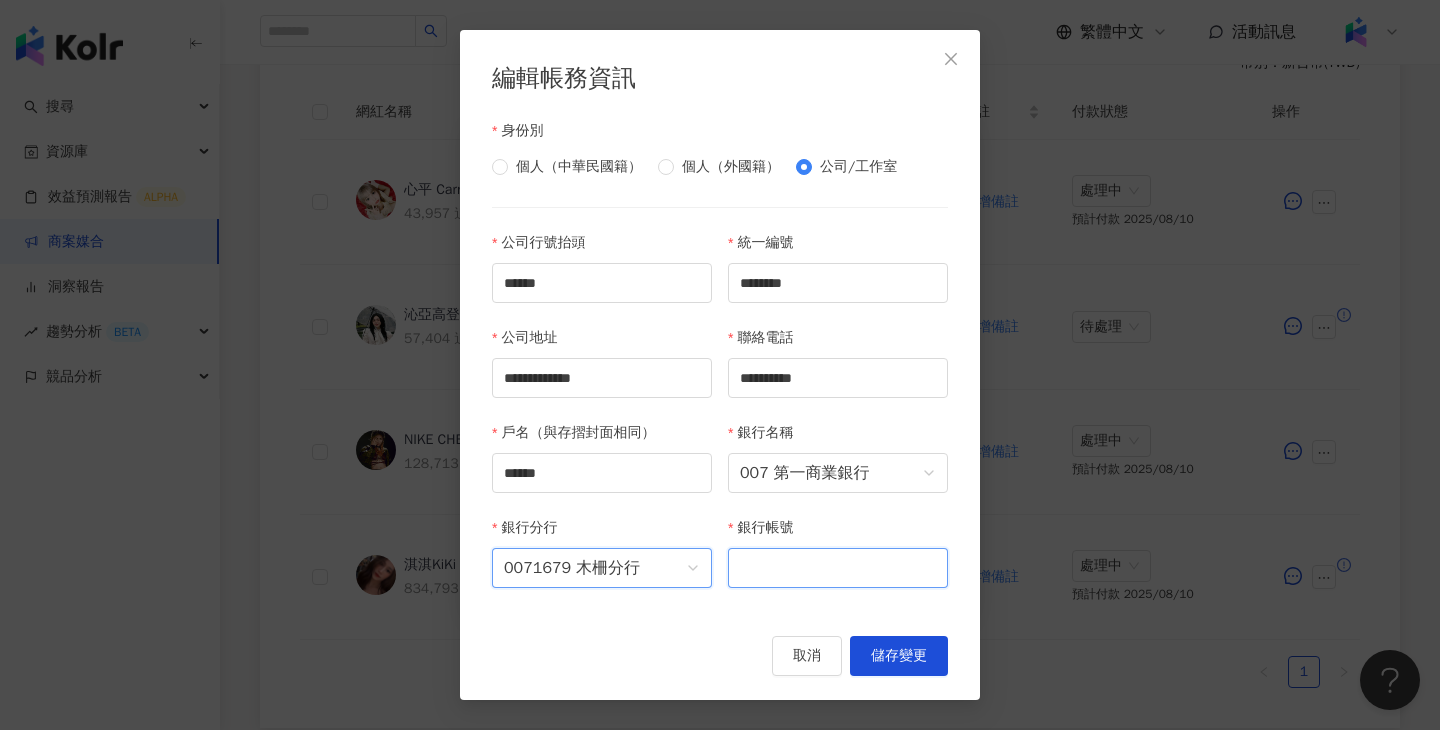 click on "銀行帳號" at bounding box center (838, 568) 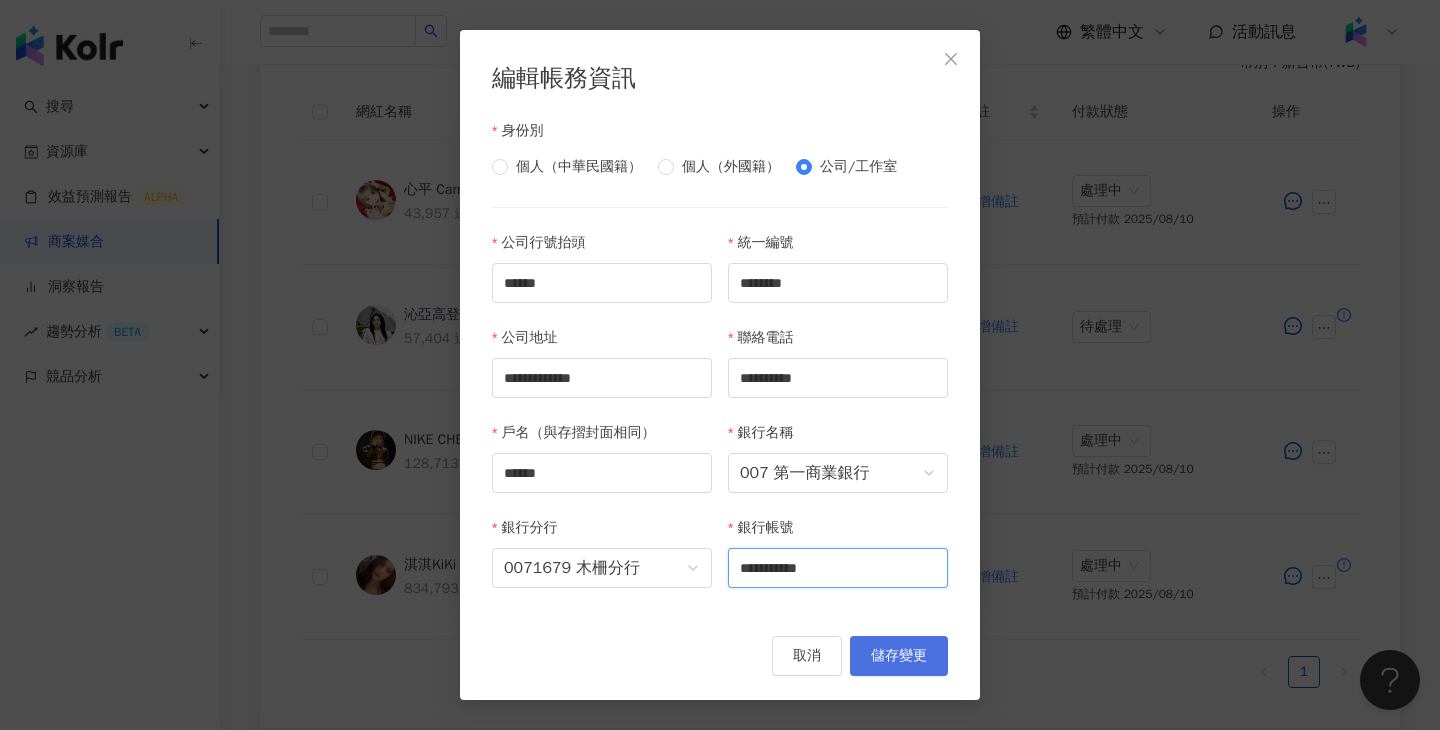 type on "**********" 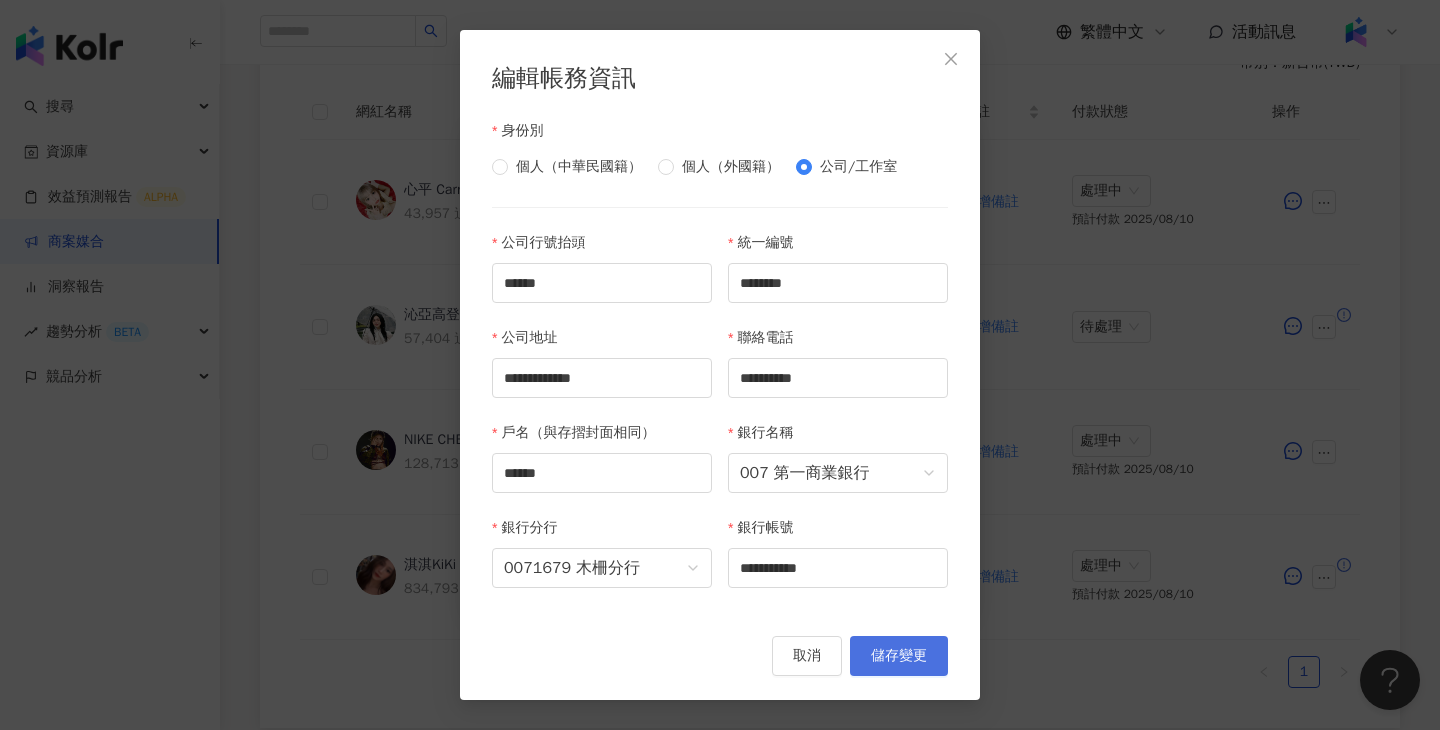 click on "儲存變更" at bounding box center [899, 656] 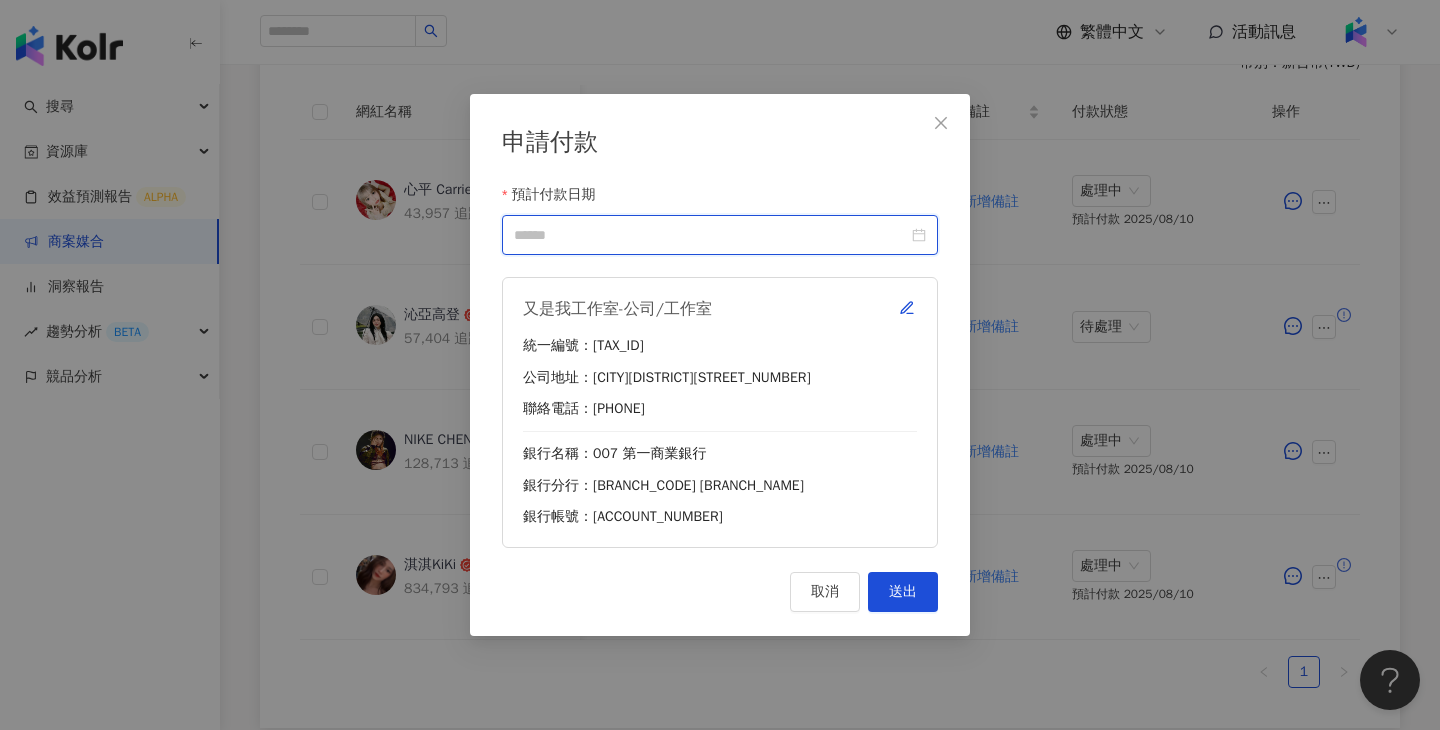 click on "預計付款日期" at bounding box center (711, 235) 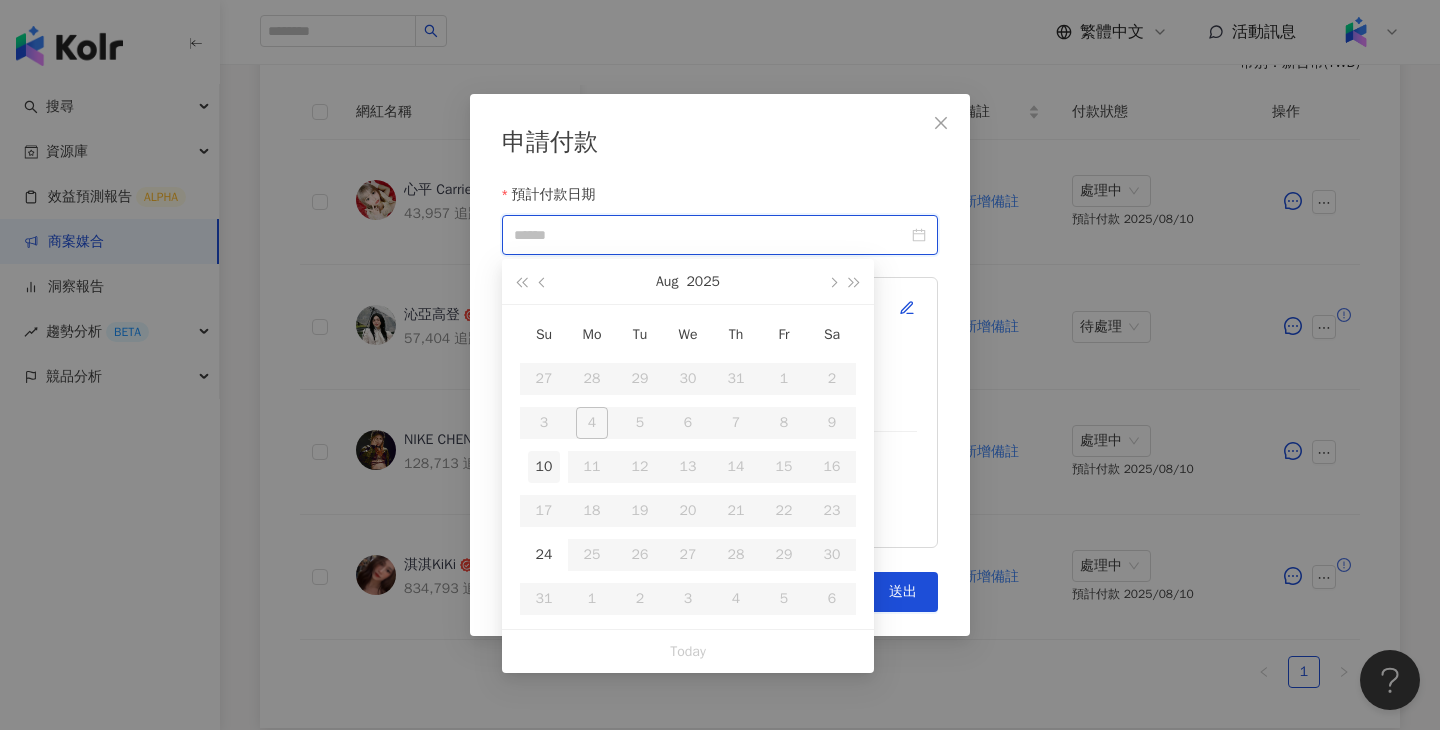type on "**********" 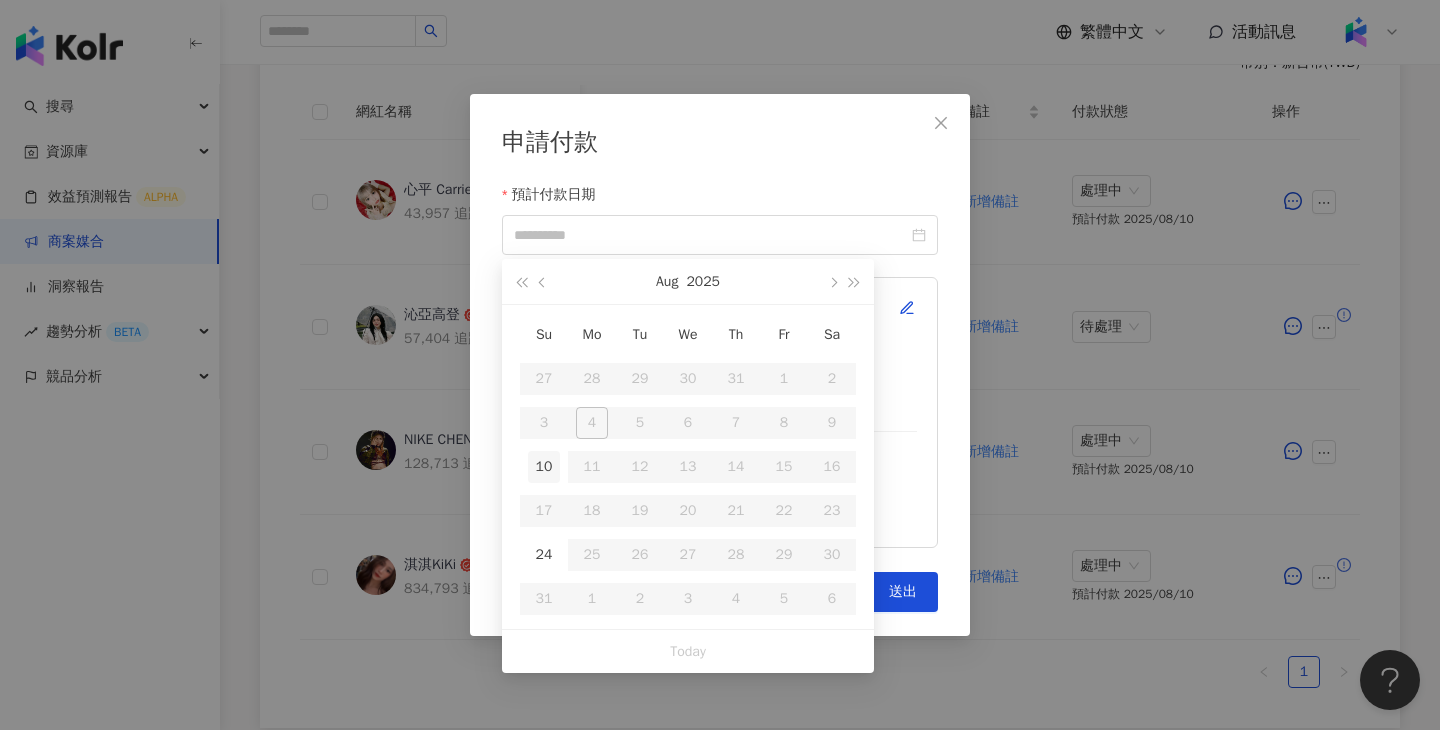 click on "10" at bounding box center (544, 467) 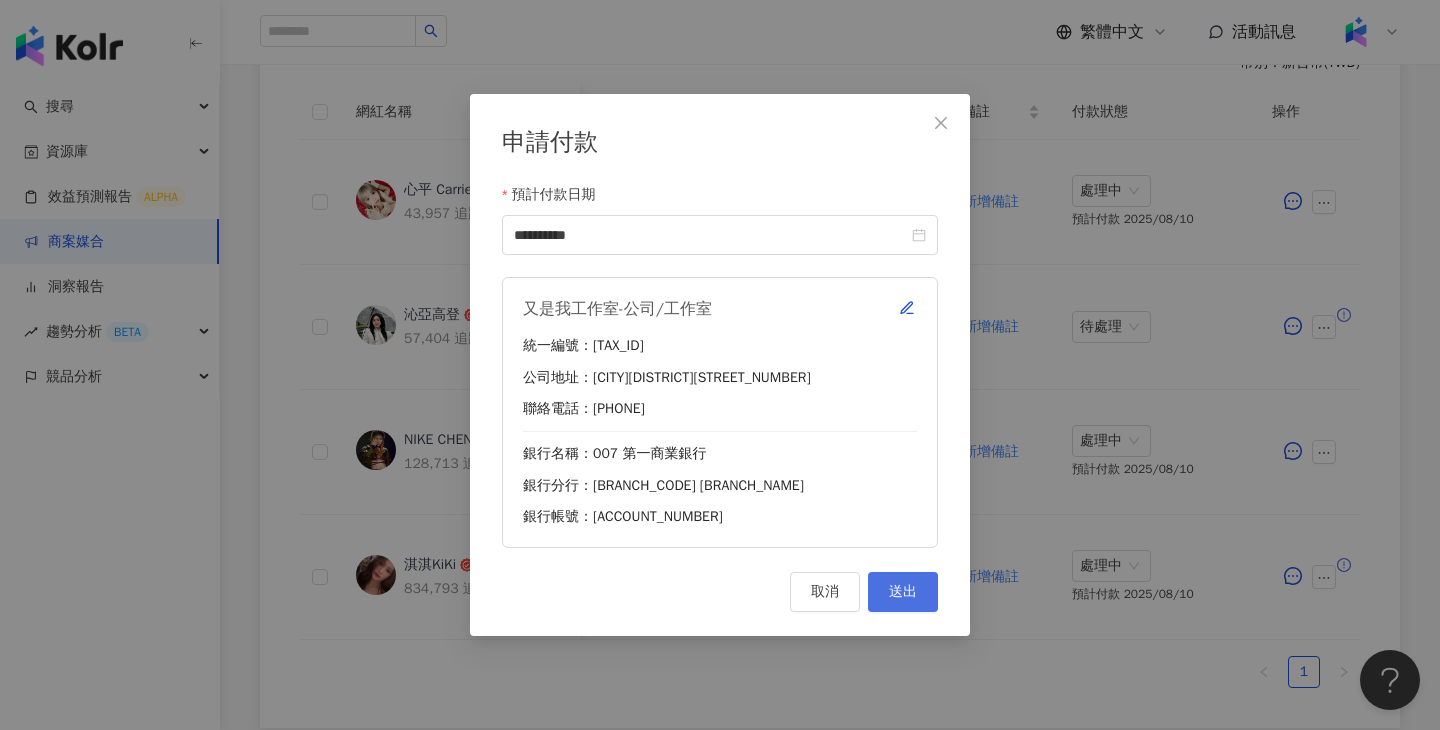 click on "送出" at bounding box center (903, 592) 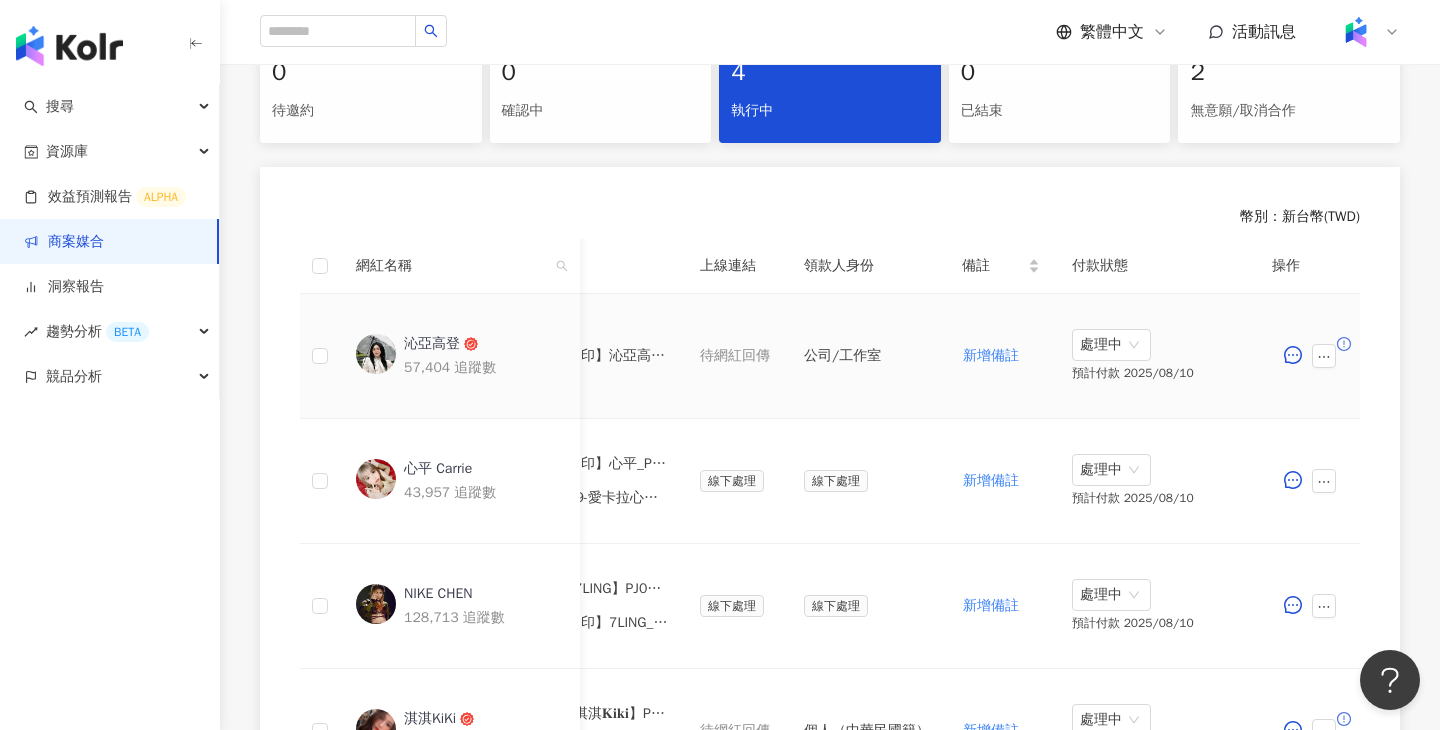 scroll, scrollTop: 443, scrollLeft: 0, axis: vertical 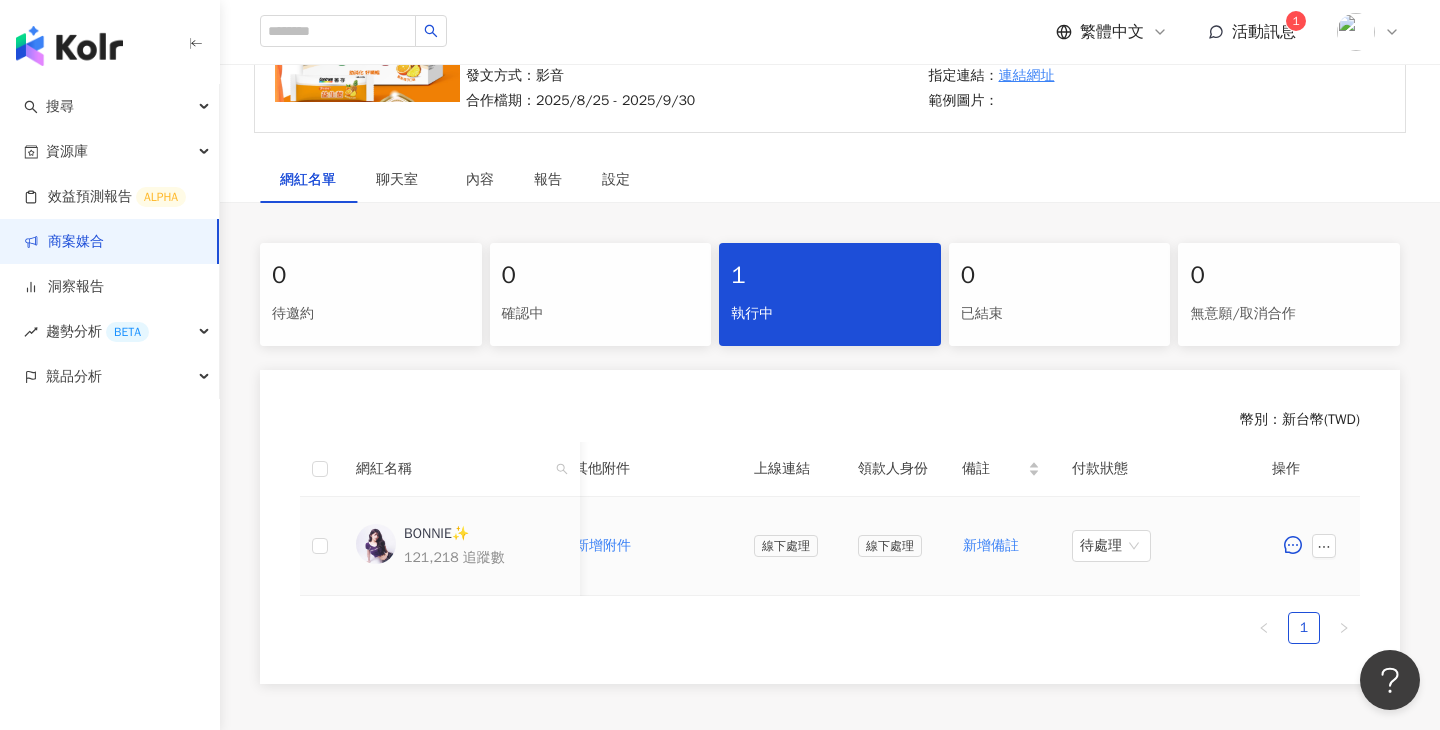 click on "BONNIE✨" at bounding box center (436, 534) 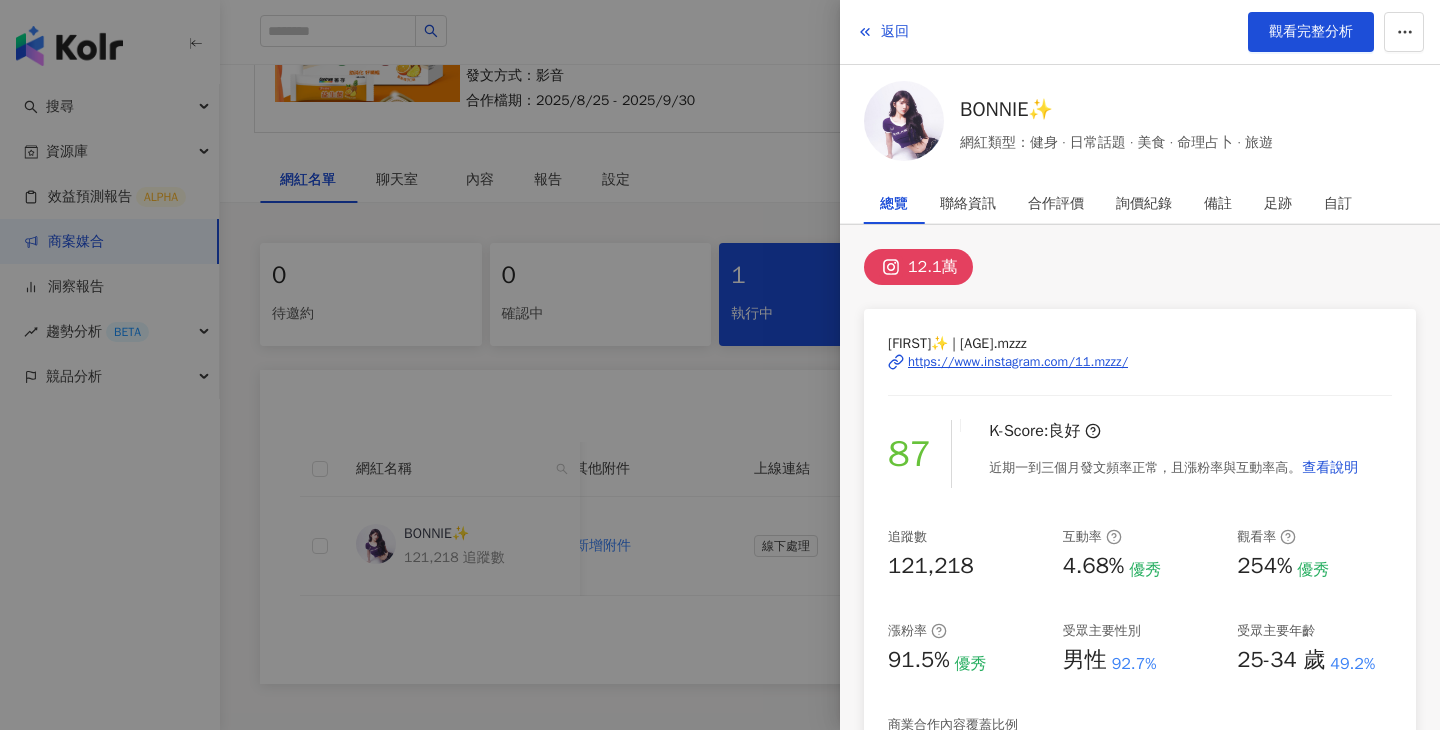 click on "https://www.instagram.com/11.mzzz/" at bounding box center (1018, 362) 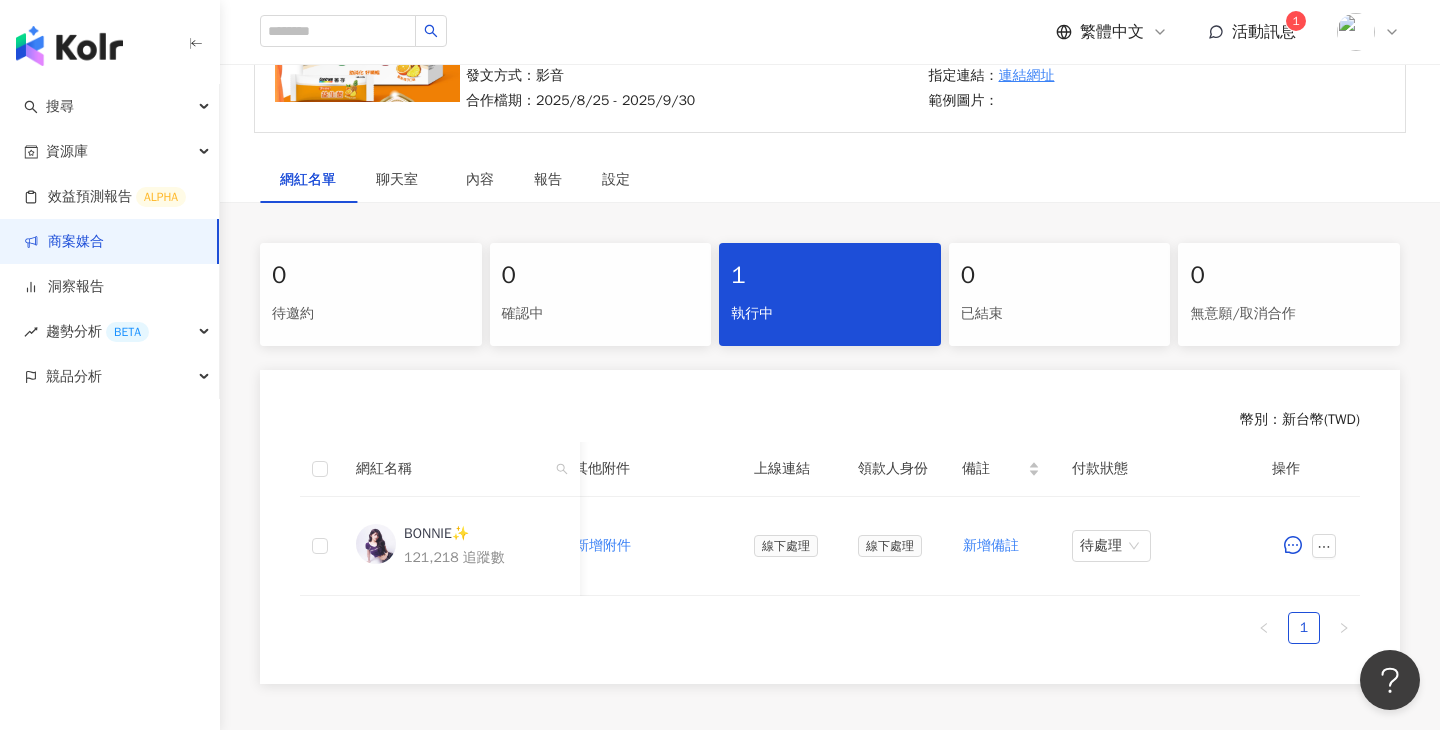 scroll, scrollTop: 0, scrollLeft: 0, axis: both 